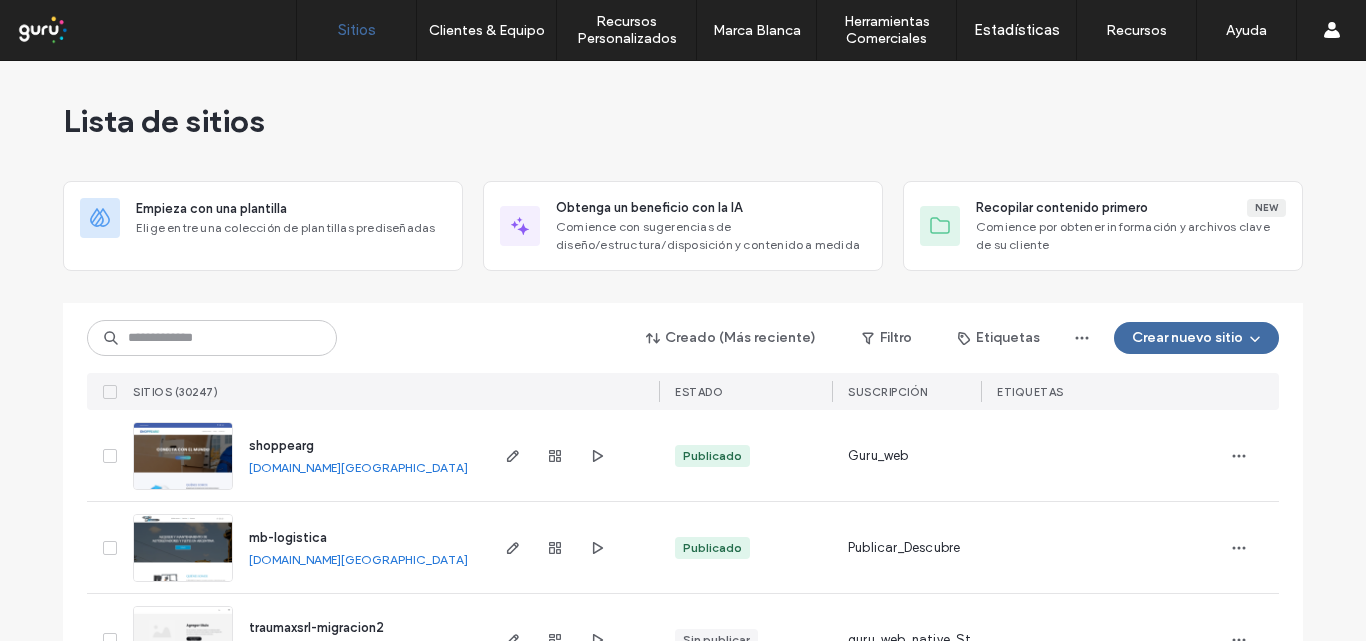 scroll, scrollTop: 0, scrollLeft: 0, axis: both 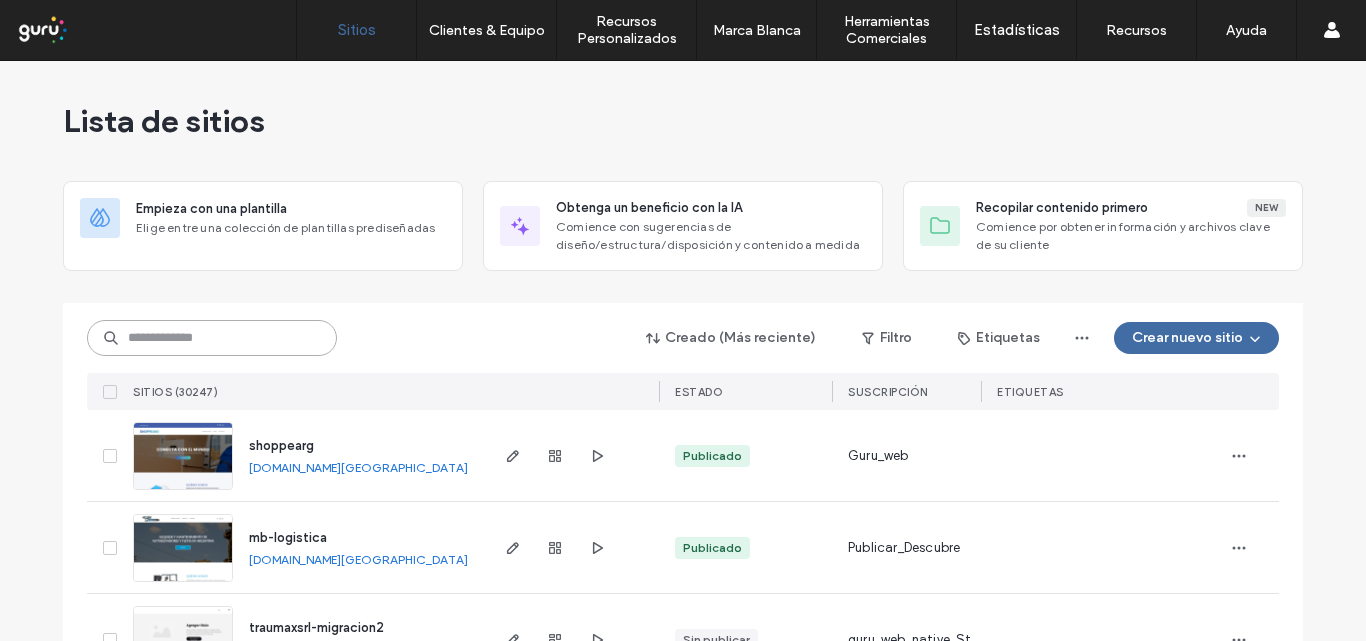 click at bounding box center [212, 338] 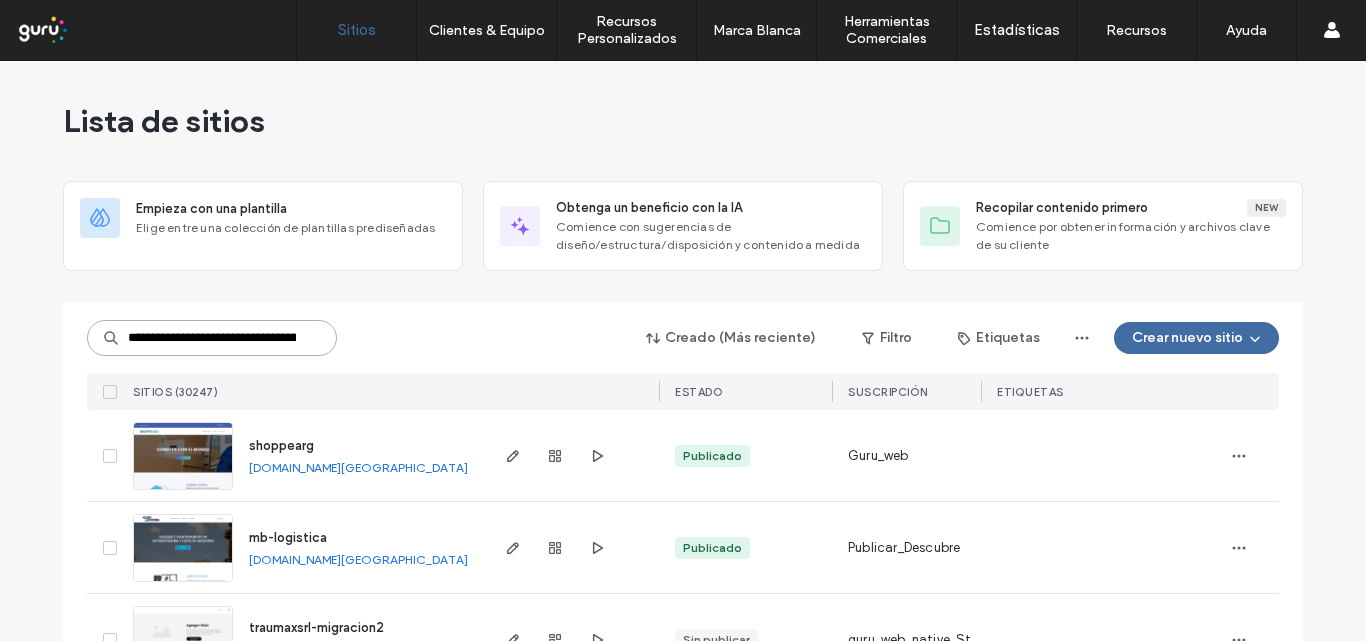 scroll, scrollTop: 0, scrollLeft: 100, axis: horizontal 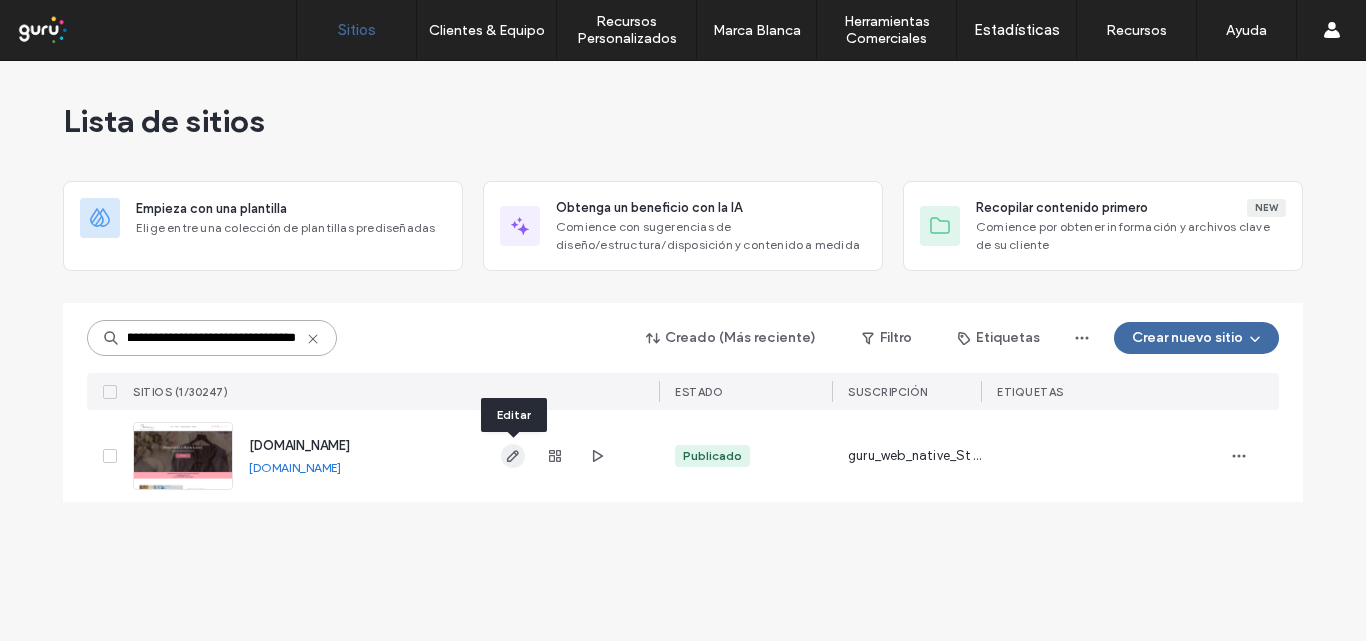 type on "**********" 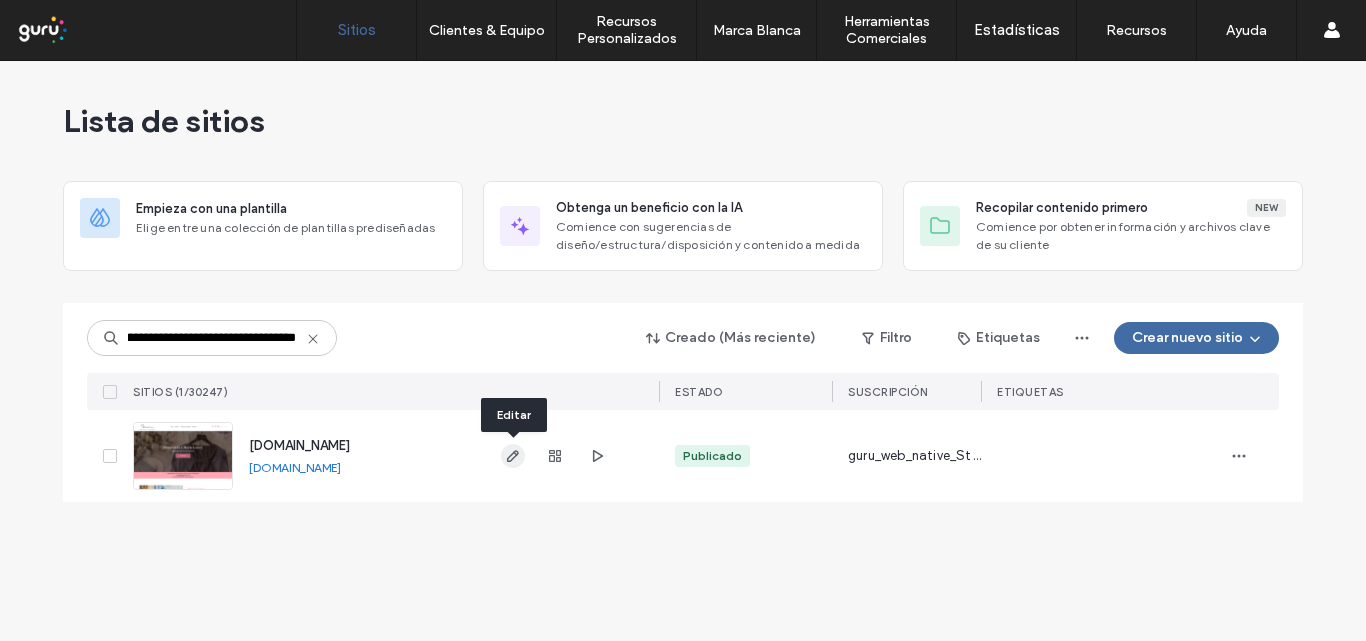scroll, scrollTop: 0, scrollLeft: 0, axis: both 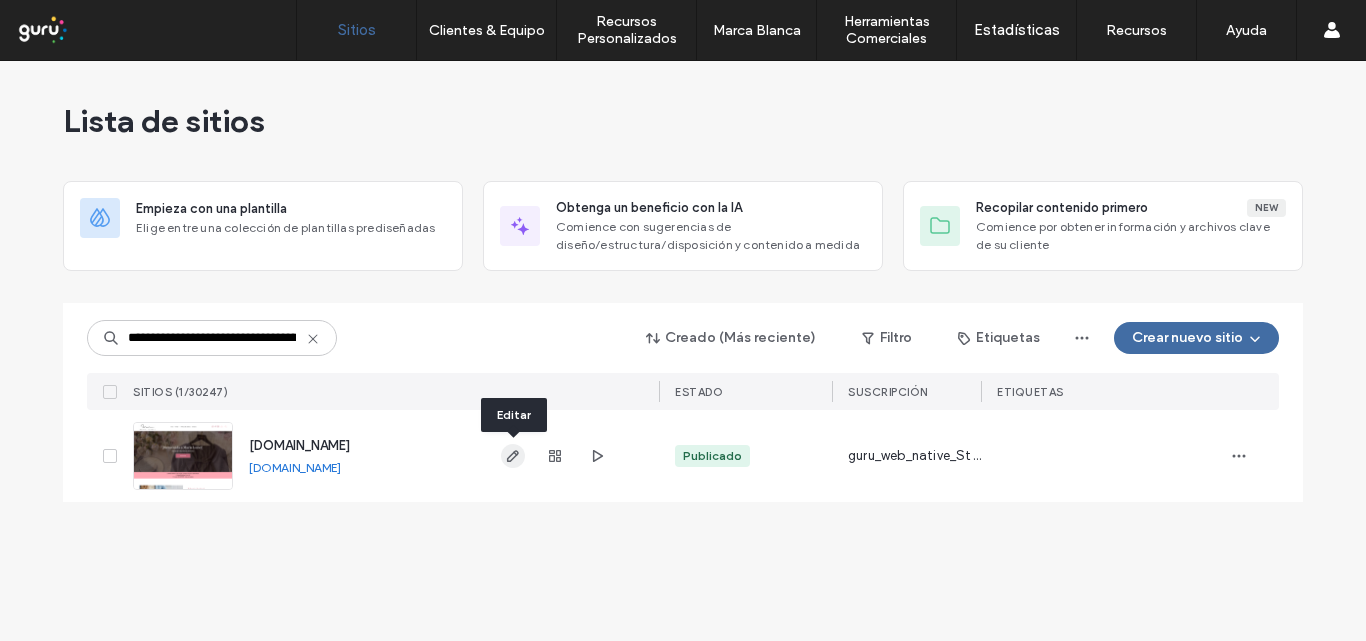click 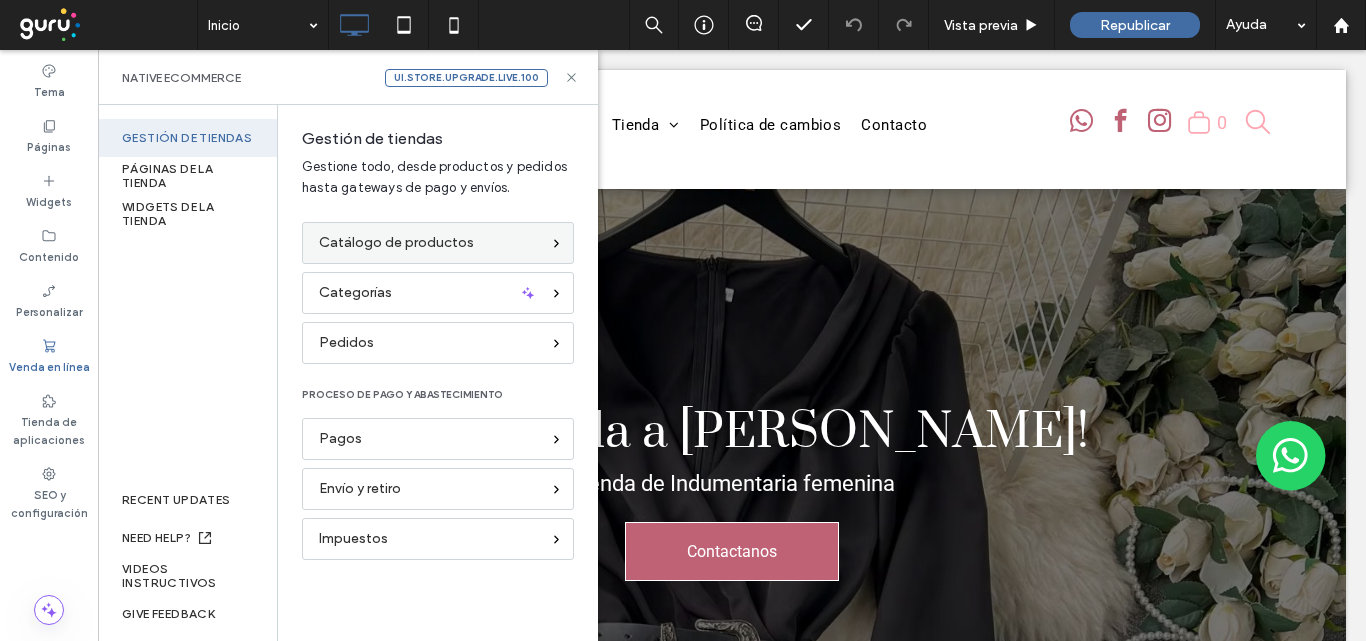 scroll, scrollTop: 0, scrollLeft: 0, axis: both 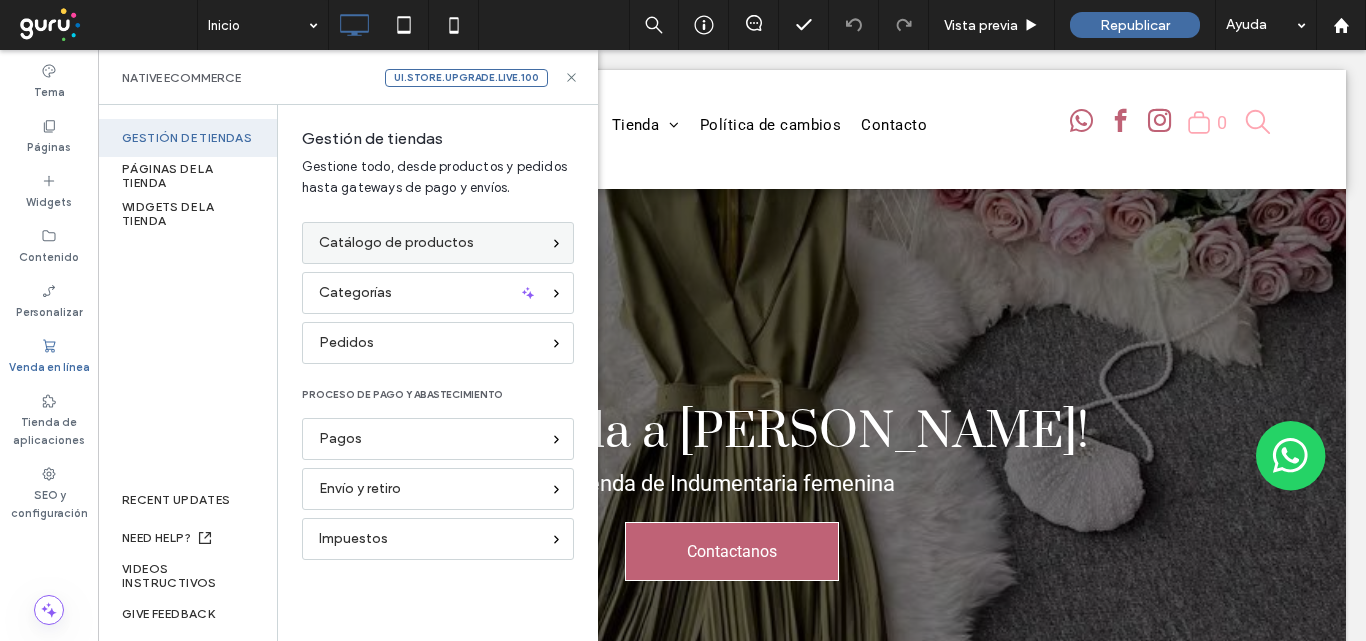 click on "Catálogo de productos" at bounding box center (429, 243) 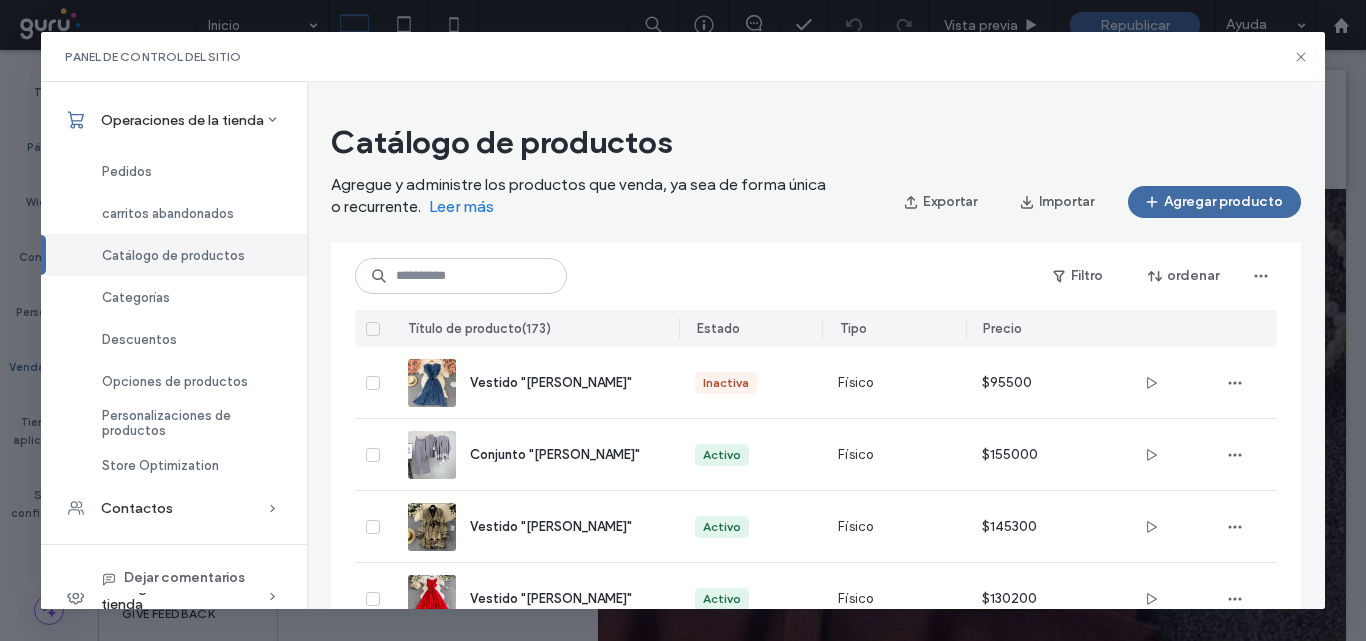 scroll, scrollTop: 118, scrollLeft: 0, axis: vertical 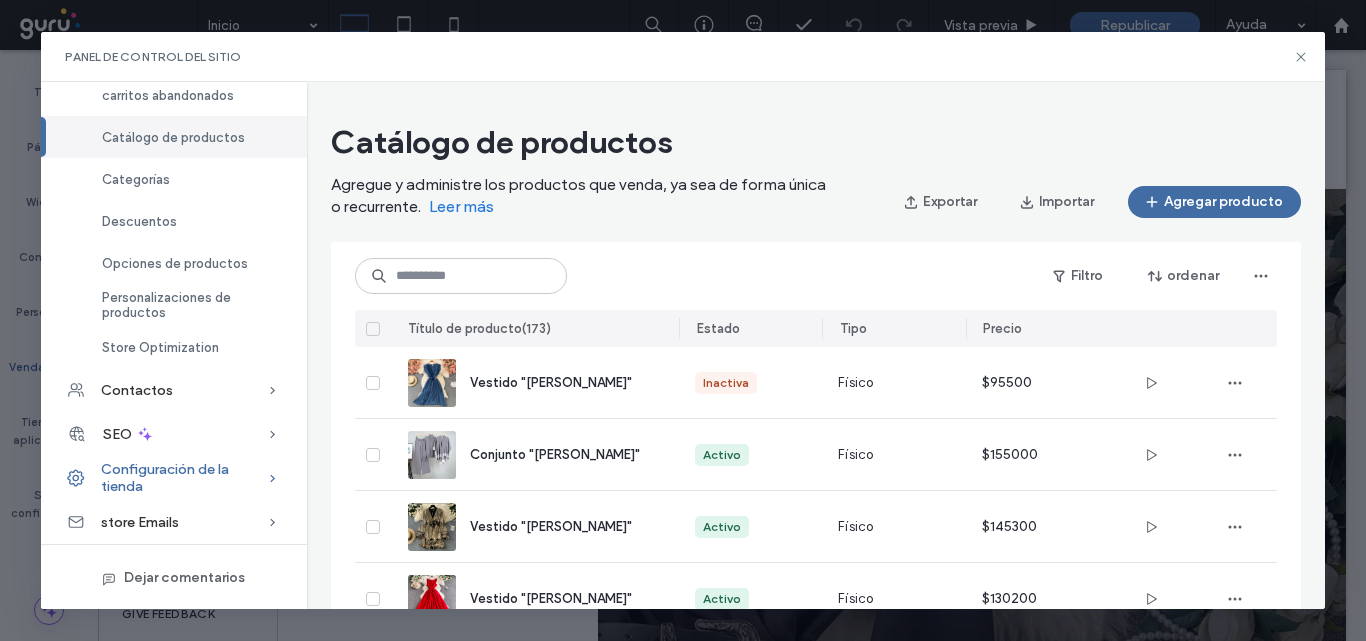click on "Configuración de la tienda" at bounding box center (184, 478) 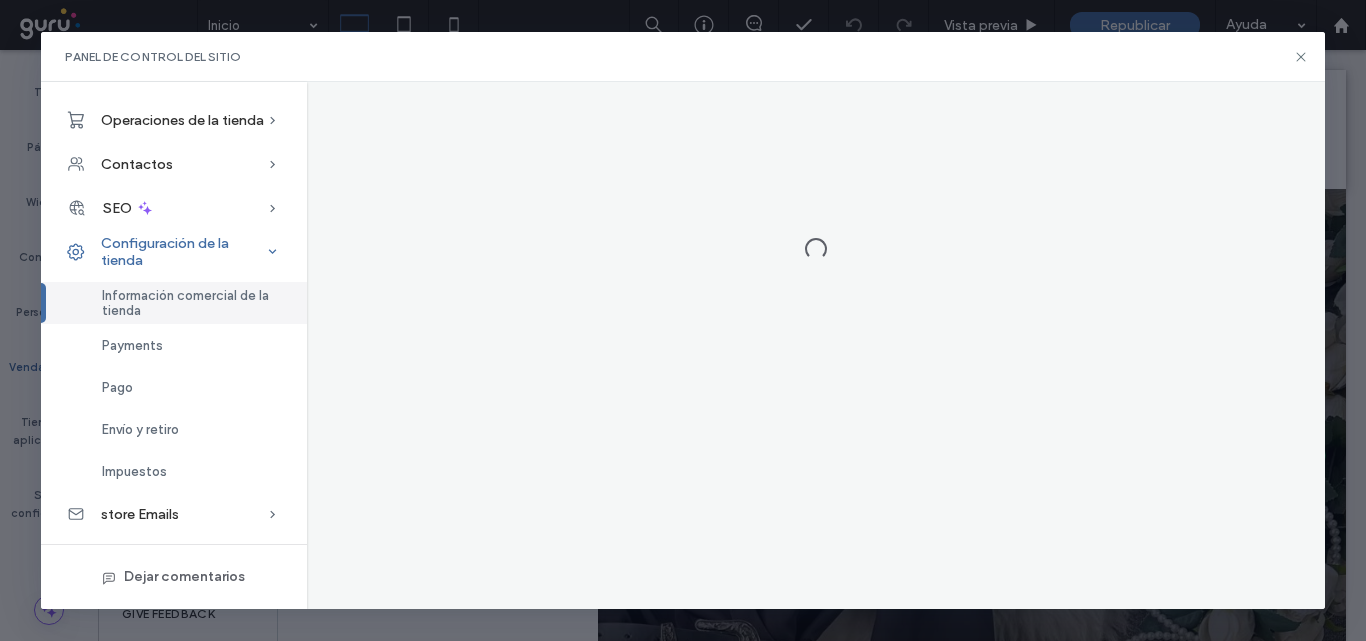 scroll, scrollTop: 0, scrollLeft: 0, axis: both 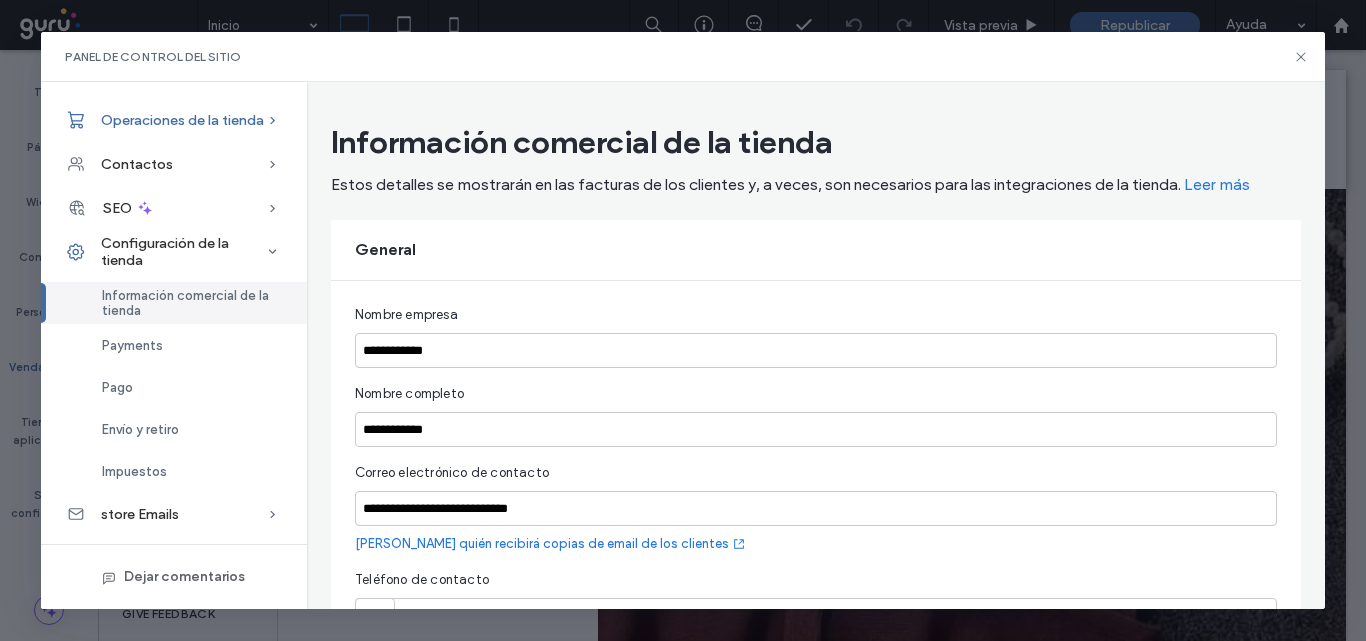 click on "Operaciones de la tienda" at bounding box center [182, 120] 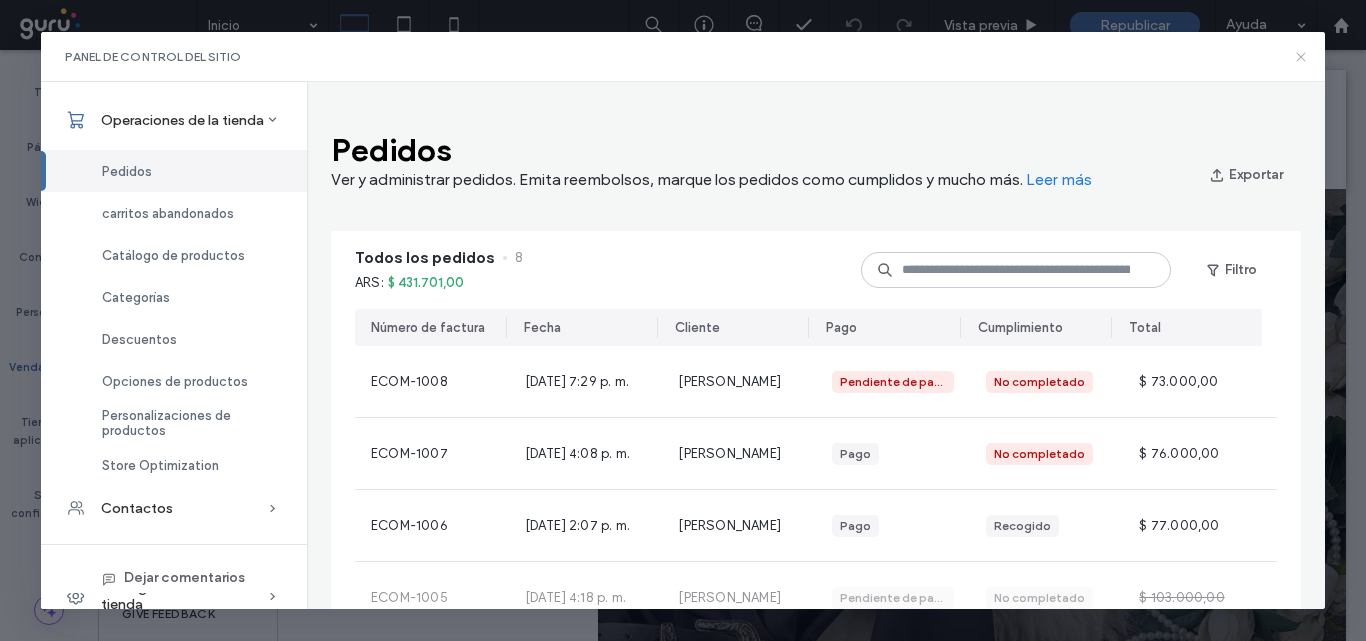 click 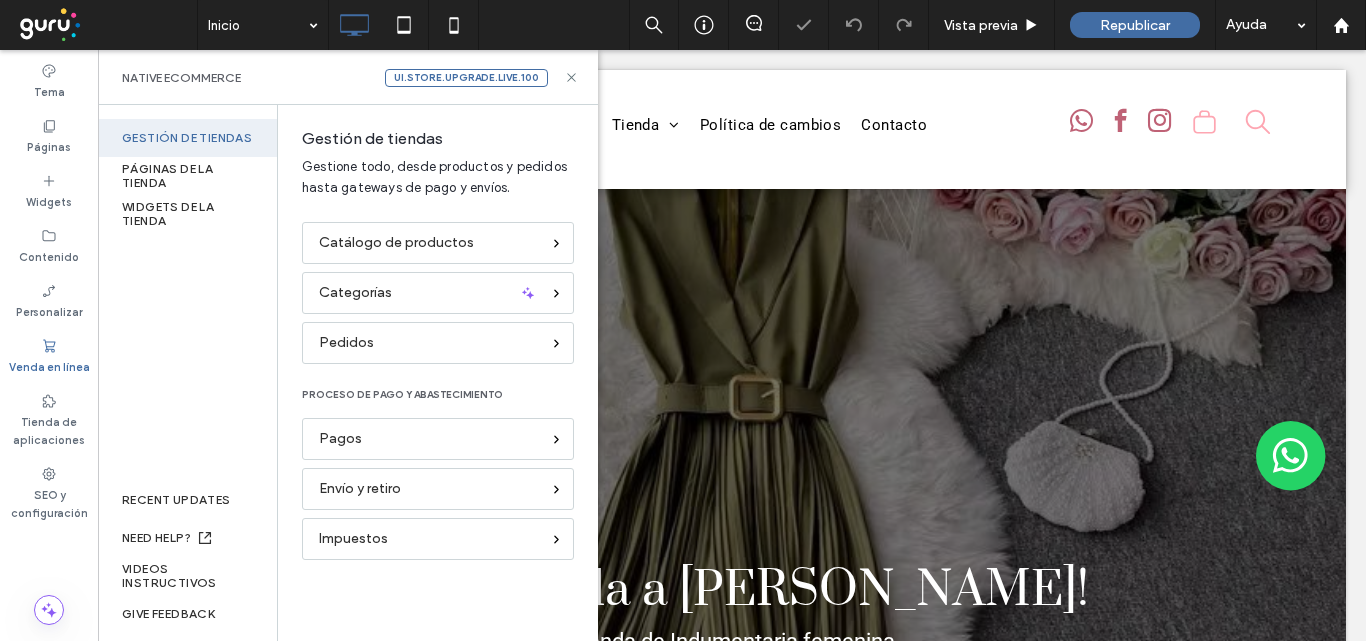 scroll, scrollTop: 0, scrollLeft: 0, axis: both 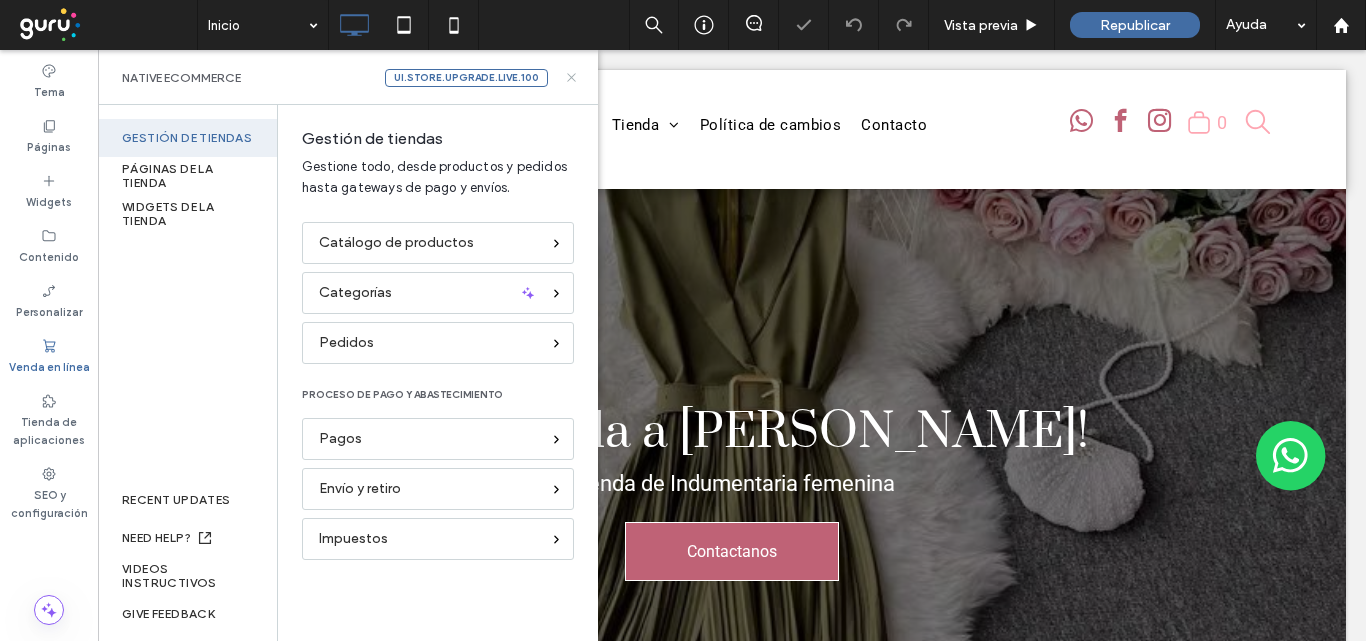 drag, startPoint x: 572, startPoint y: 72, endPoint x: 407, endPoint y: 302, distance: 283.0636 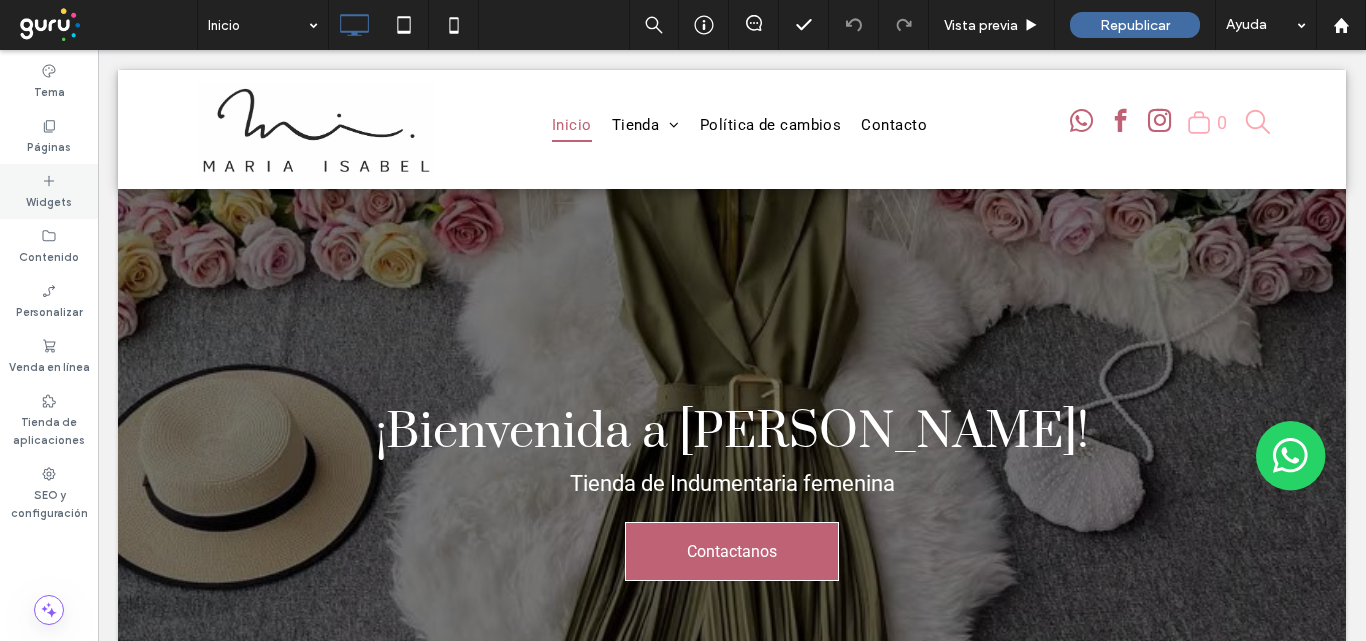 click on "Widgets" at bounding box center [49, 200] 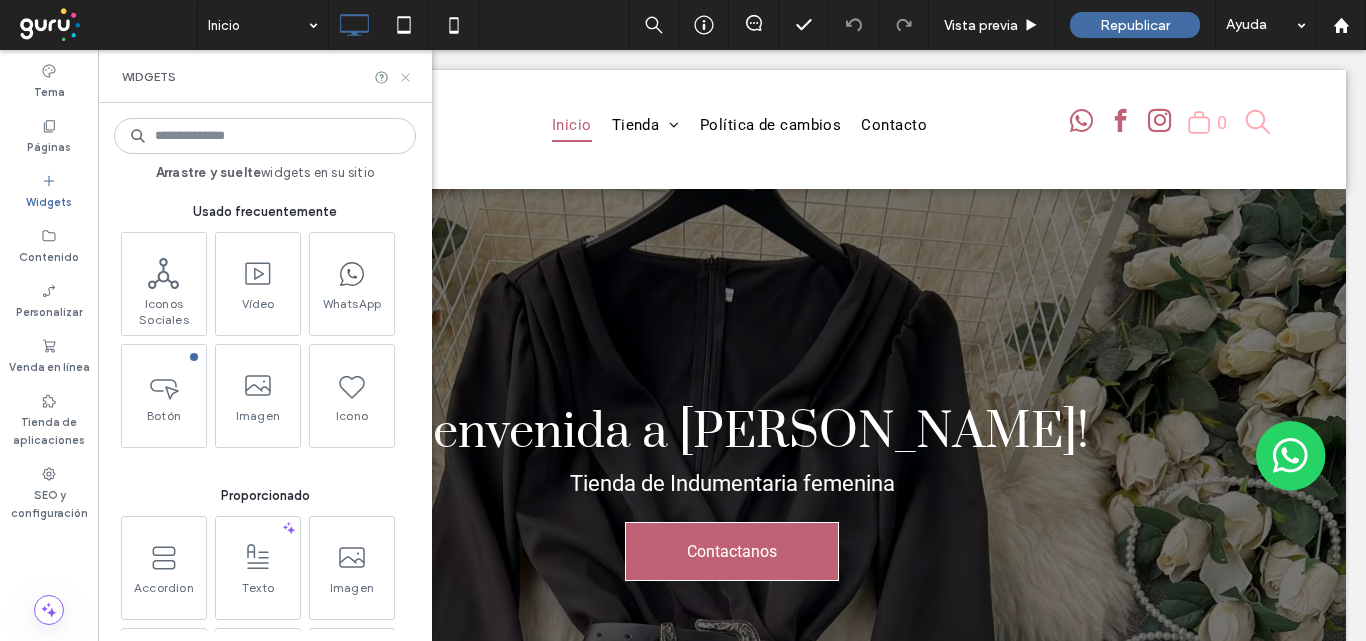 click 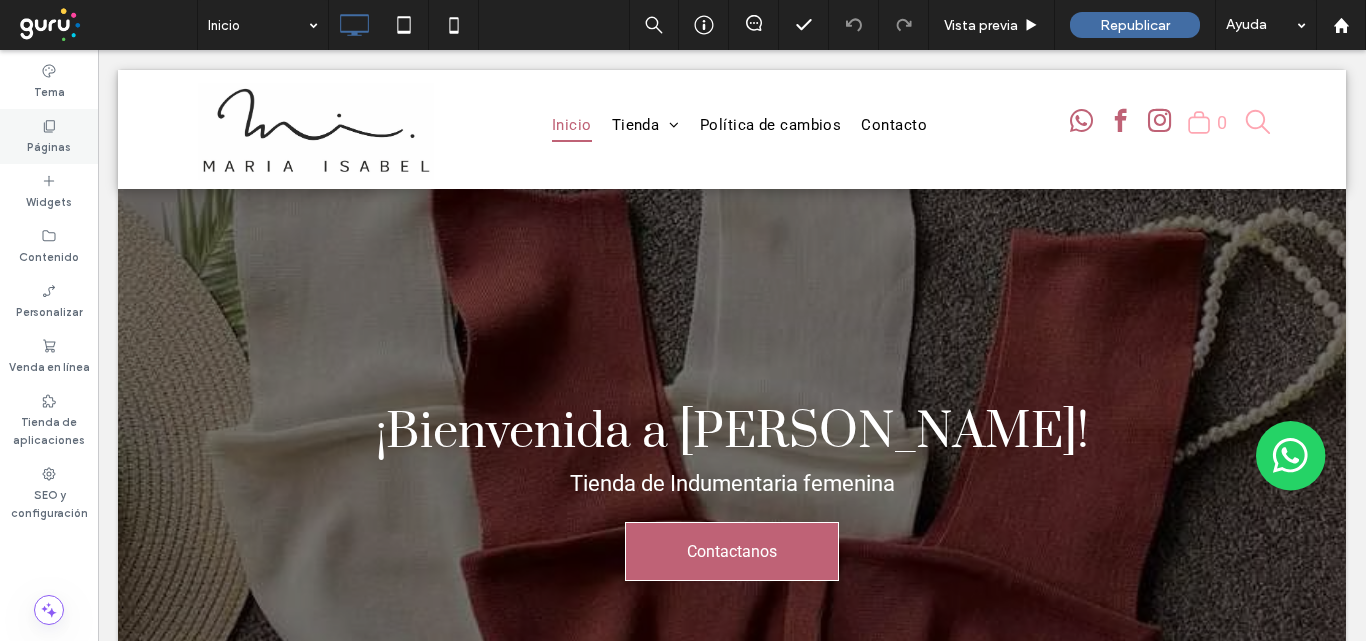 click on "Páginas" at bounding box center (49, 145) 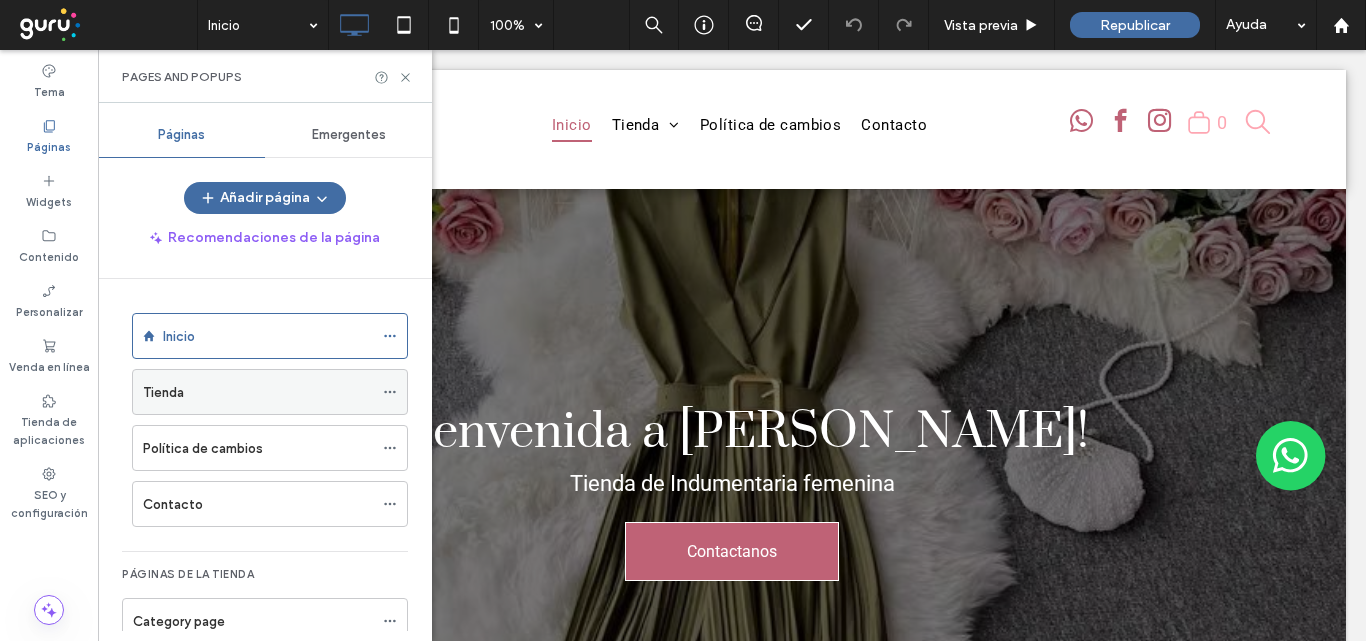 click 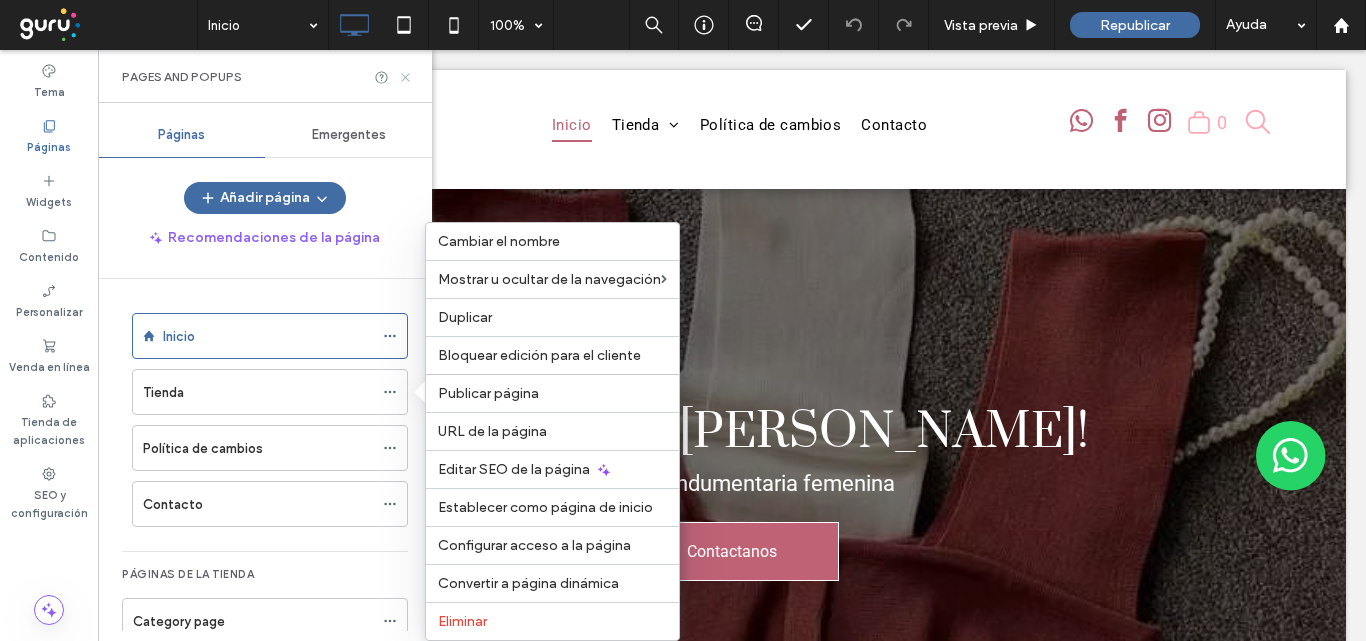 click 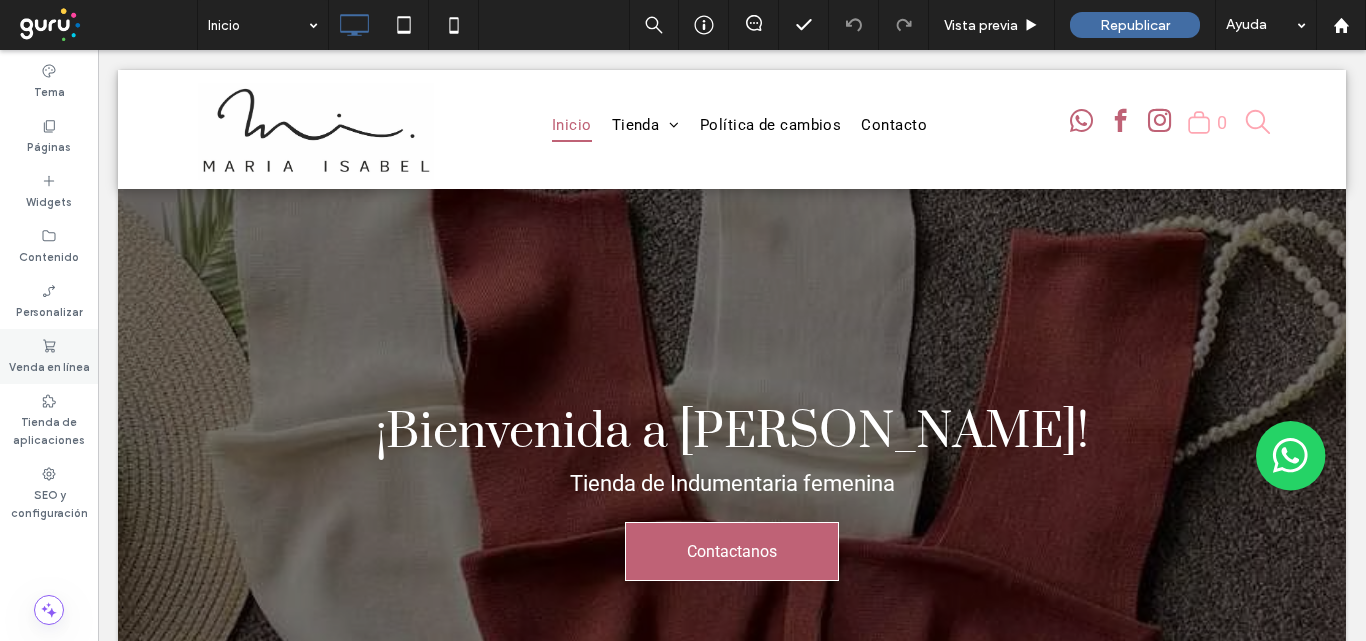 click on "Venda en línea" at bounding box center [49, 356] 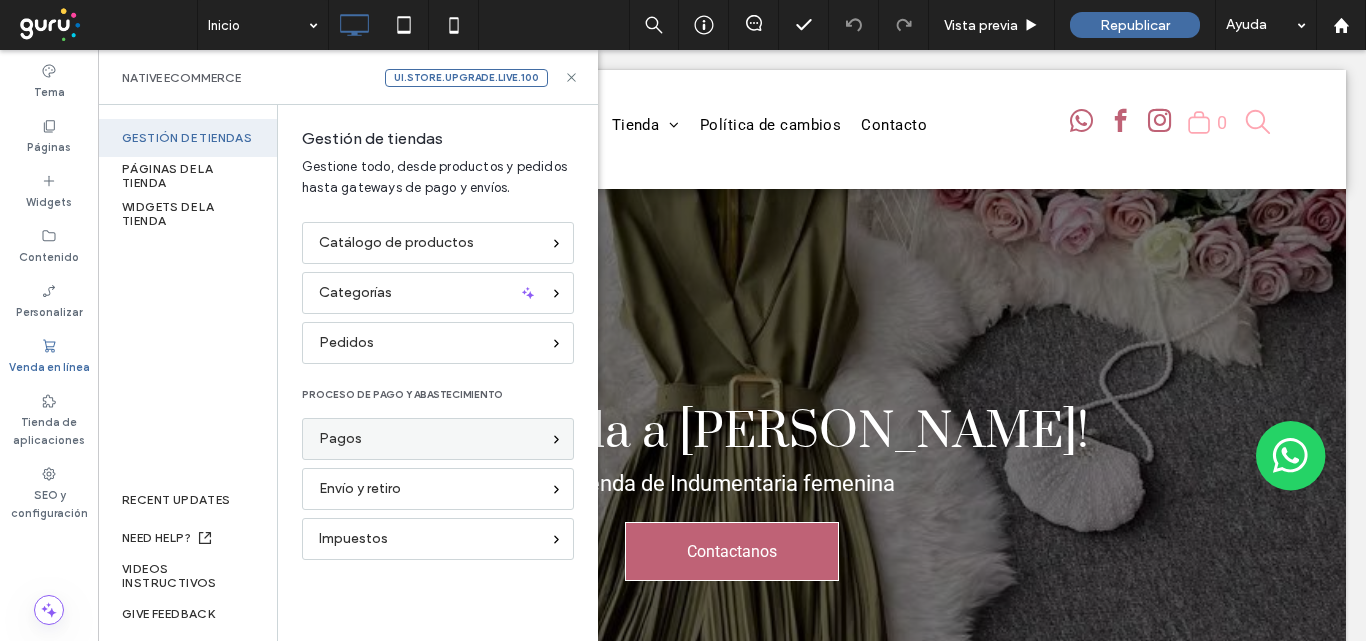 click on "Pagos" at bounding box center (429, 439) 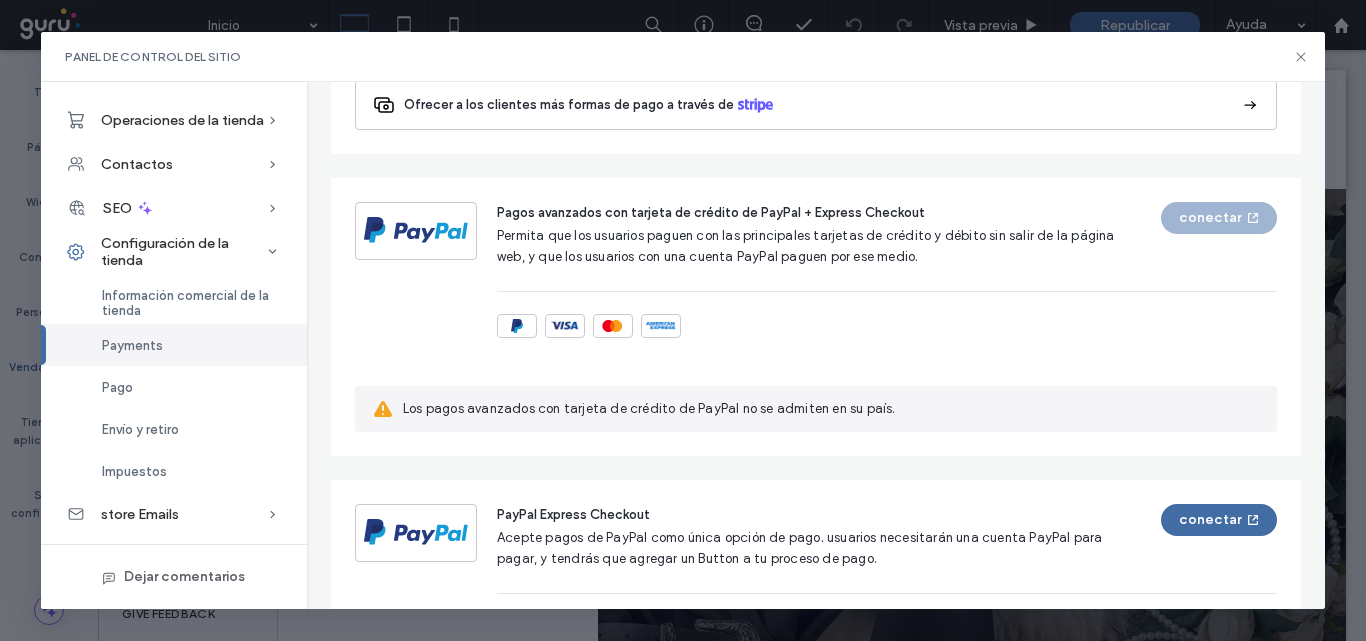 scroll, scrollTop: 1800, scrollLeft: 0, axis: vertical 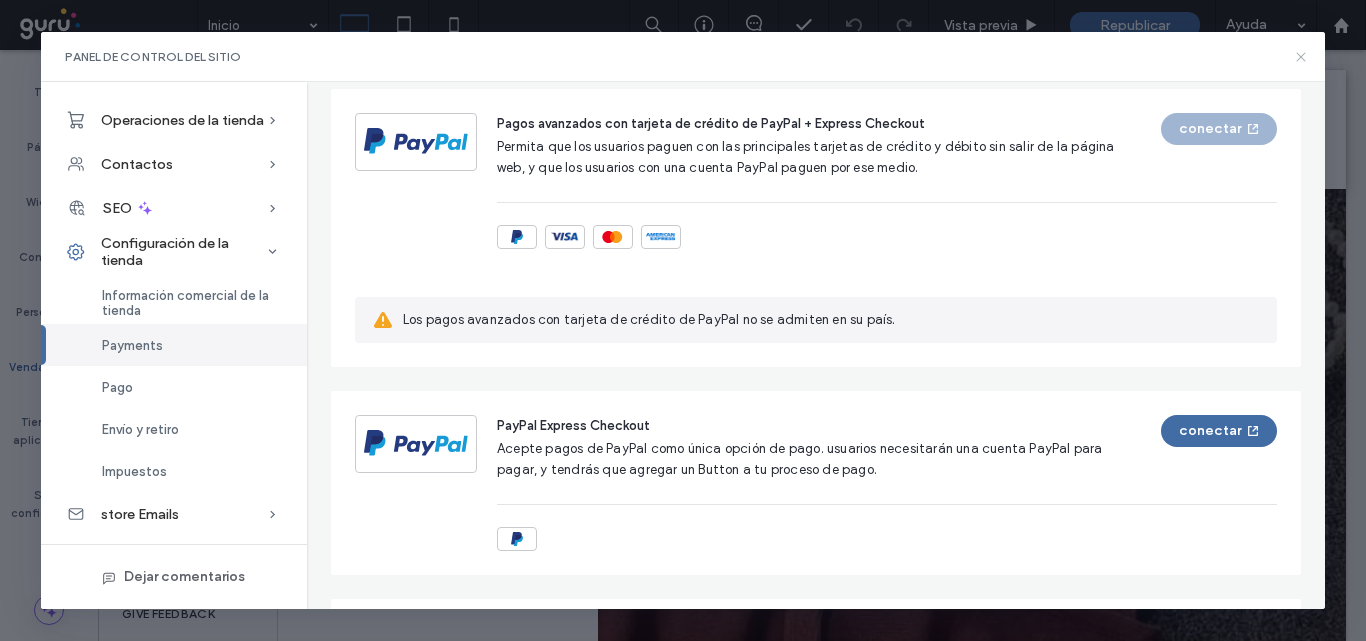 click 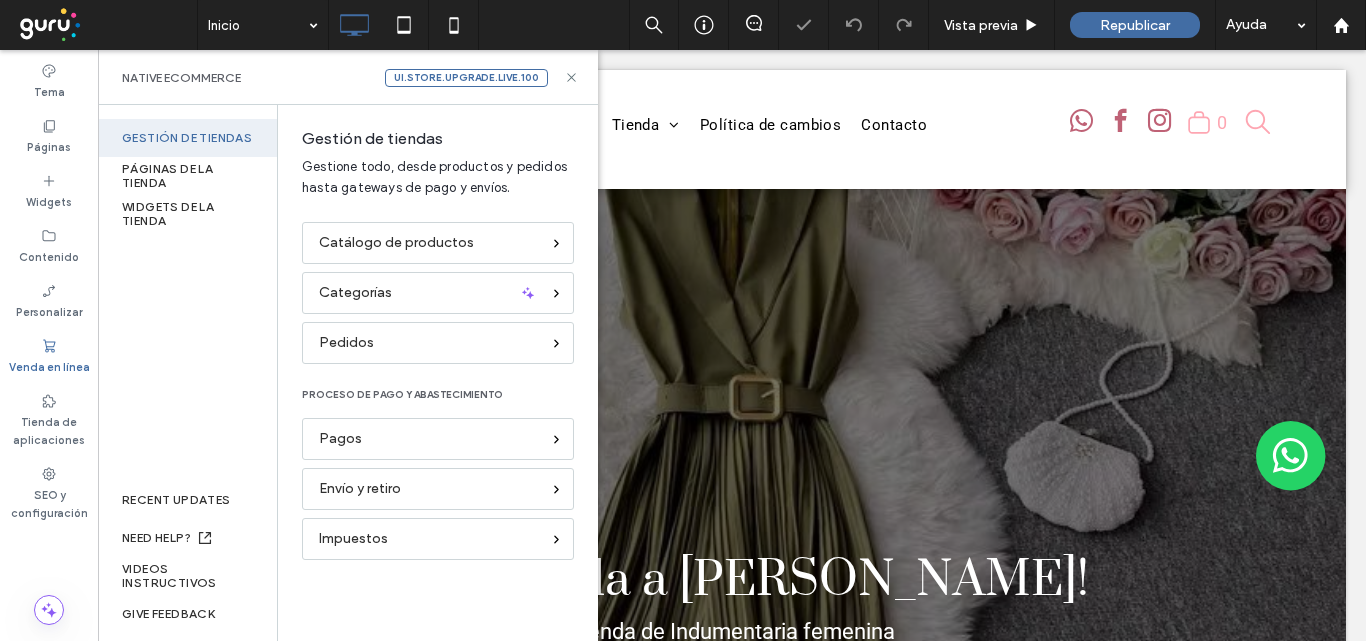 scroll, scrollTop: 0, scrollLeft: 0, axis: both 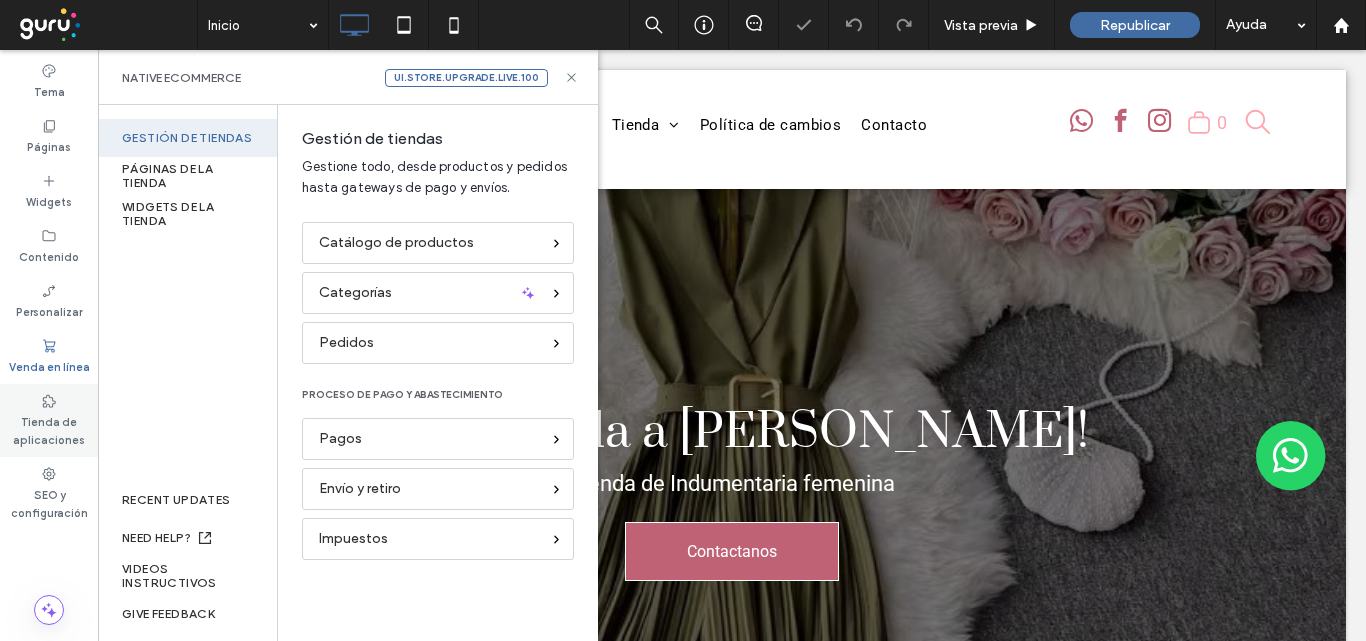 click on "Tienda de aplicaciones" at bounding box center [49, 429] 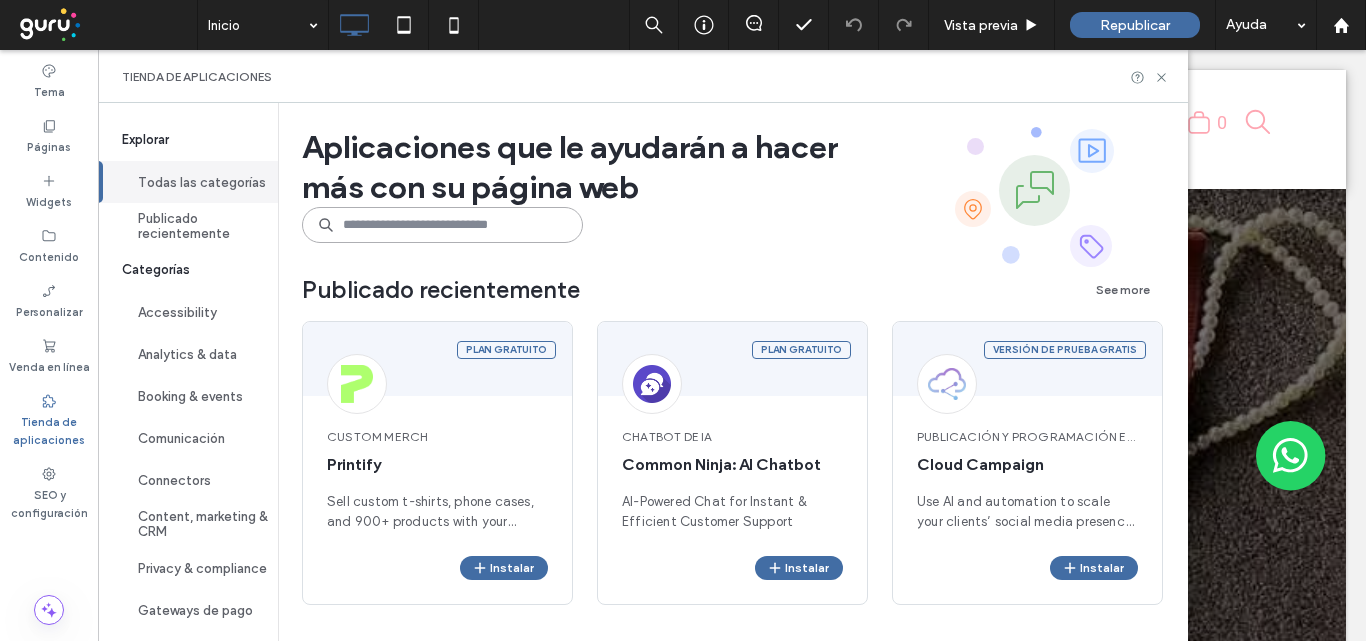 click at bounding box center [442, 225] 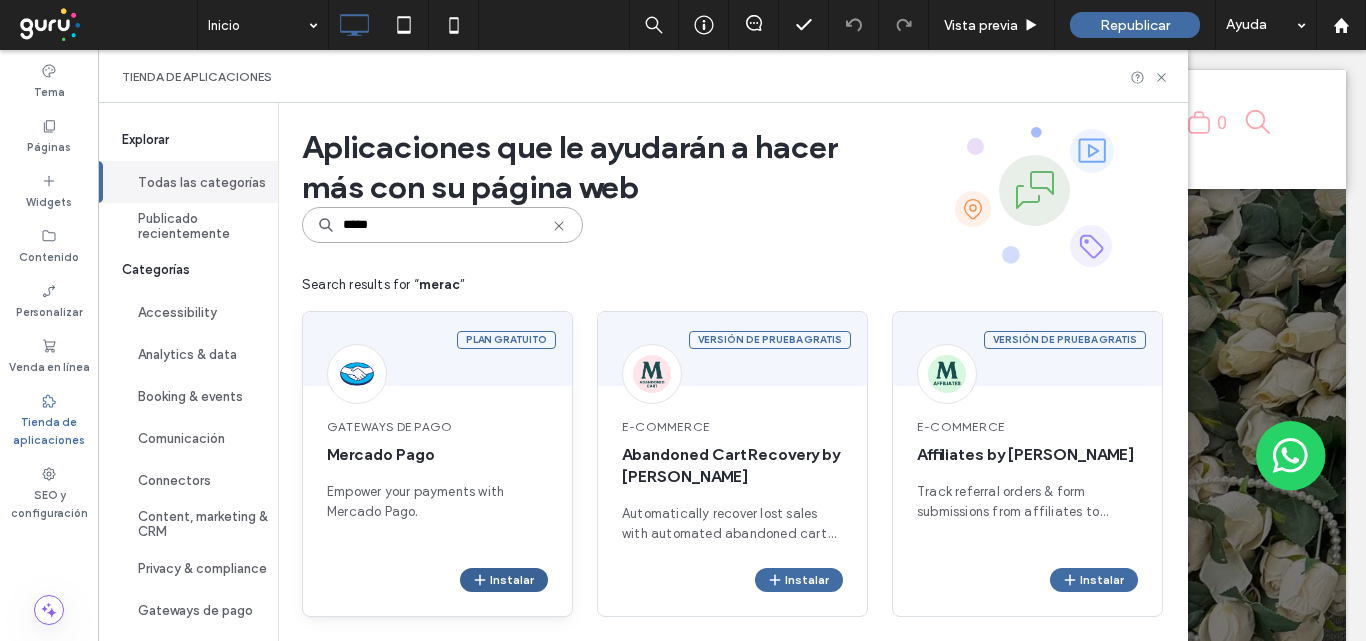 type on "*****" 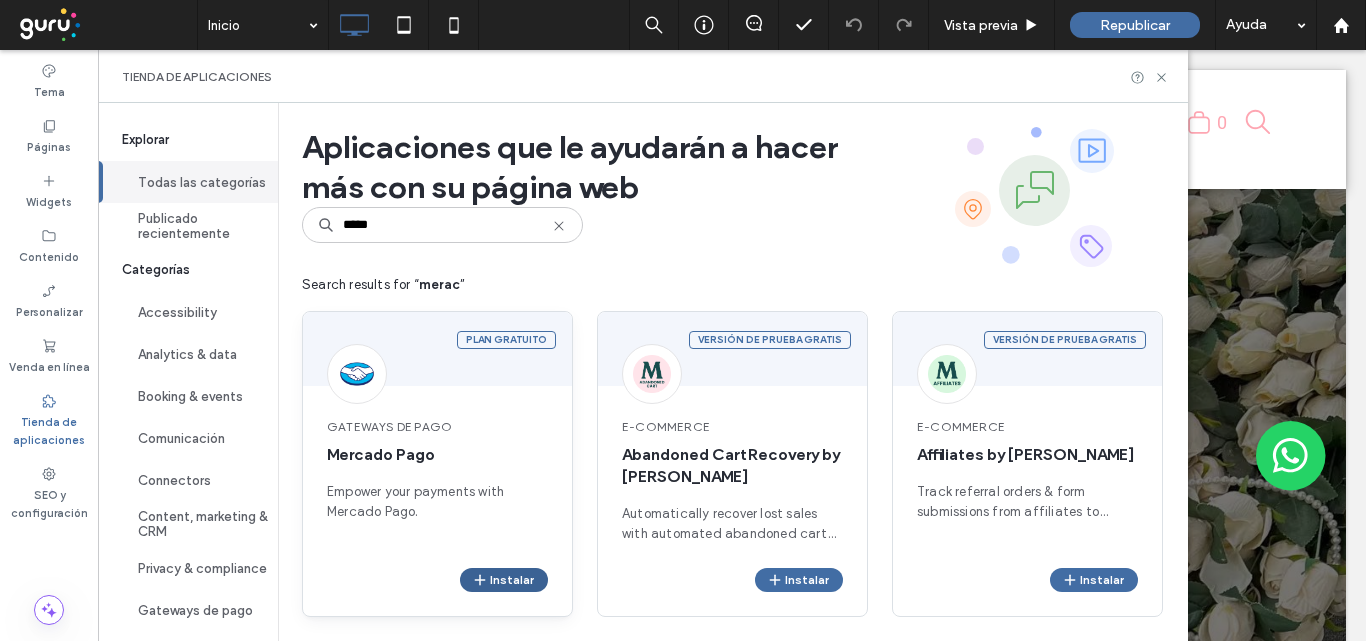 click on "Instalar" at bounding box center (504, 580) 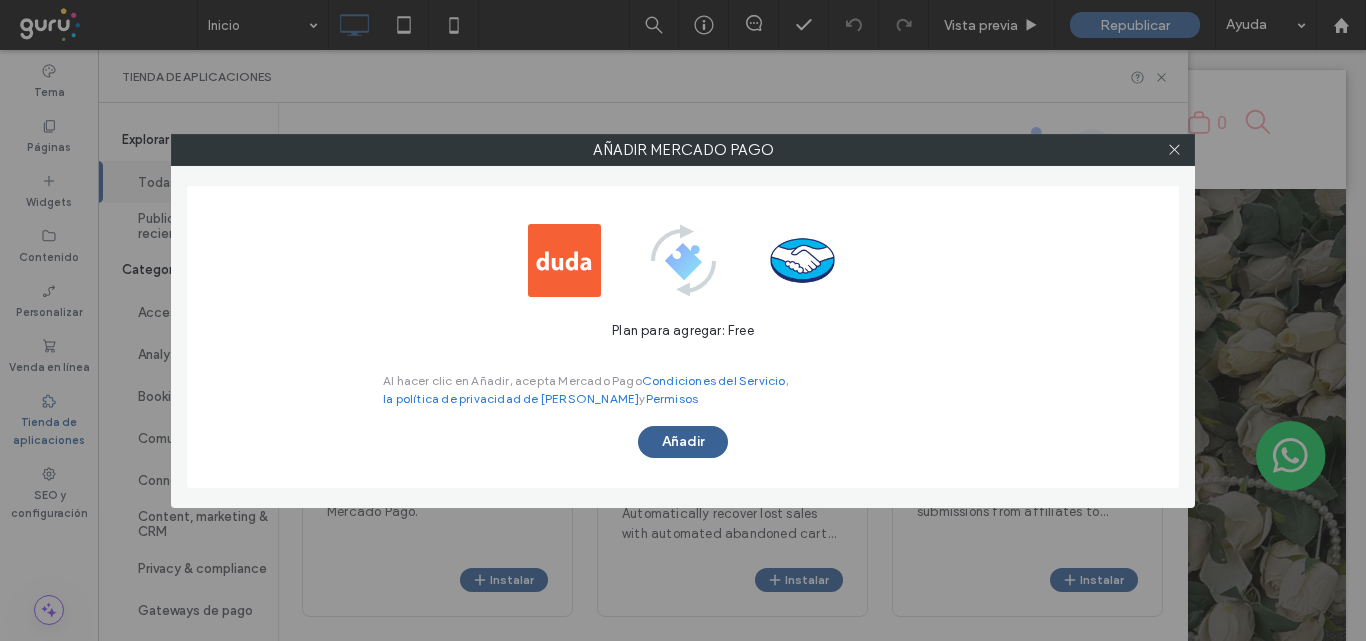 click on "Añadir" at bounding box center [683, 442] 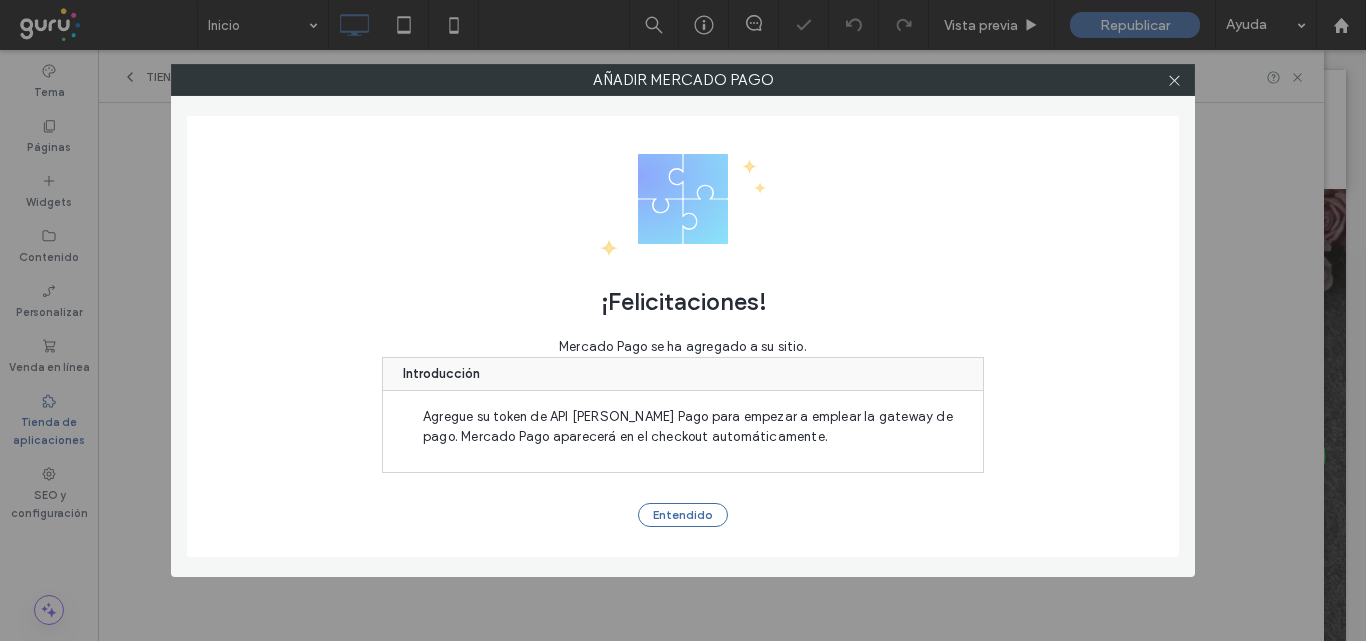 scroll, scrollTop: 0, scrollLeft: 0, axis: both 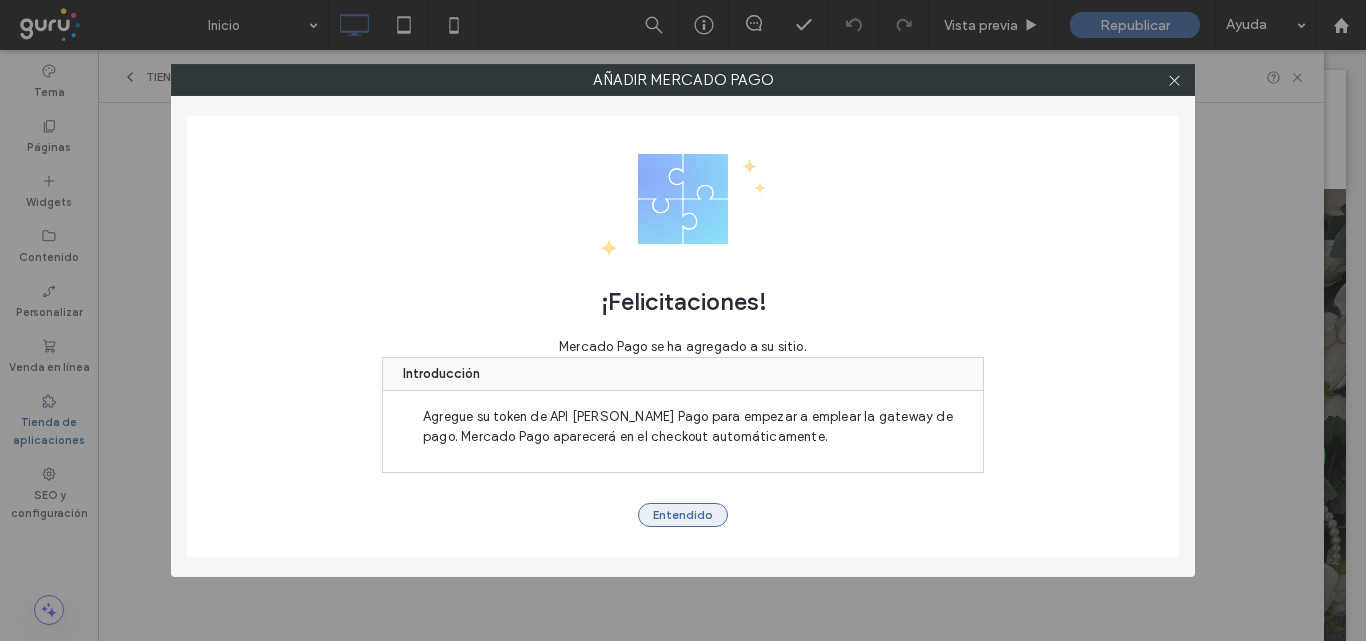 click on "Entendido" at bounding box center (683, 515) 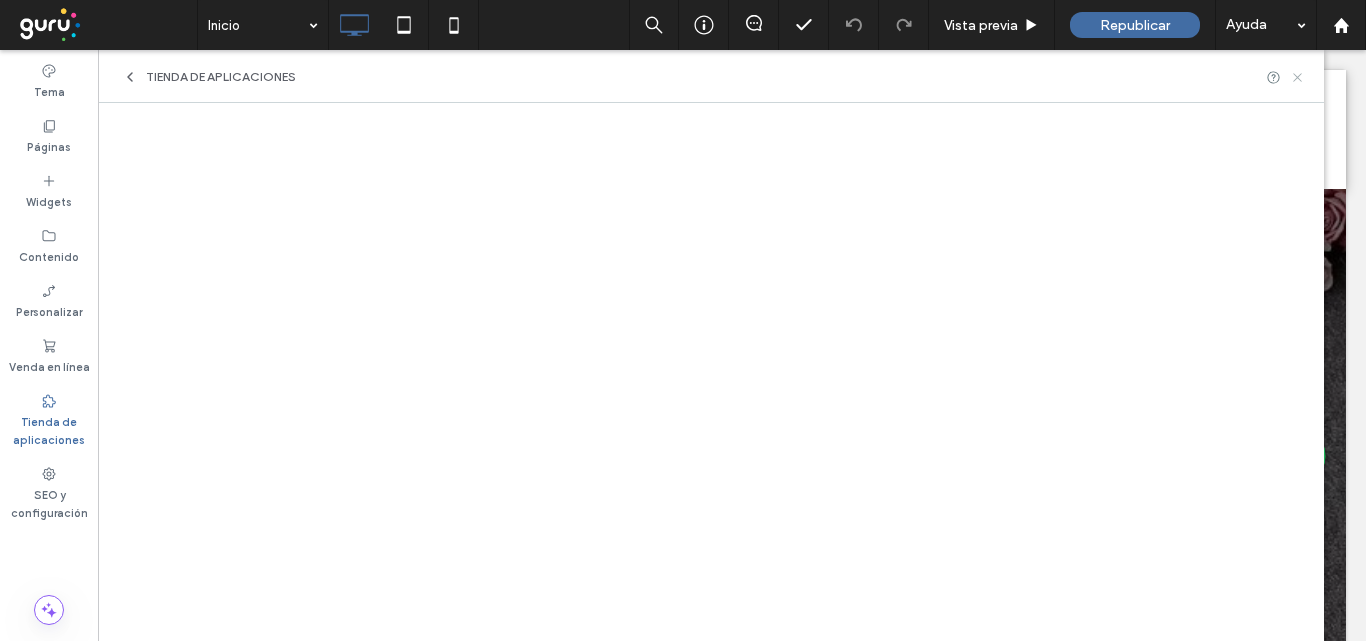 click 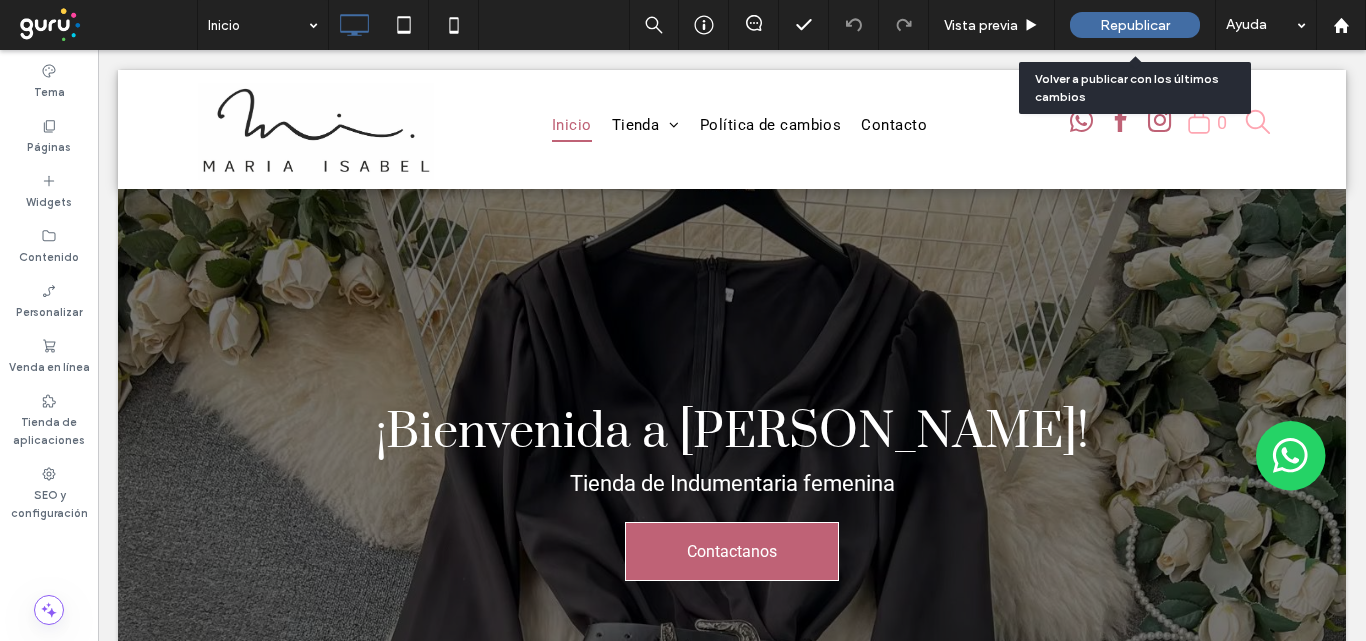 click on "Republicar" at bounding box center (1135, 25) 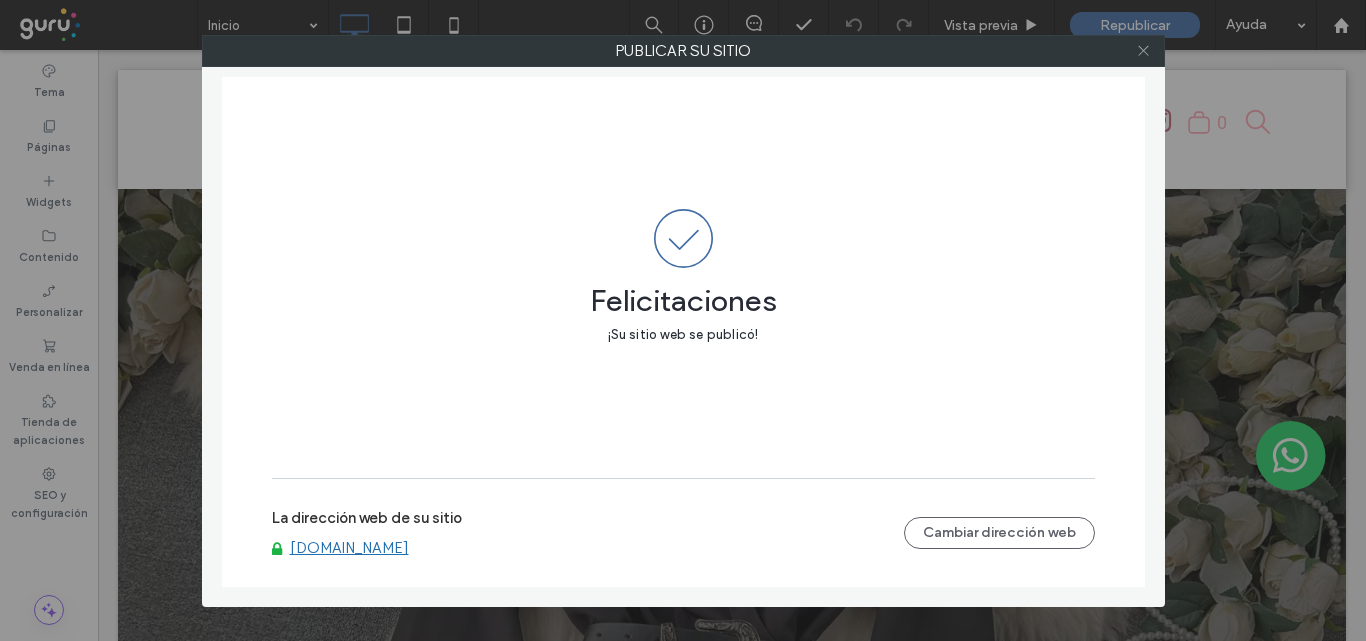 click 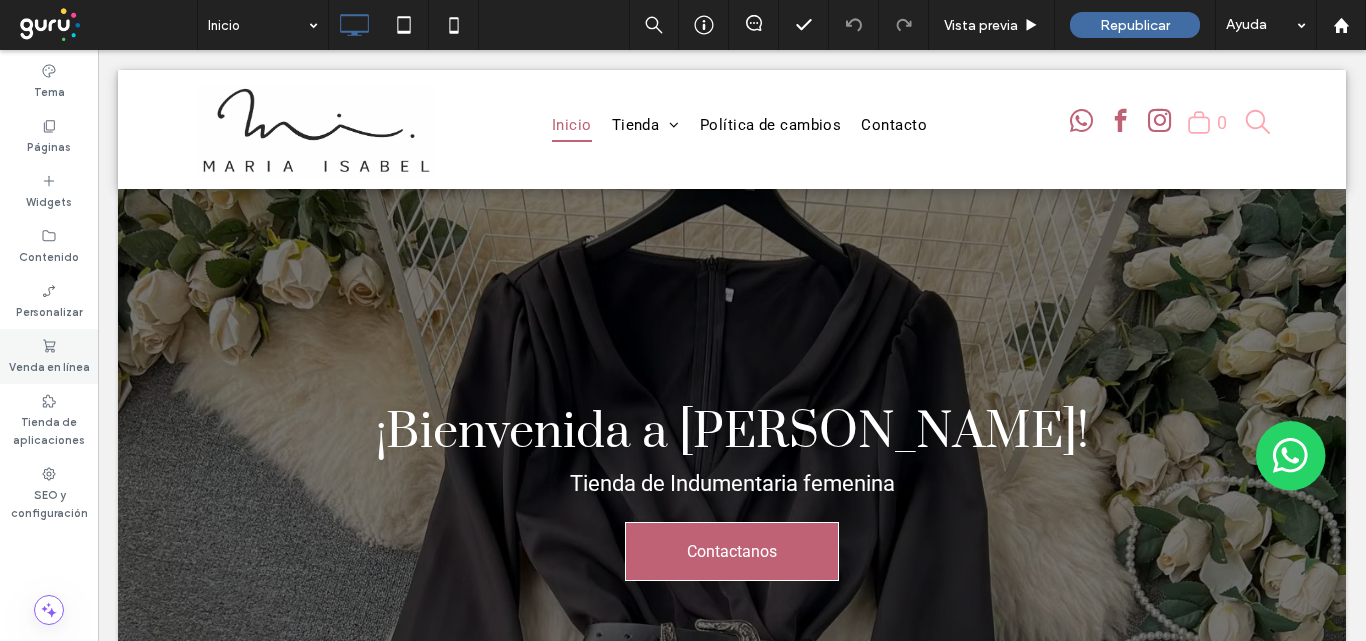 click 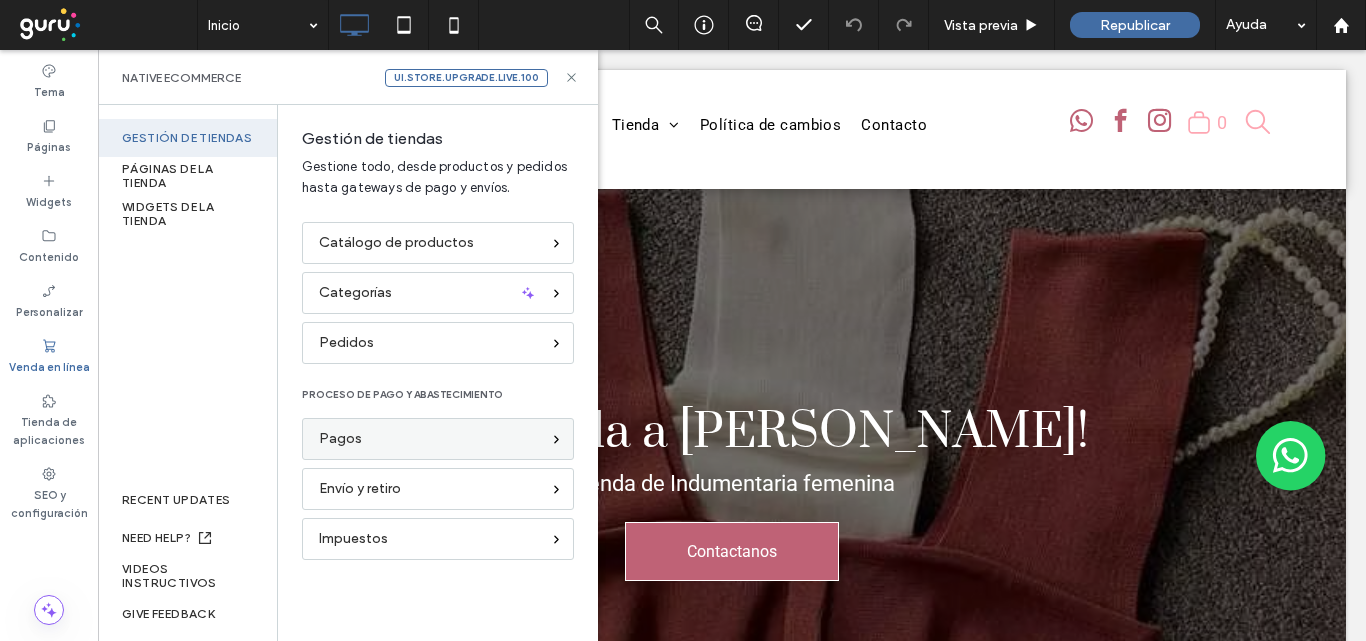click on "Pagos" at bounding box center [429, 439] 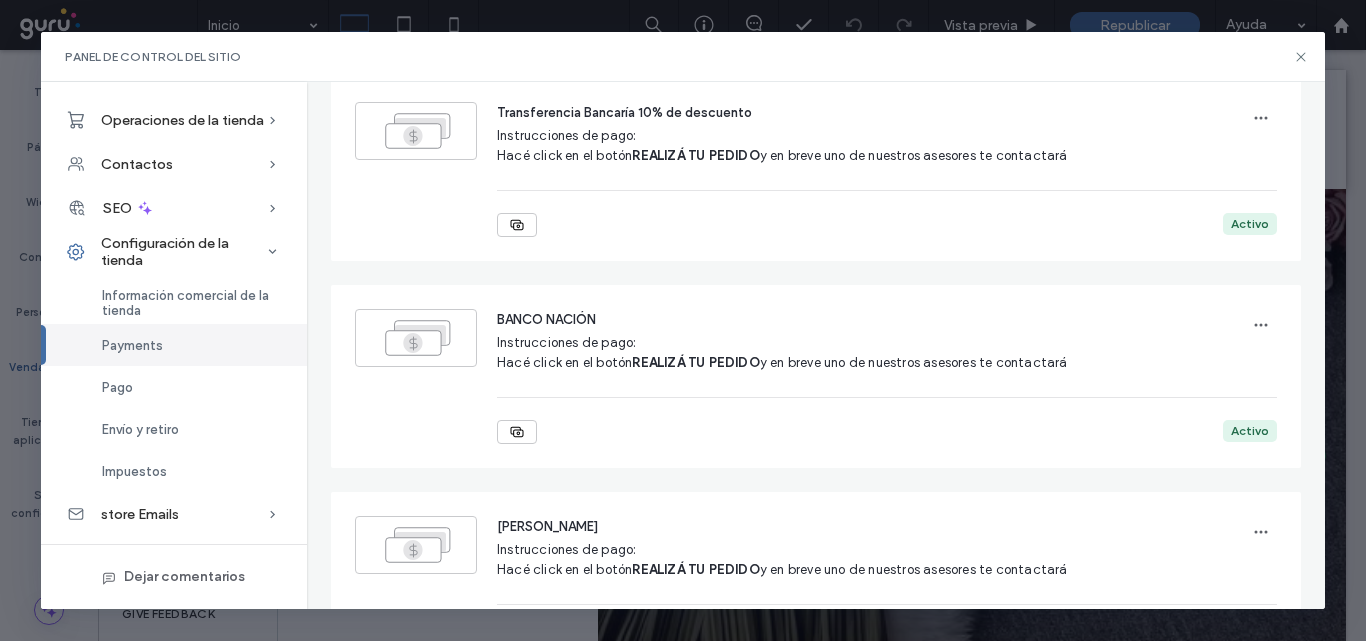 scroll, scrollTop: 300, scrollLeft: 0, axis: vertical 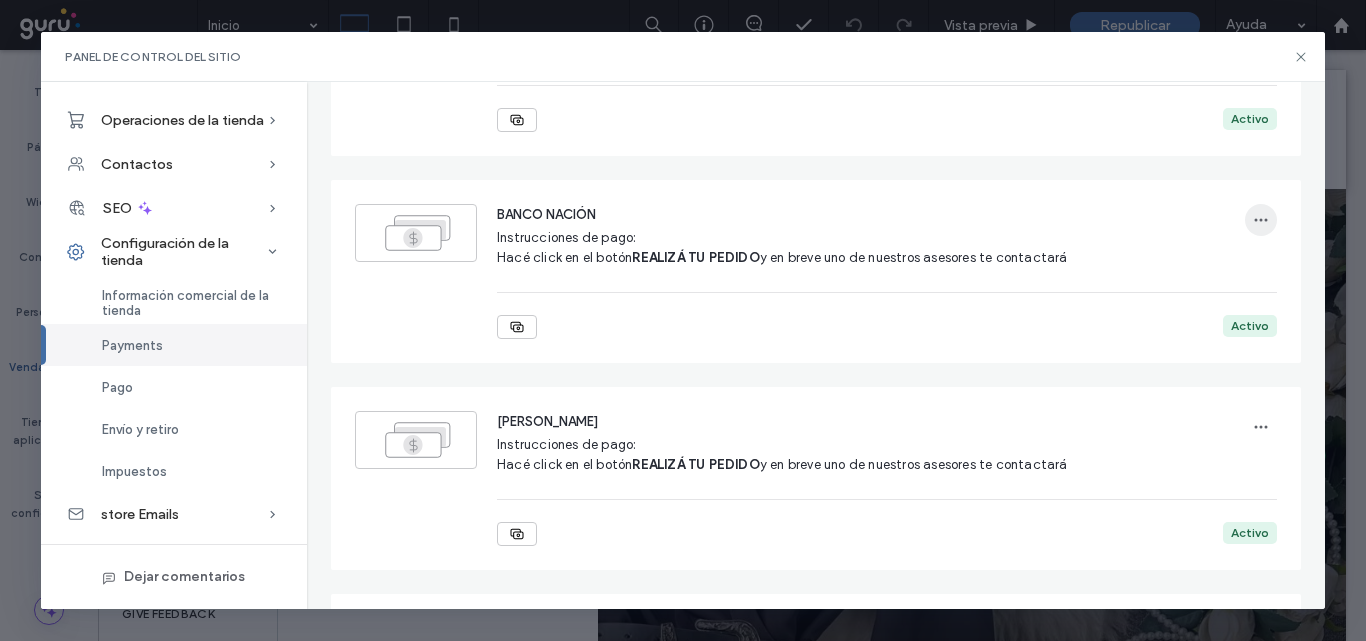 click 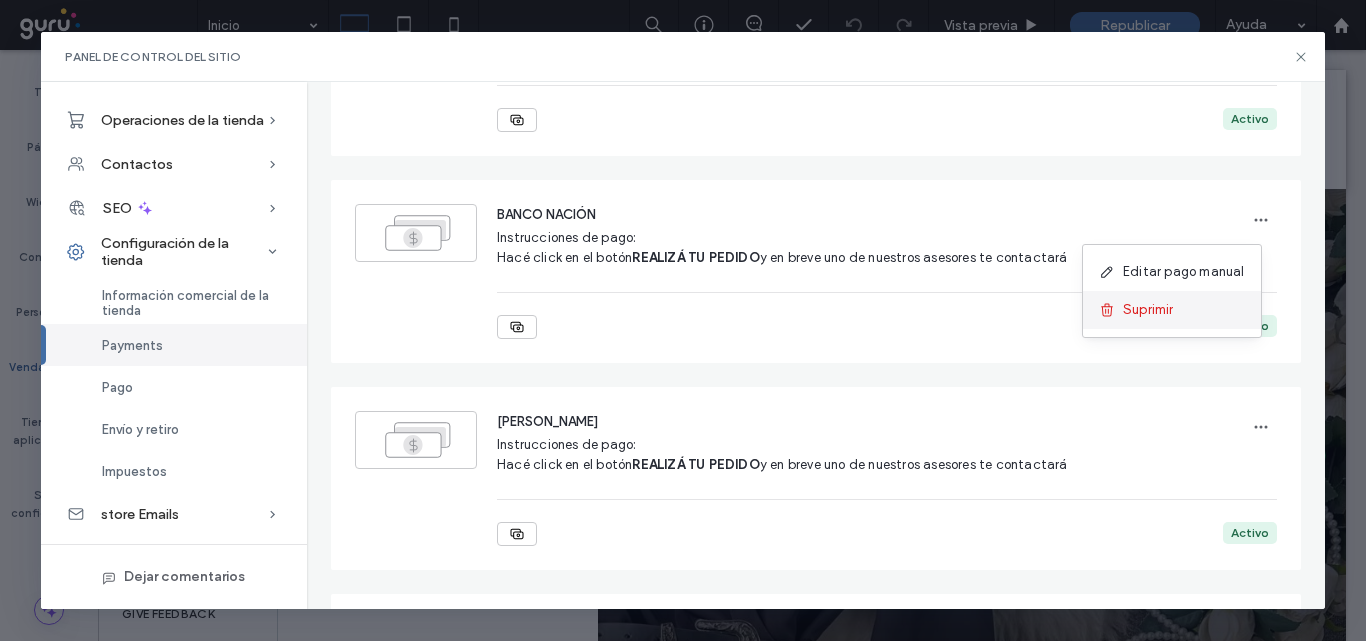 click on "Suprimir" at bounding box center (1148, 310) 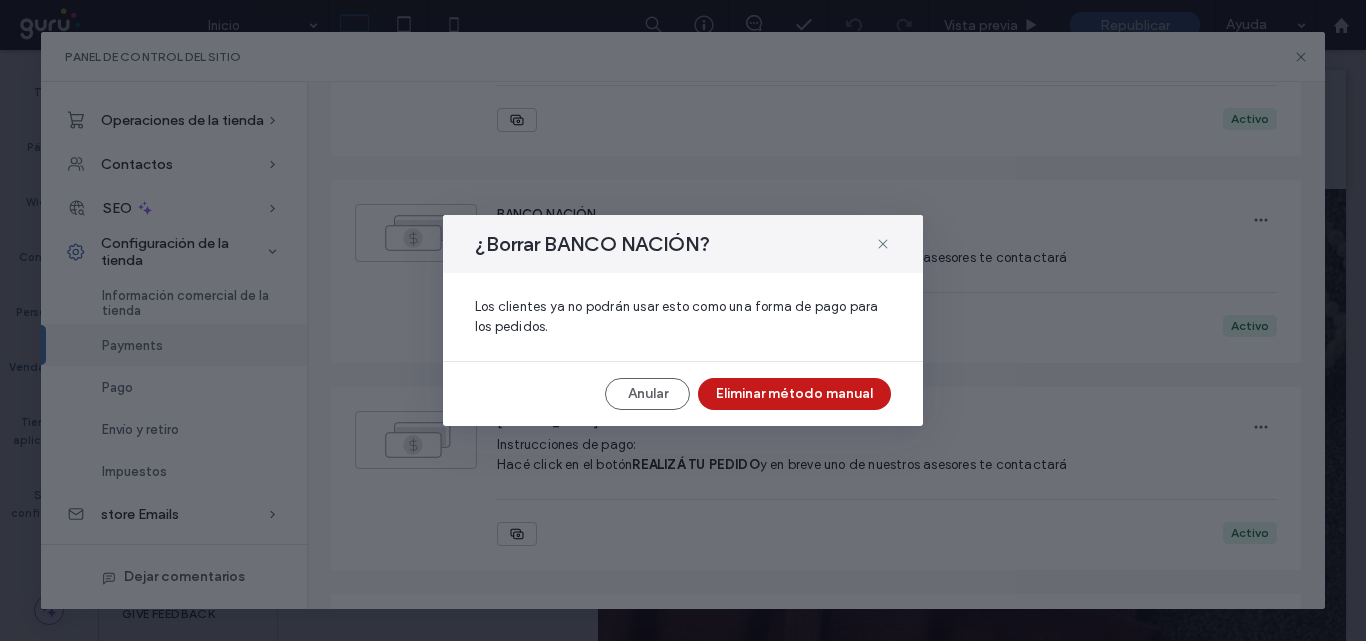 click on "Eliminar método manual" at bounding box center (794, 394) 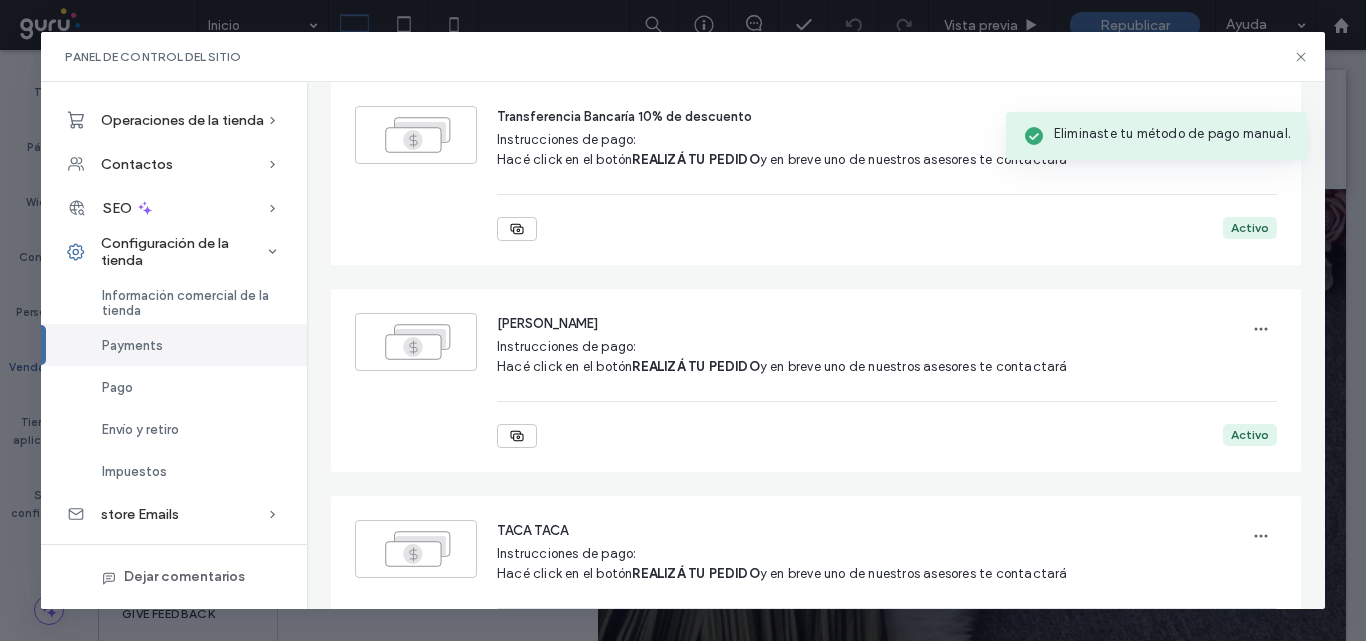 scroll, scrollTop: 200, scrollLeft: 0, axis: vertical 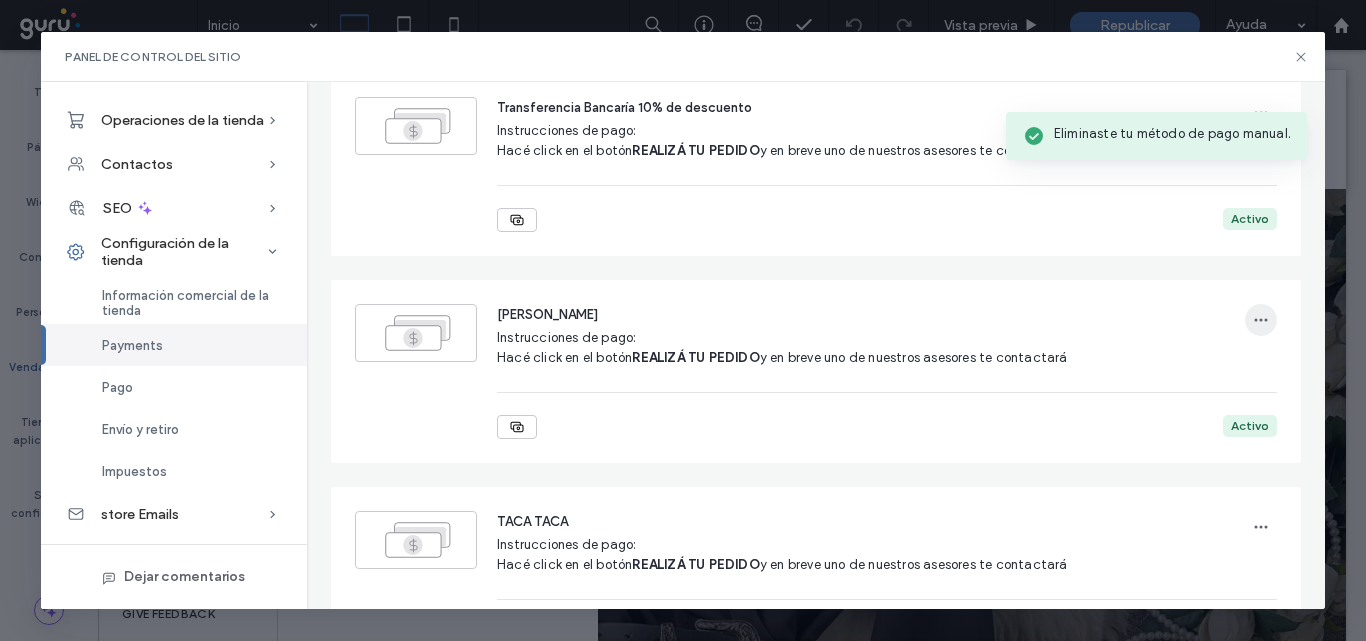 click 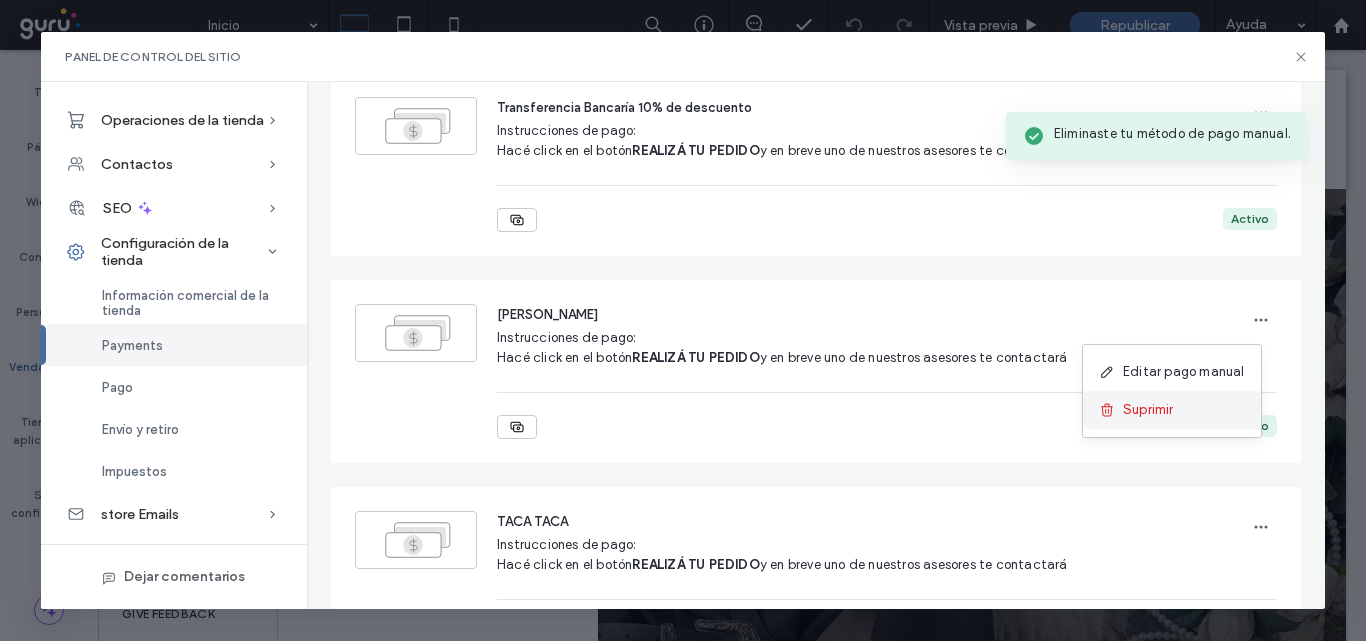click on "Suprimir" at bounding box center [1148, 410] 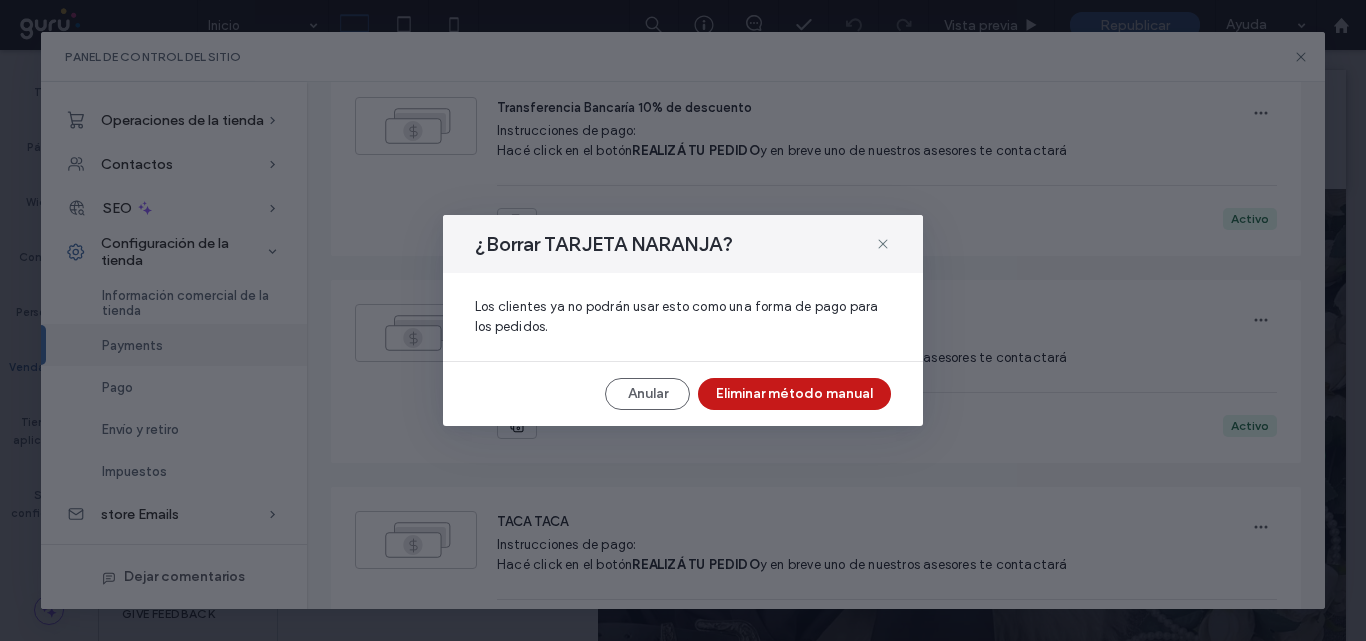 click on "Eliminar método manual" at bounding box center [794, 394] 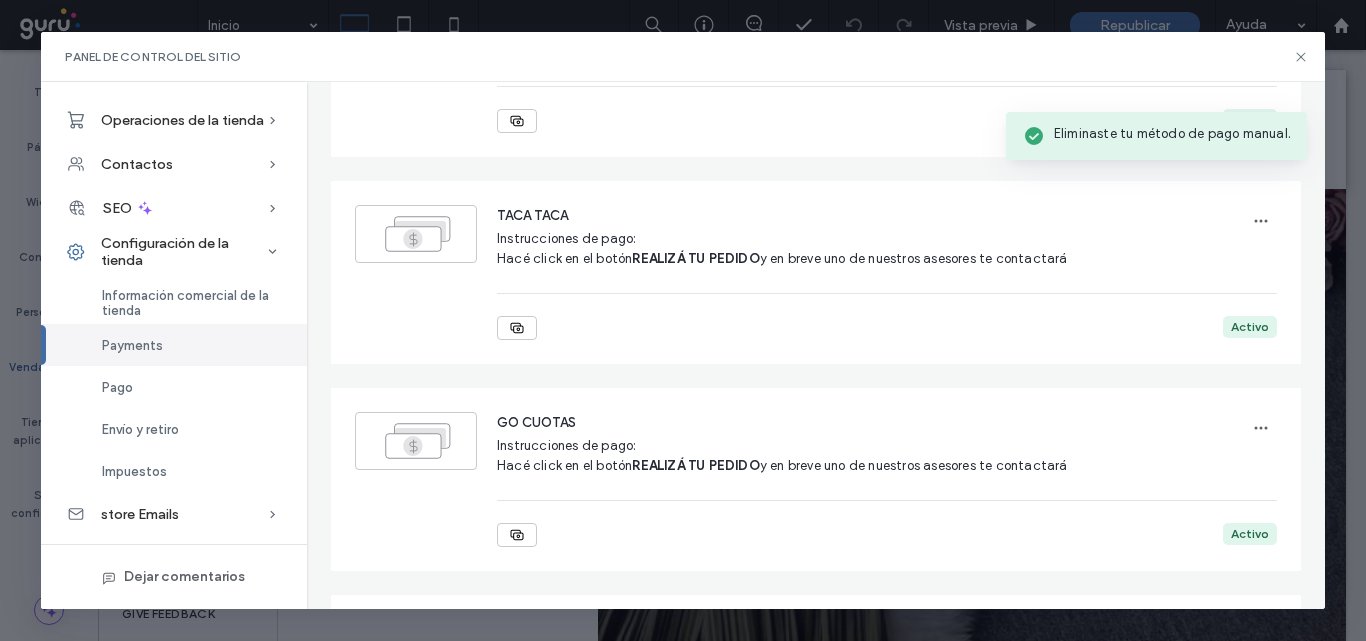 scroll, scrollTop: 300, scrollLeft: 0, axis: vertical 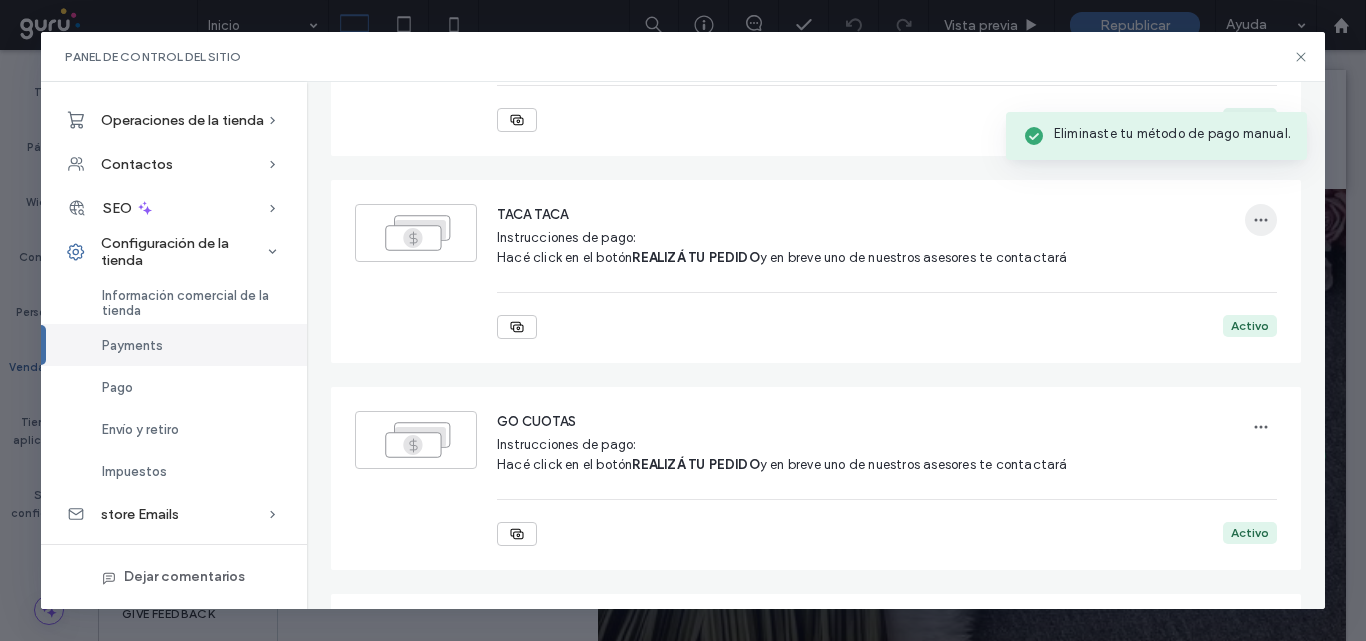click 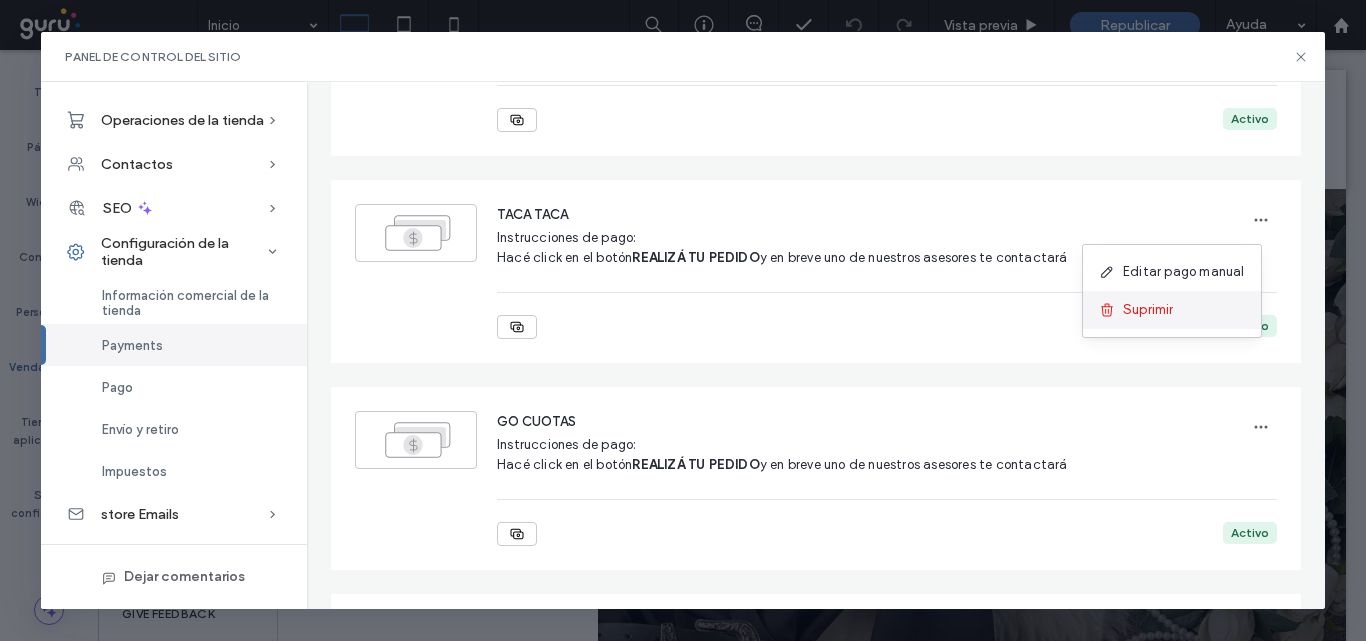 click on "Suprimir" at bounding box center (1148, 310) 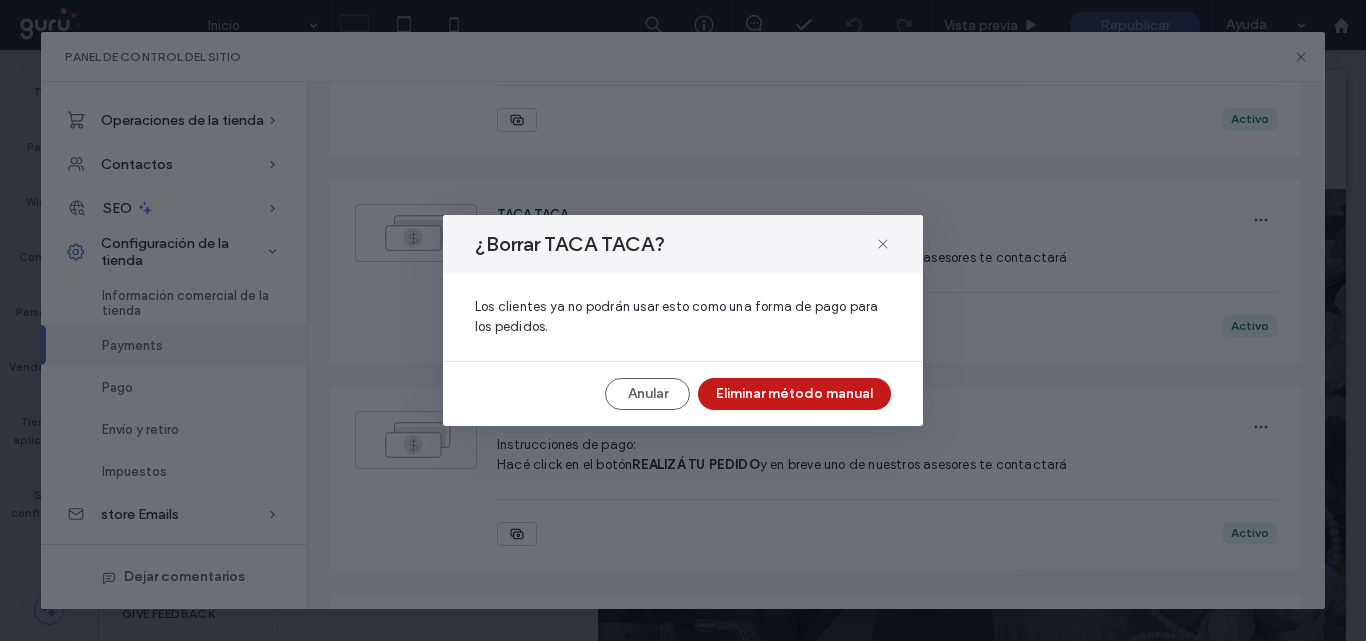 click on "Eliminar método manual" at bounding box center [794, 394] 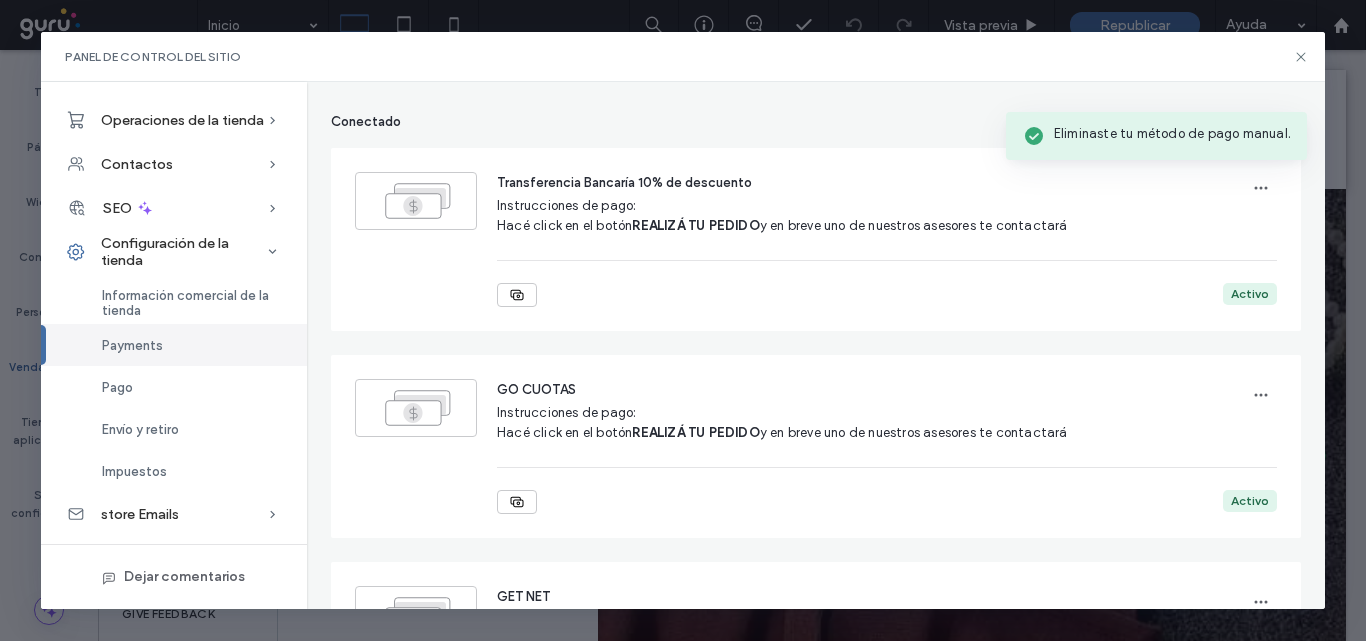 scroll, scrollTop: 200, scrollLeft: 0, axis: vertical 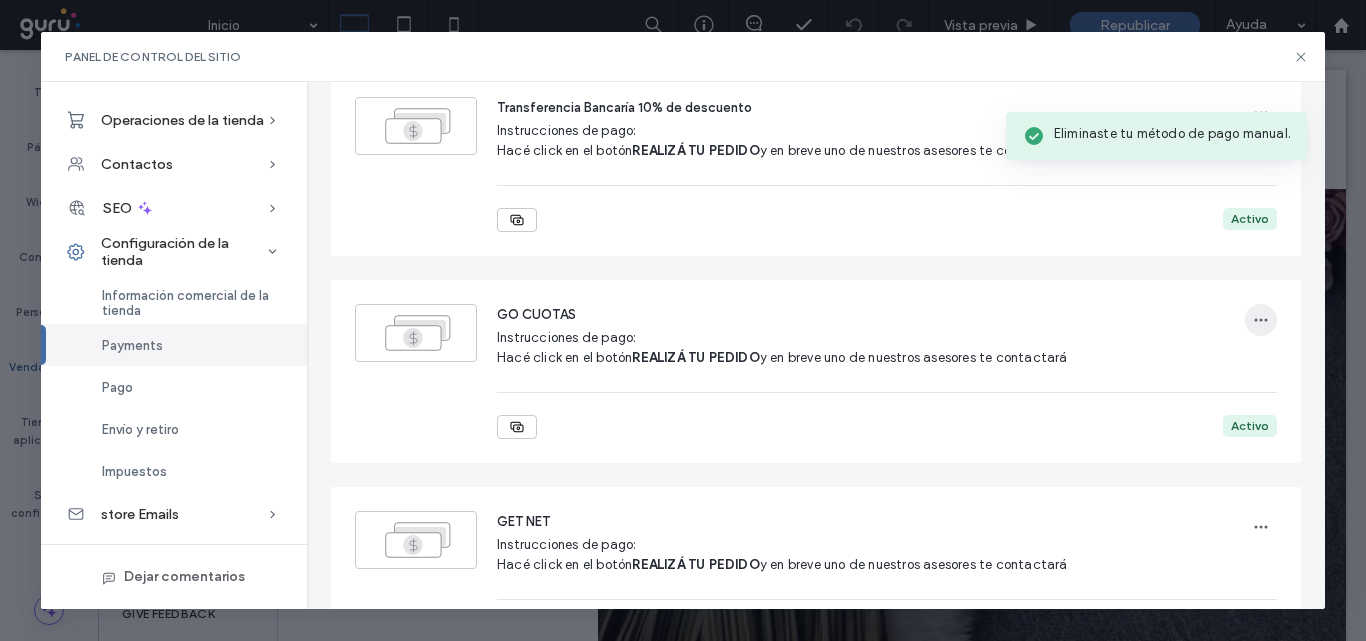 click 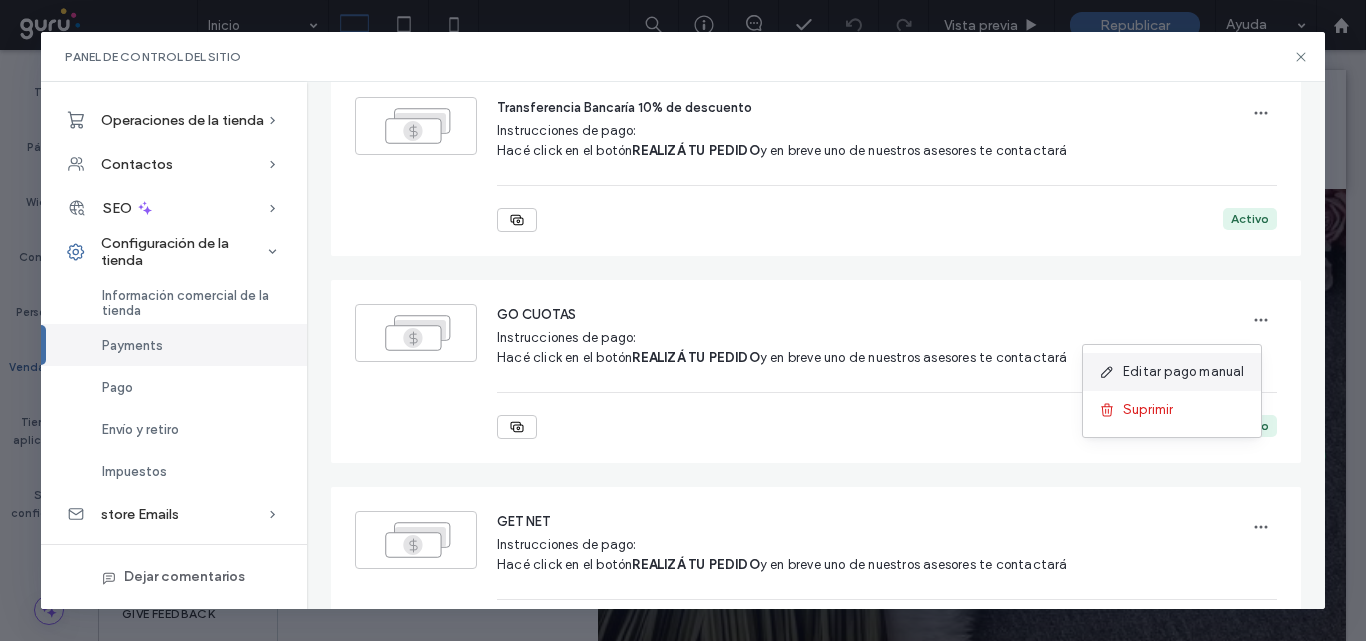 click on "Editar pago manual" at bounding box center [1184, 372] 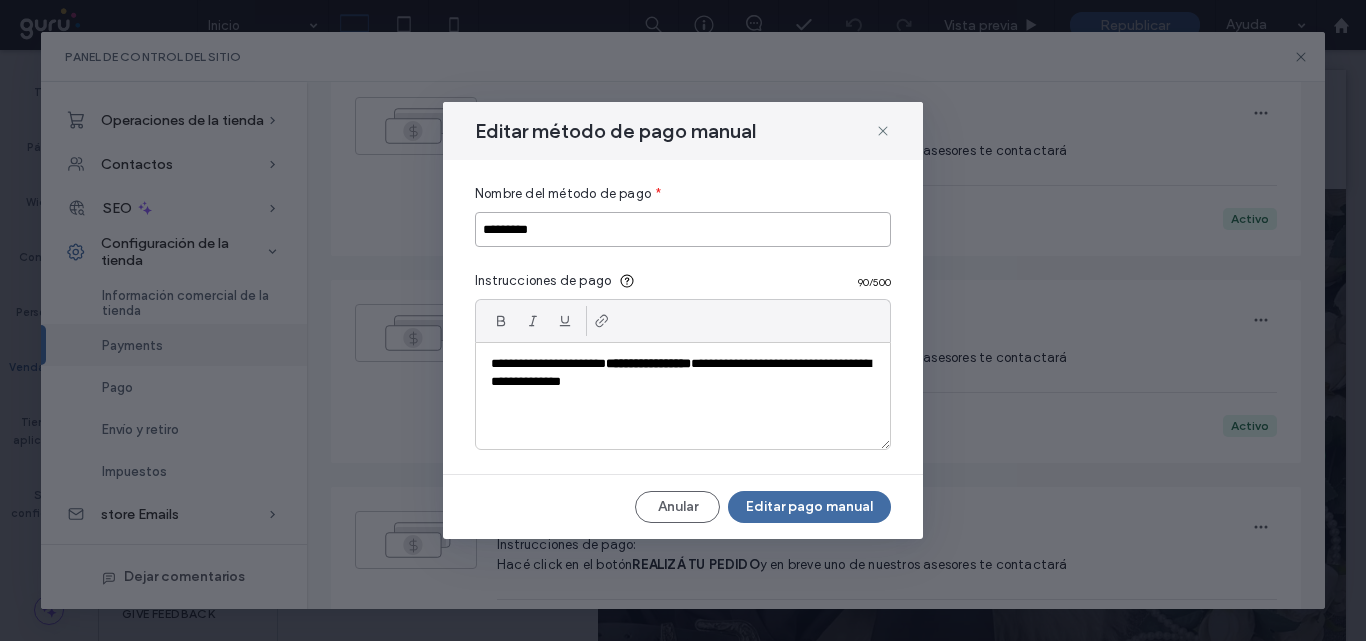 drag, startPoint x: 583, startPoint y: 233, endPoint x: 466, endPoint y: 230, distance: 117.03845 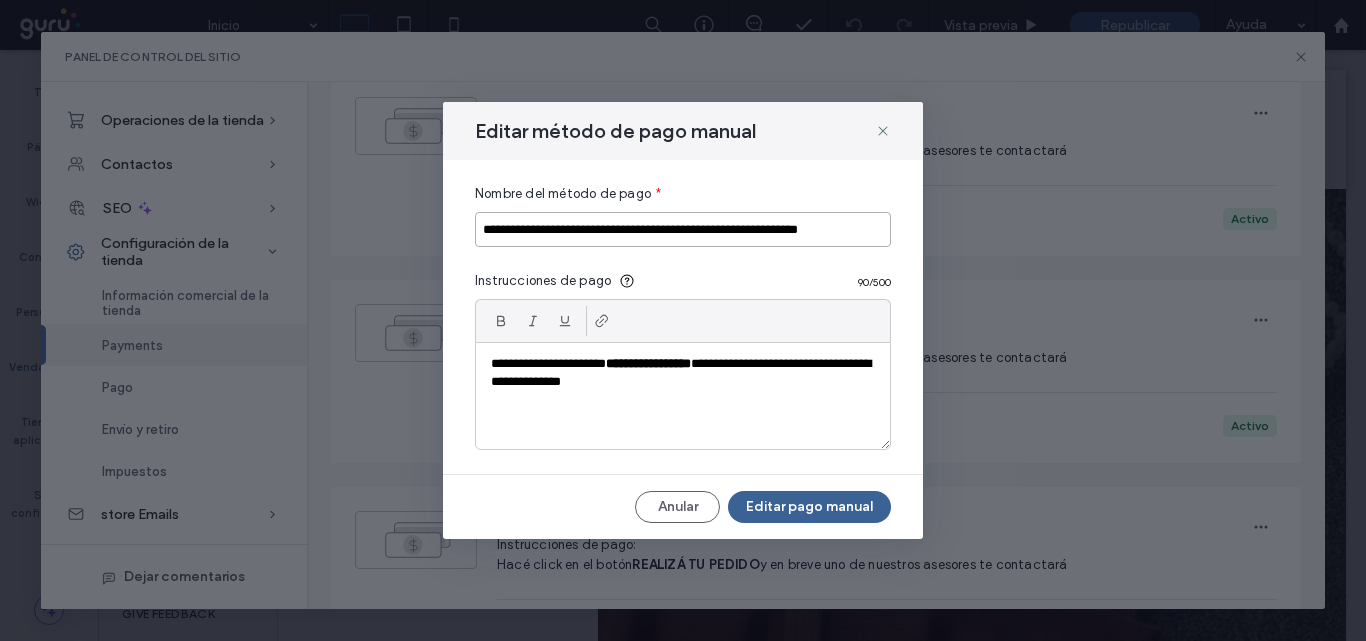 type on "**********" 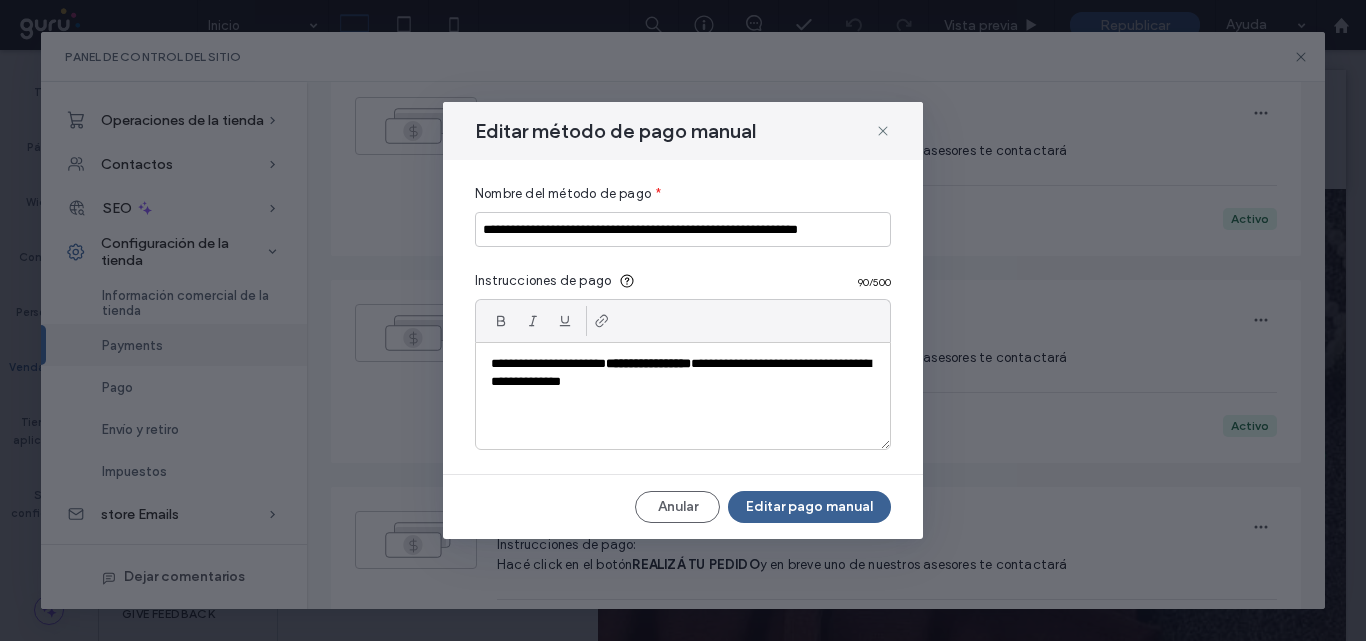 click on "Editar pago manual" at bounding box center [809, 507] 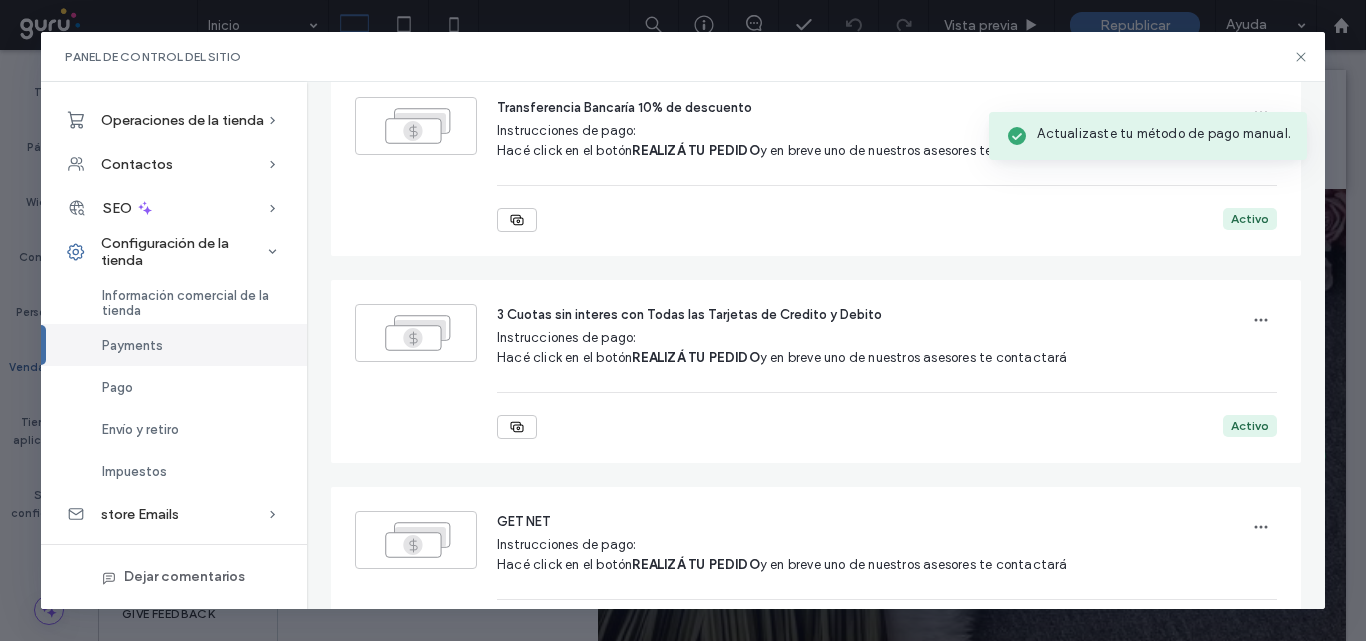 scroll, scrollTop: 0, scrollLeft: 0, axis: both 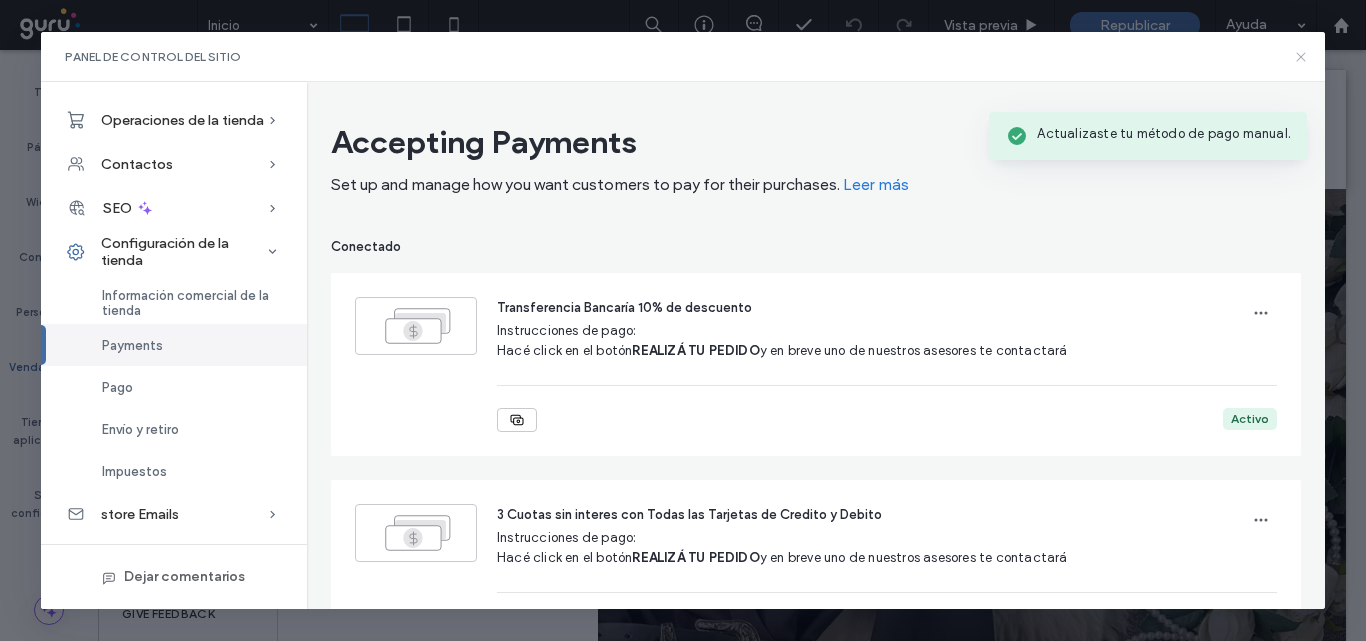 drag, startPoint x: 1306, startPoint y: 58, endPoint x: 1195, endPoint y: 8, distance: 121.74153 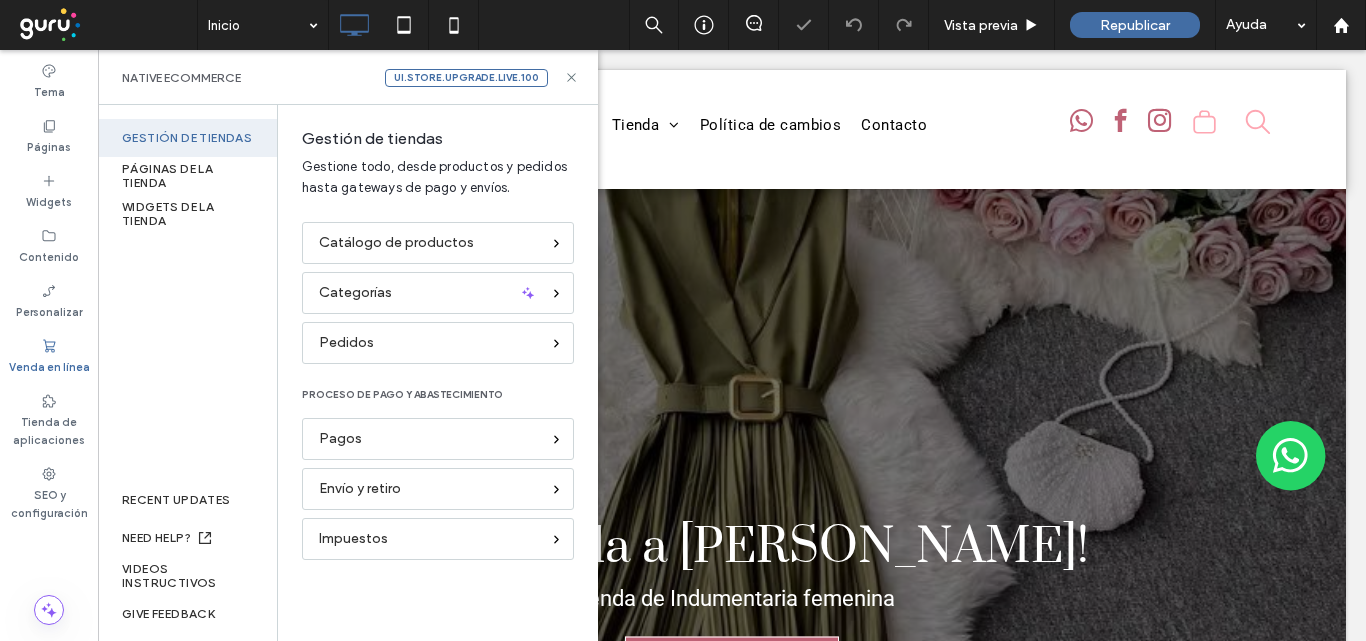 scroll, scrollTop: 0, scrollLeft: 0, axis: both 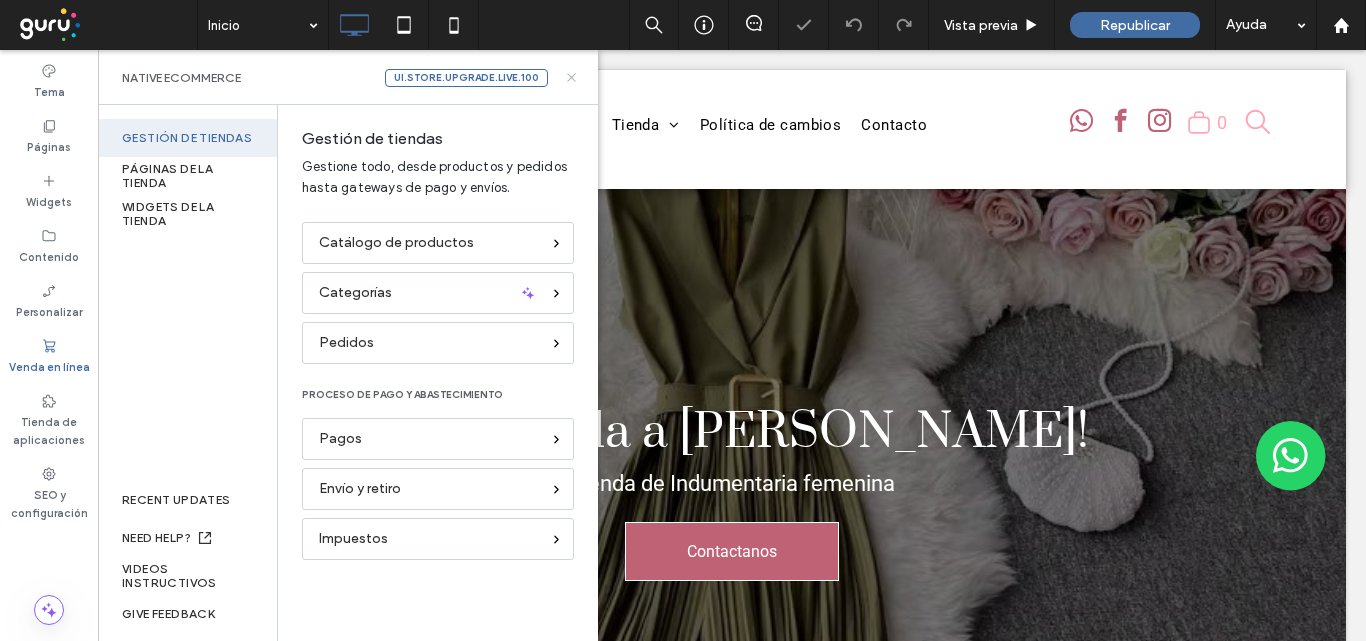 click 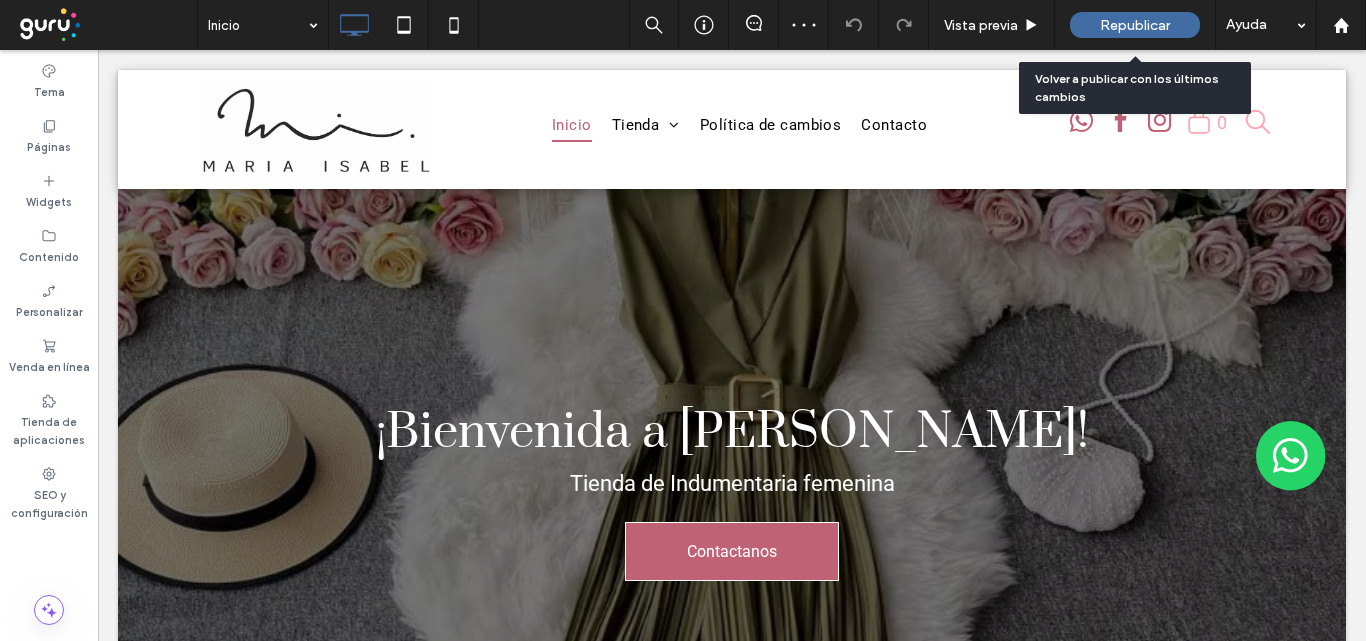 click on "Republicar" at bounding box center (1135, 25) 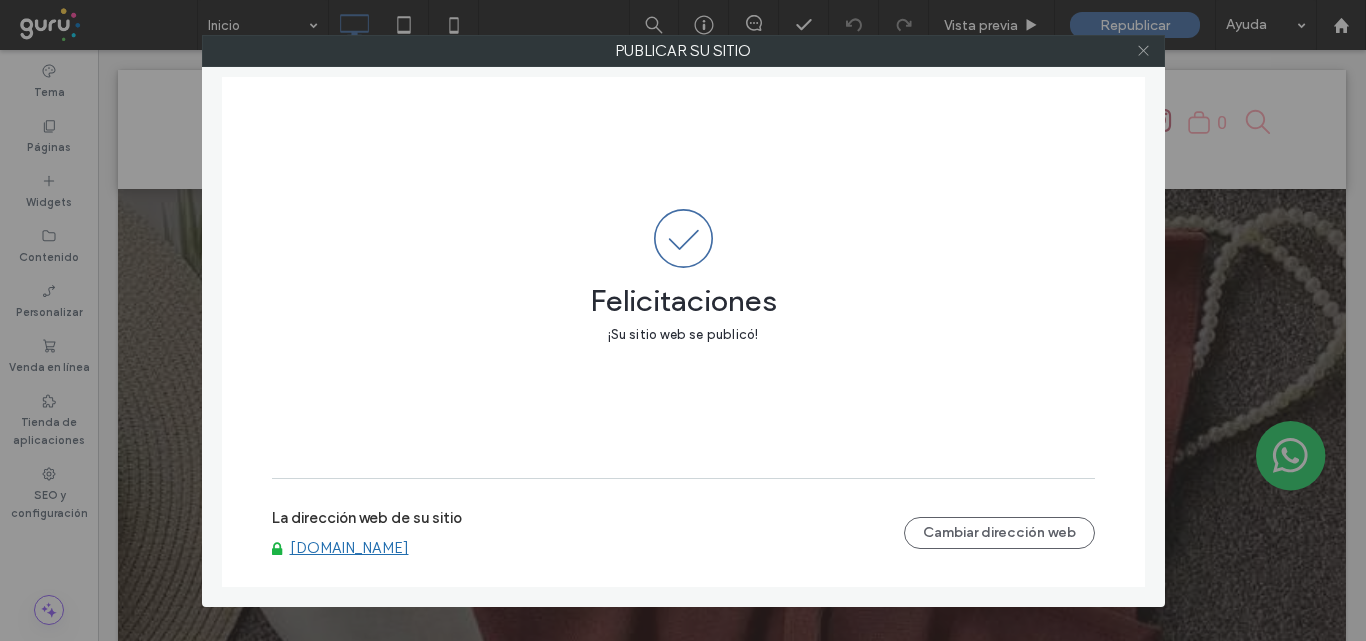 click 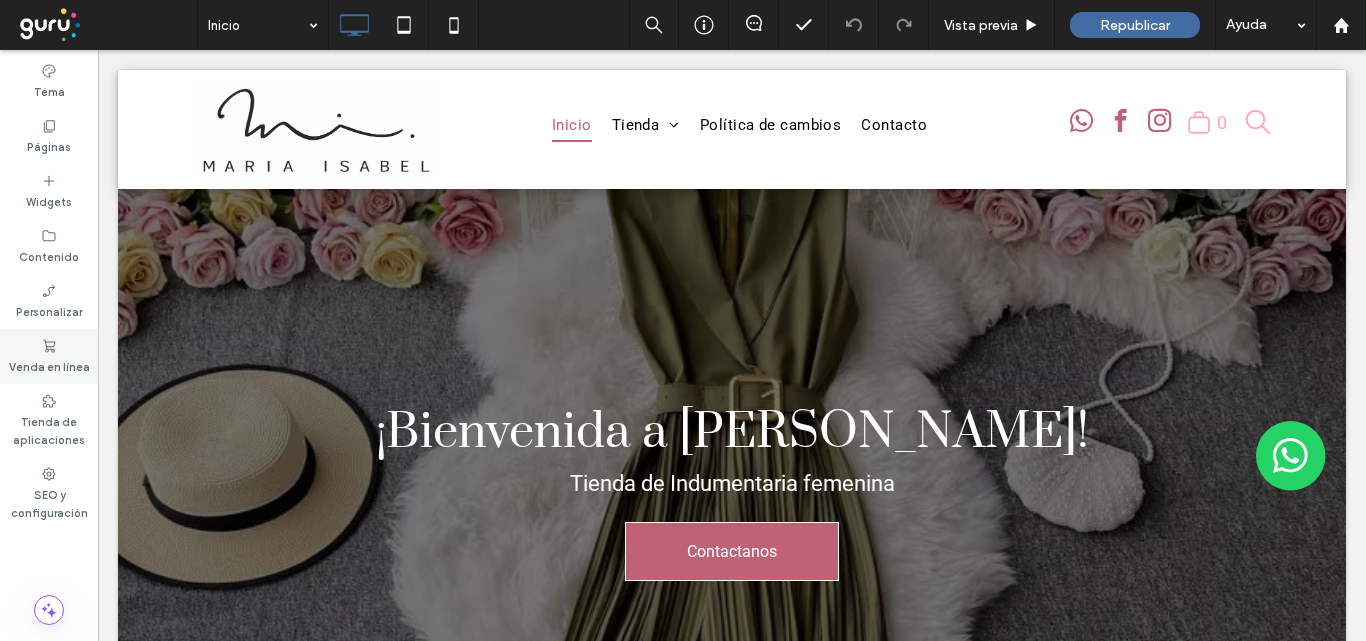 click 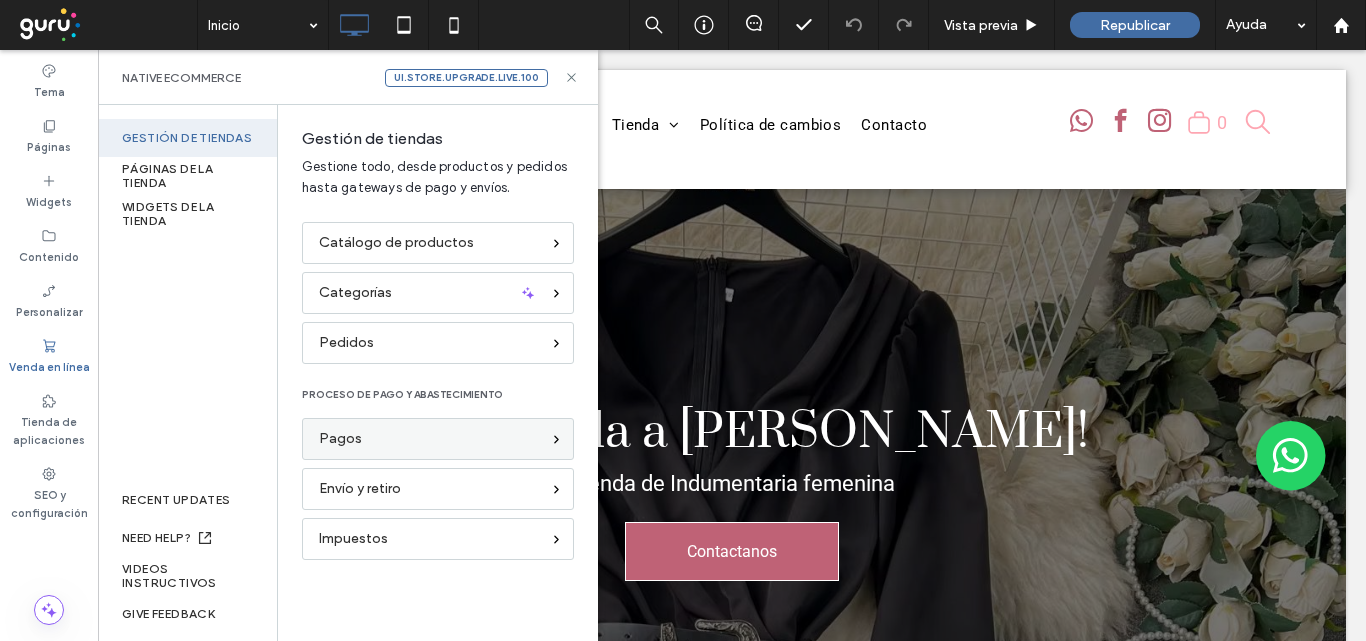 click on "Pagos" at bounding box center [429, 439] 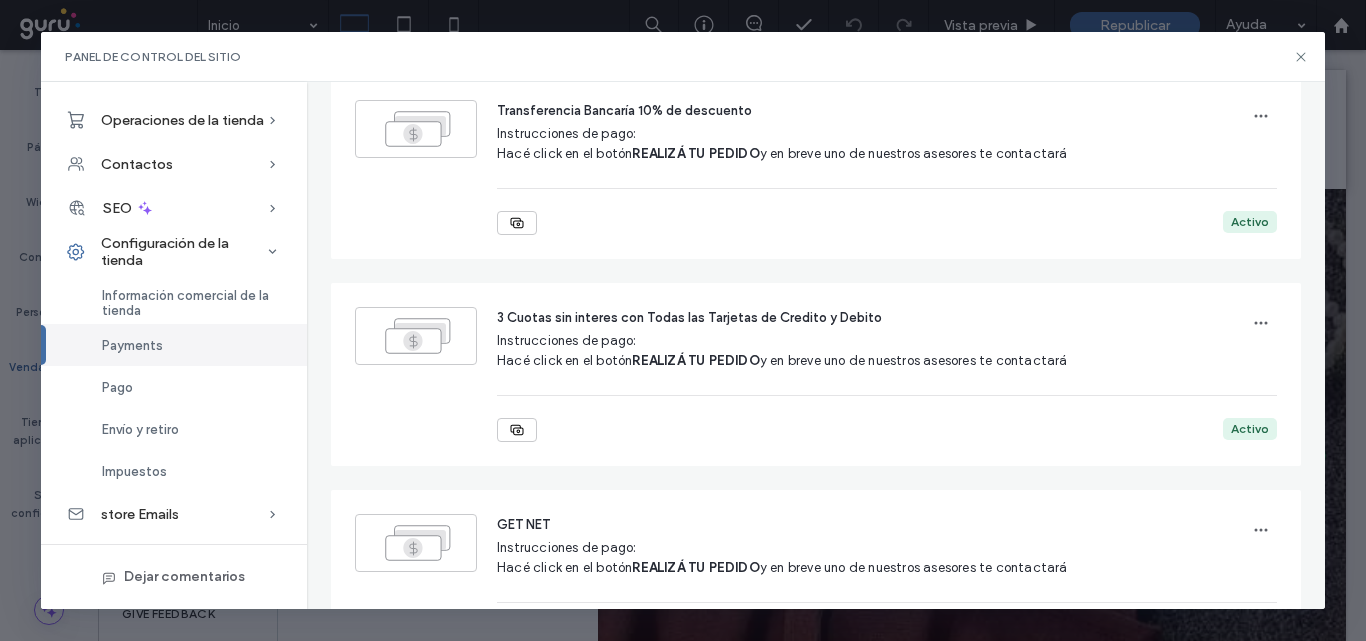scroll, scrollTop: 200, scrollLeft: 0, axis: vertical 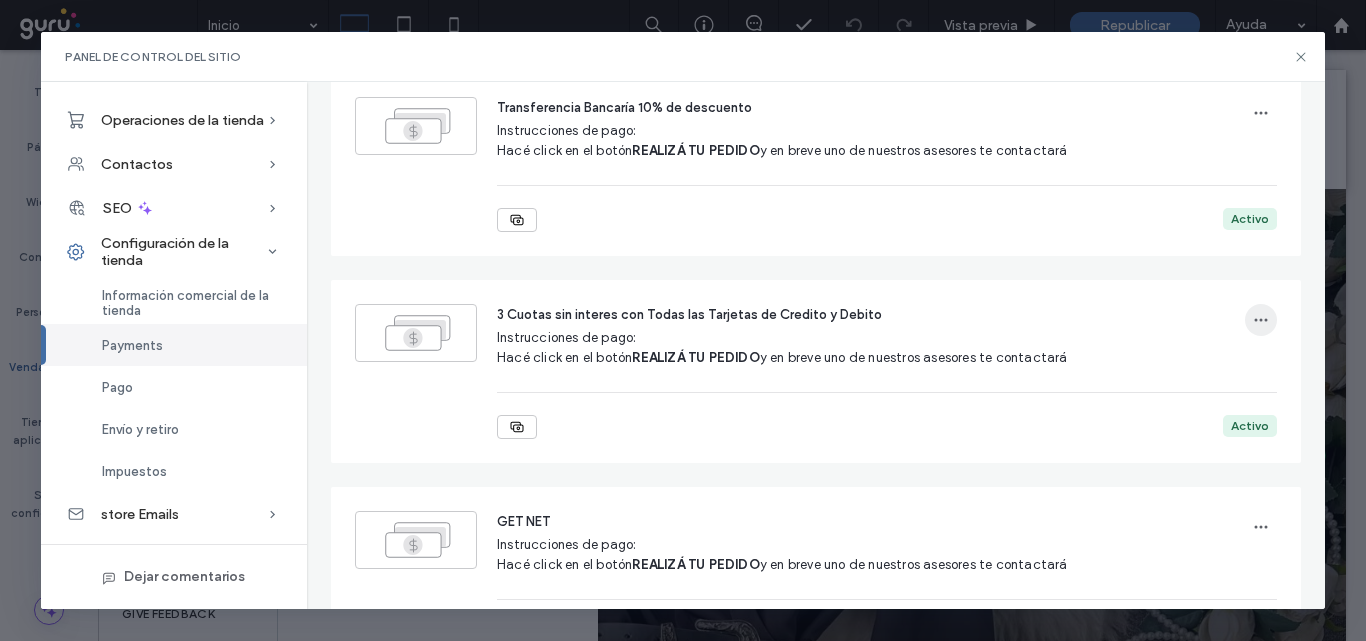 click 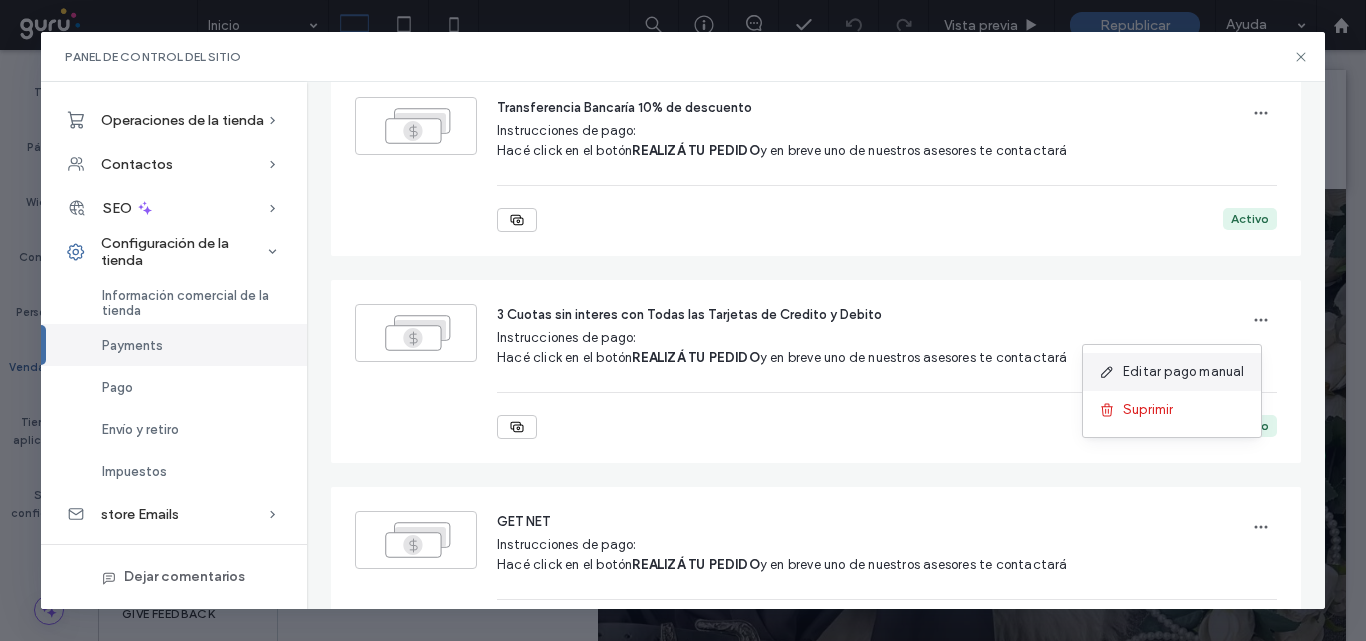click on "Editar pago manual" at bounding box center [1184, 372] 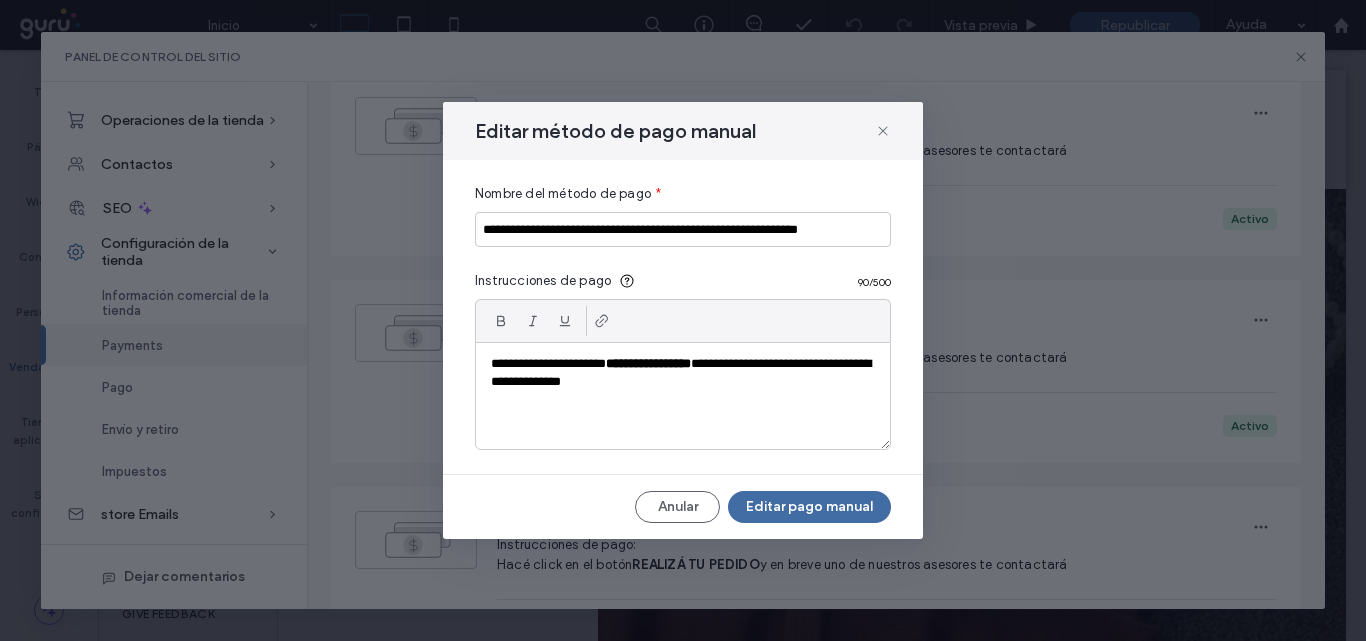 click on "**********" at bounding box center [683, 396] 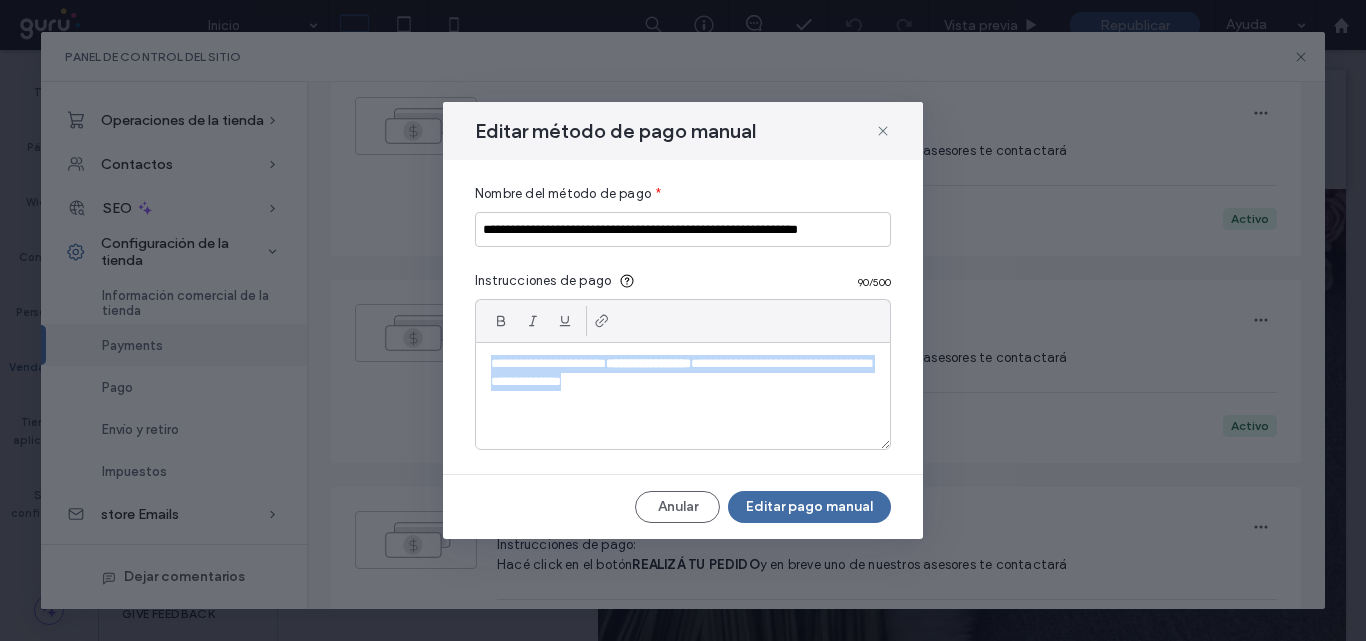 drag, startPoint x: 491, startPoint y: 361, endPoint x: 565, endPoint y: 369, distance: 74.431175 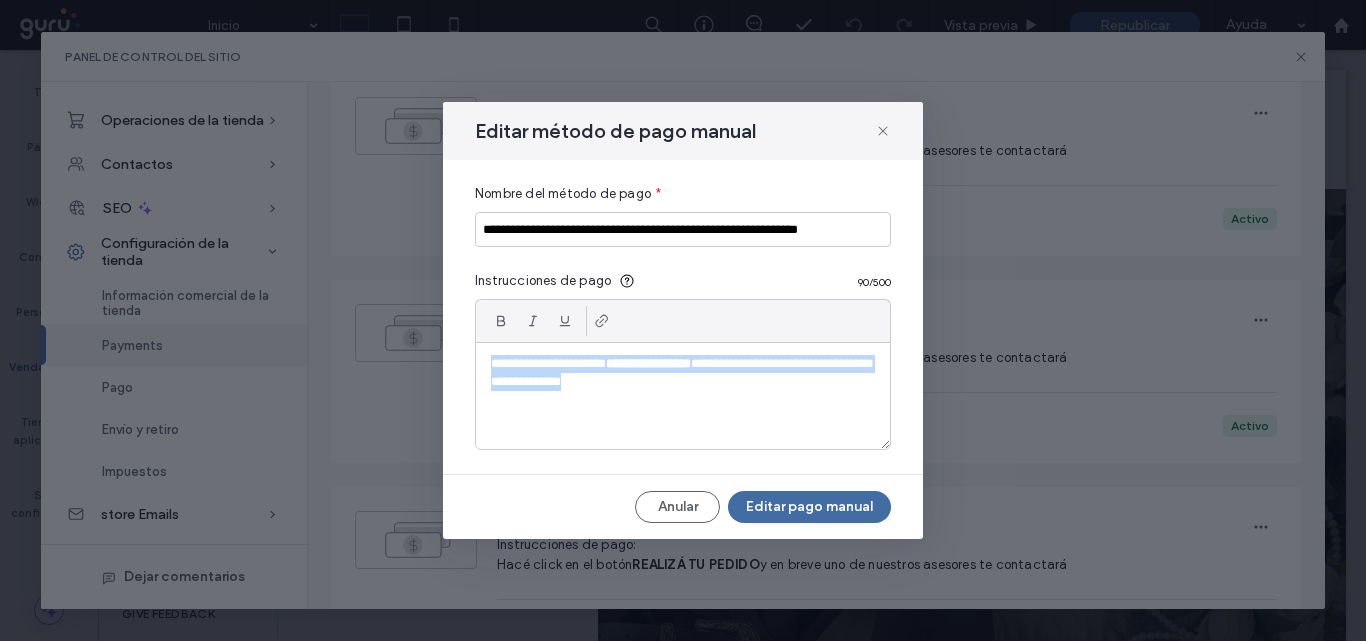 copy on "**********" 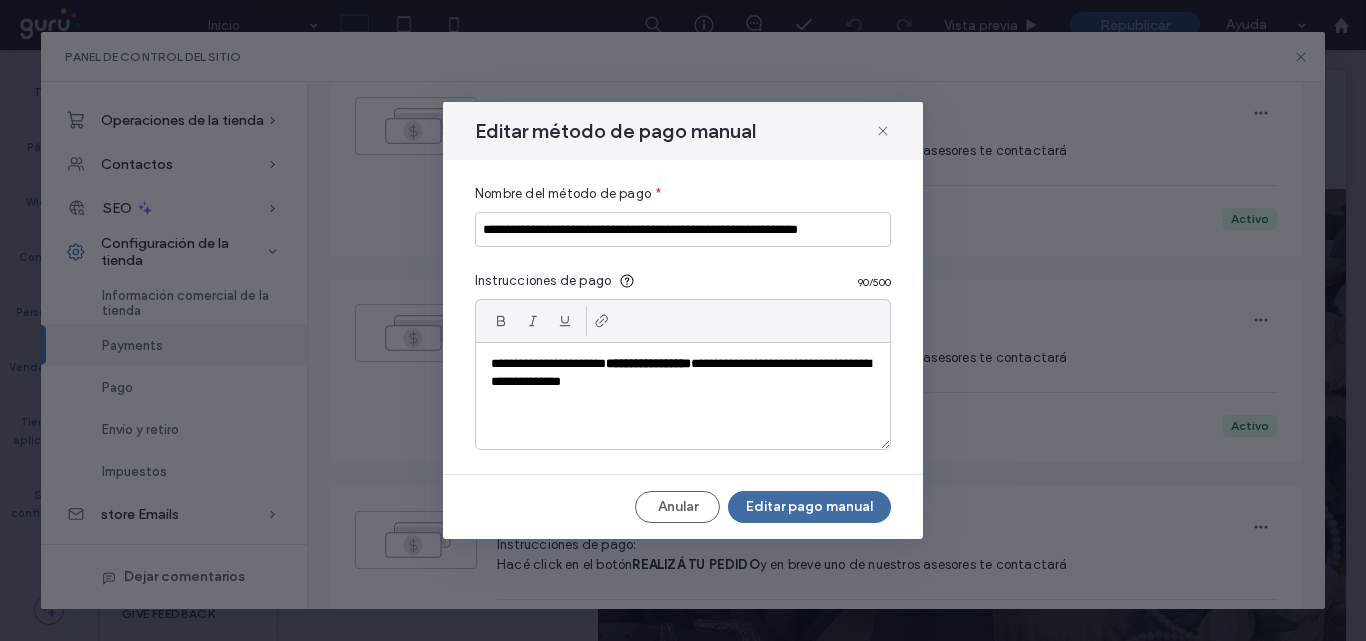 click on "**********" at bounding box center (683, 373) 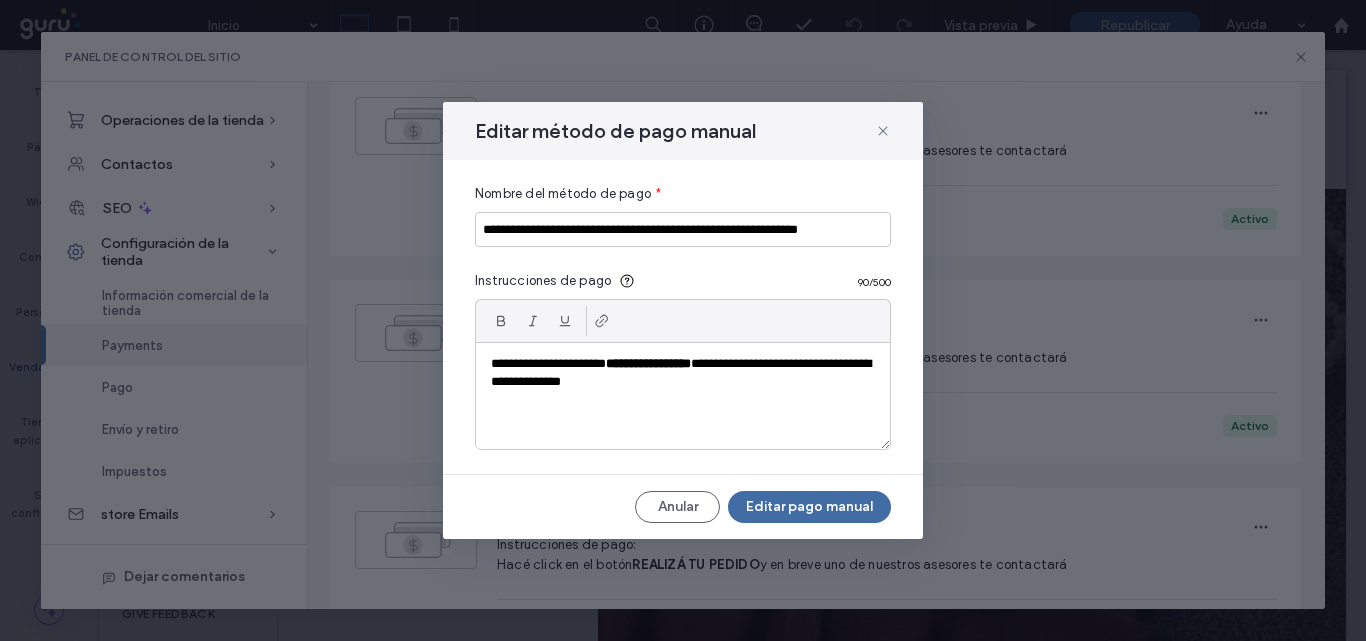 type 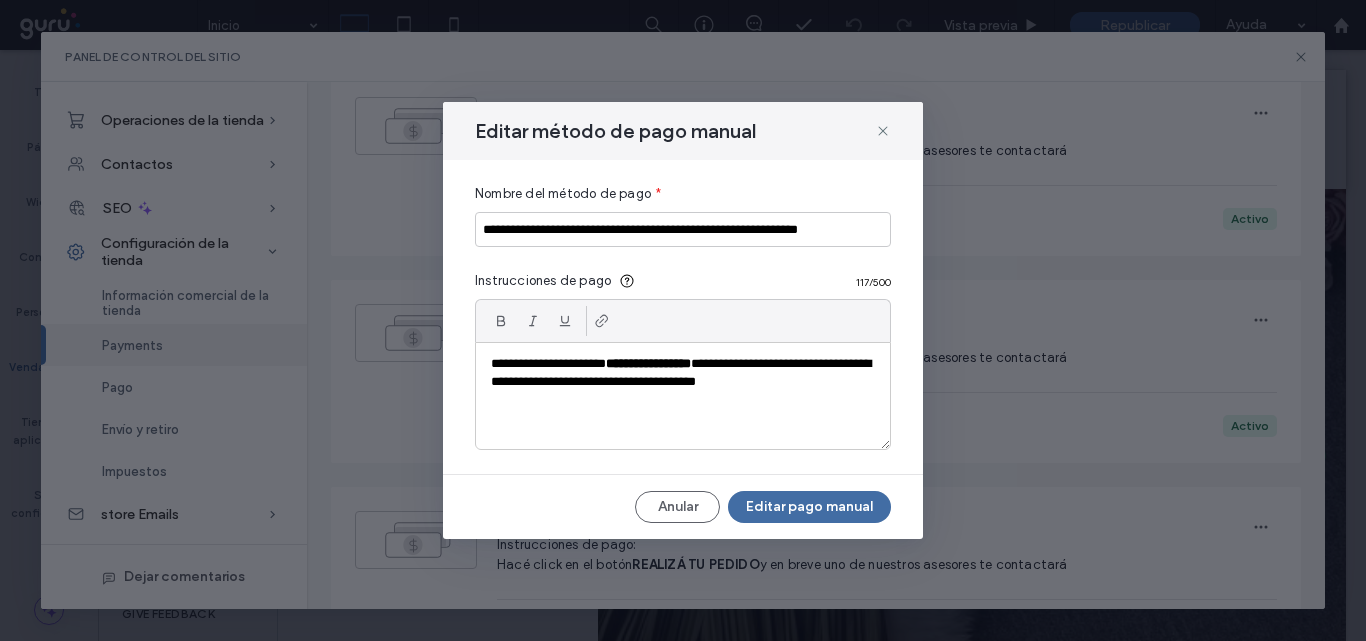 click on "**********" at bounding box center [683, 373] 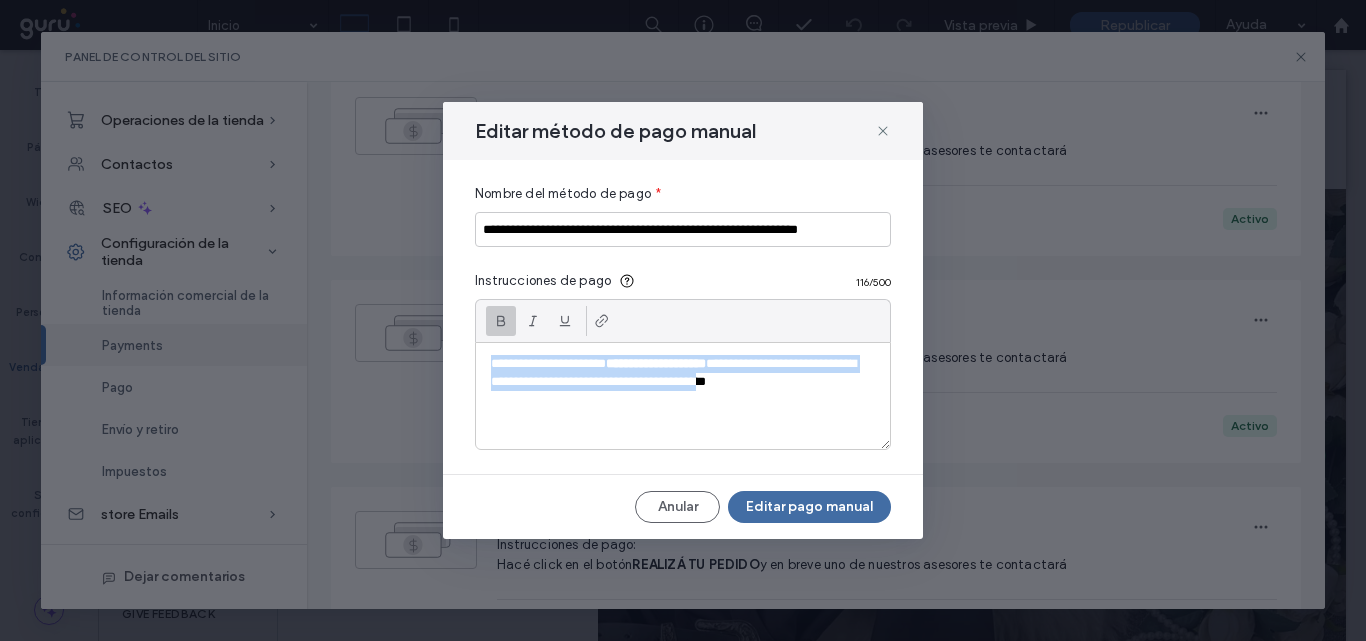 drag, startPoint x: 487, startPoint y: 363, endPoint x: 826, endPoint y: 421, distance: 343.92587 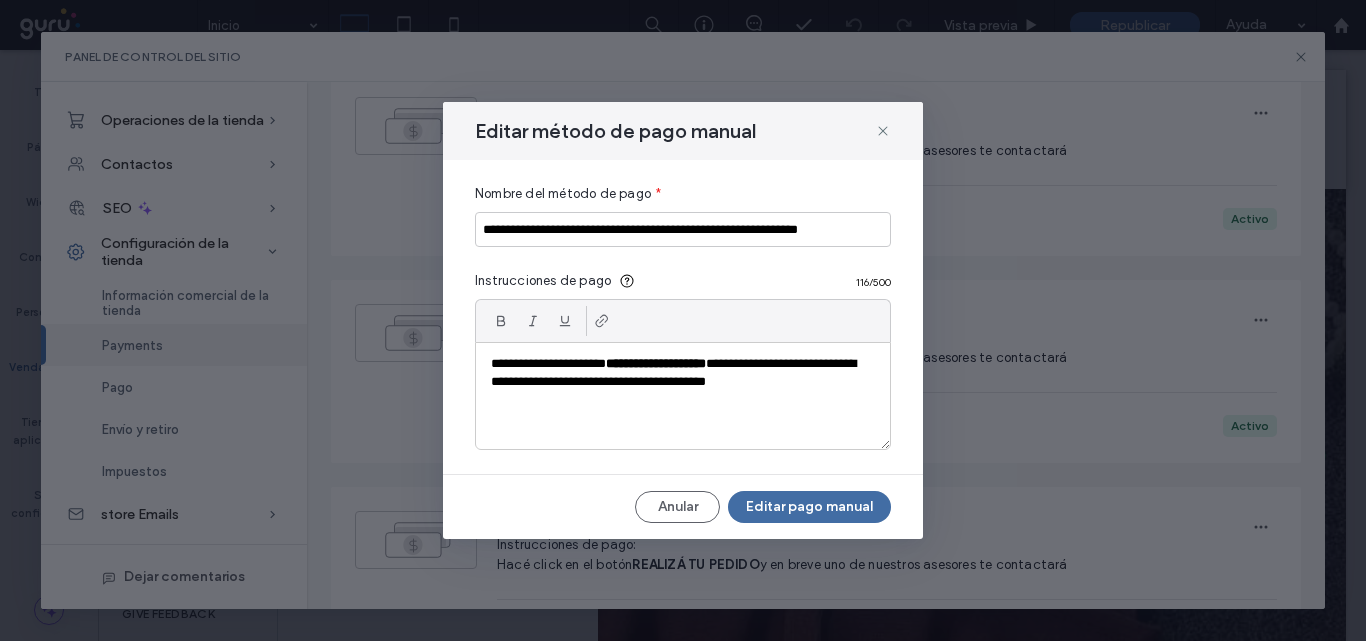 click on "**********" at bounding box center (683, 396) 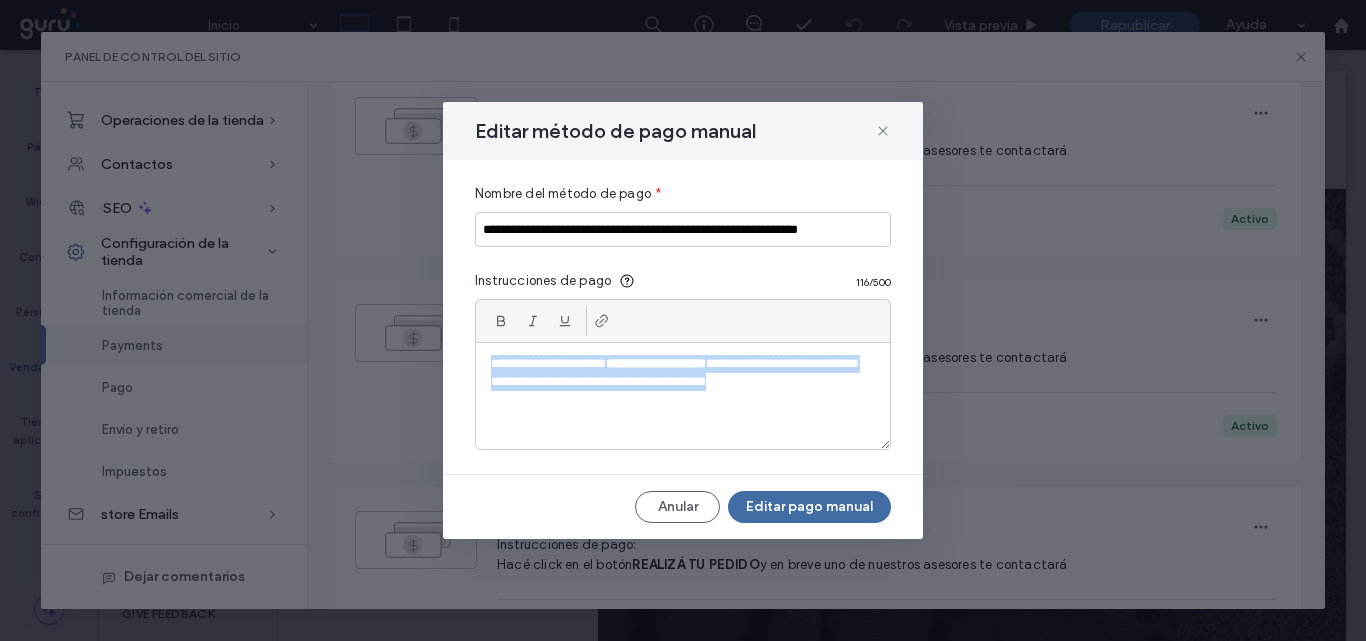 drag, startPoint x: 490, startPoint y: 363, endPoint x: 836, endPoint y: 397, distance: 347.6665 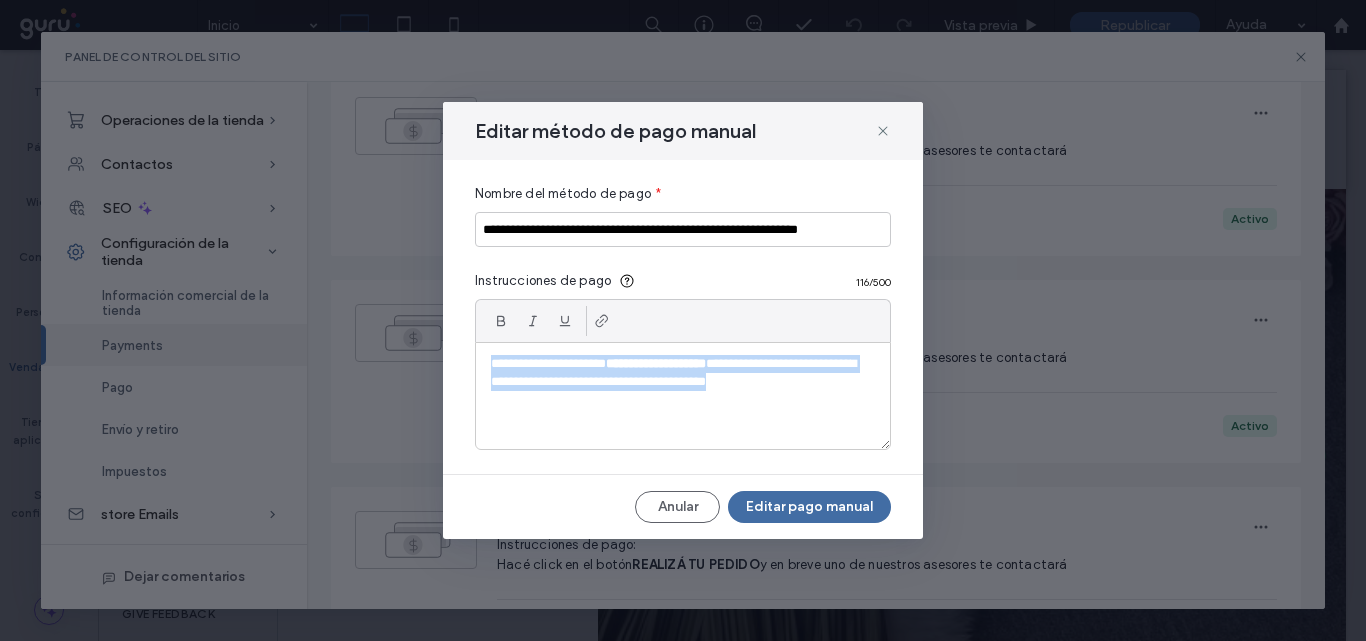 copy on "**********" 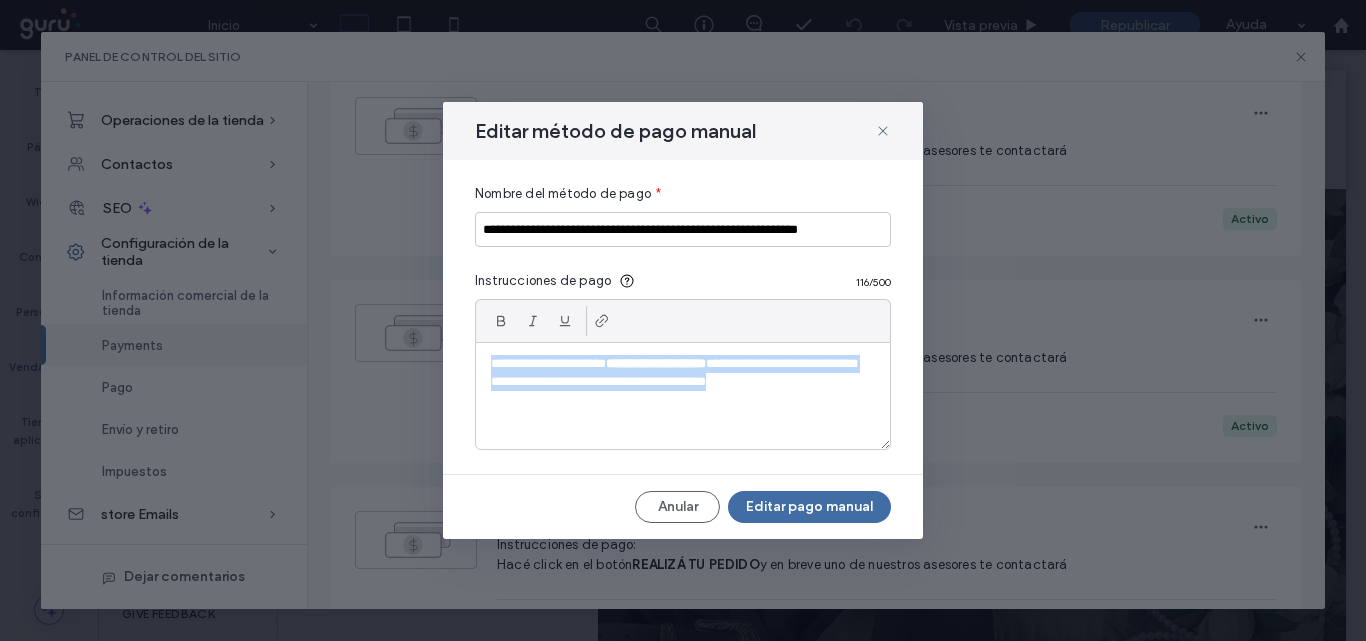 click on "**********" at bounding box center [656, 363] 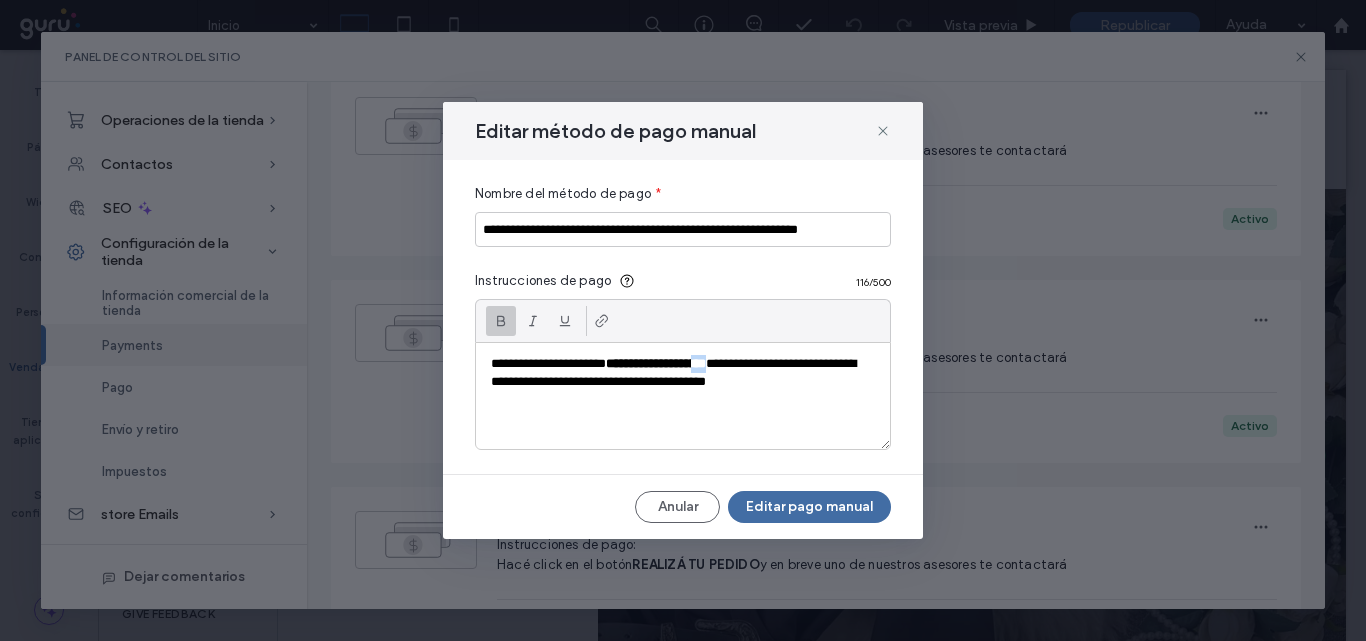 drag, startPoint x: 760, startPoint y: 366, endPoint x: 750, endPoint y: 369, distance: 10.440307 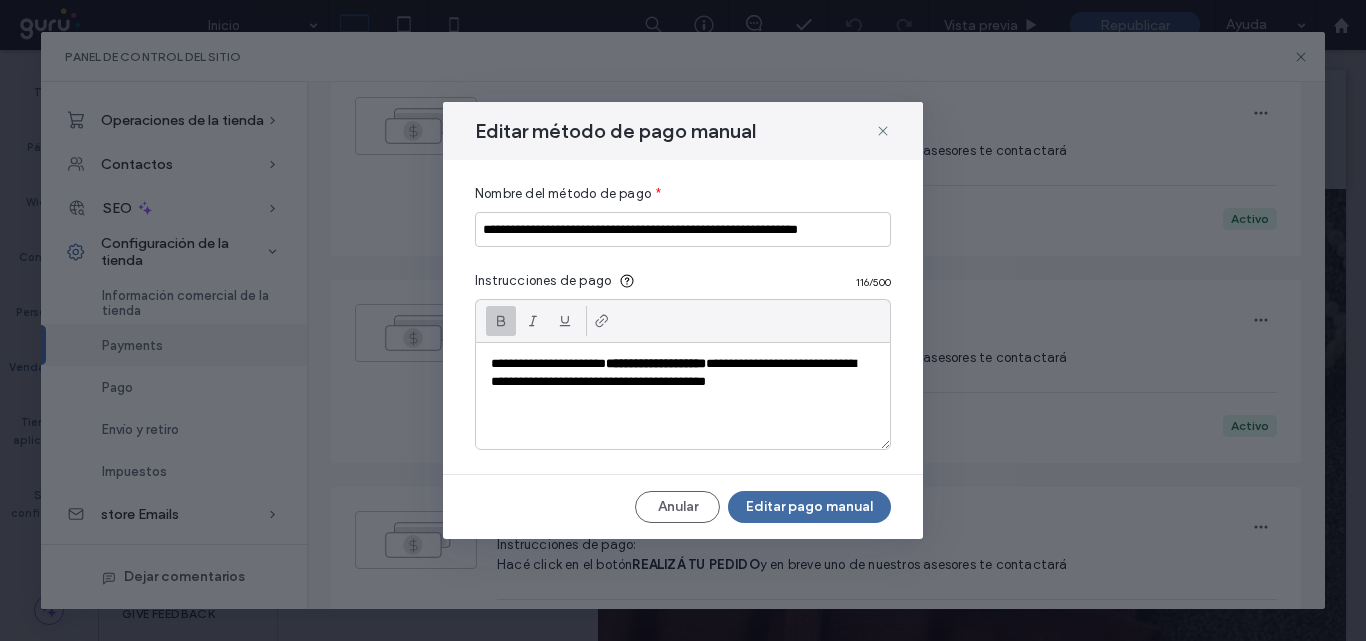 click 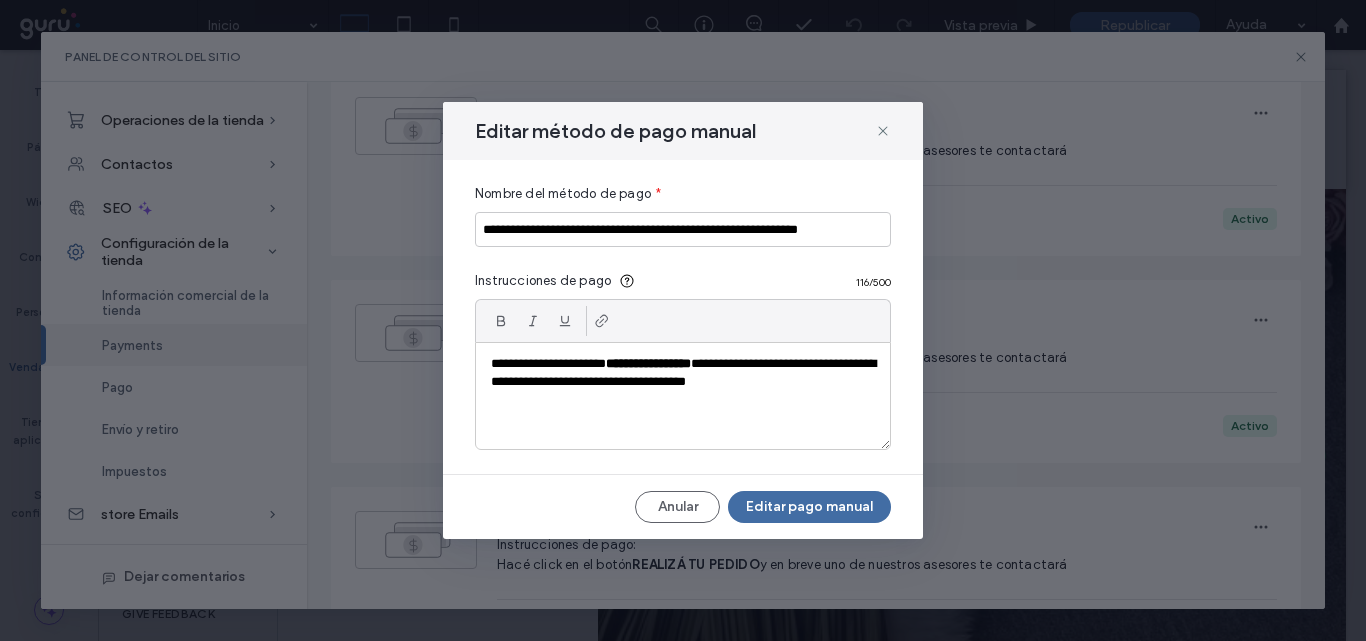 click on "**********" at bounding box center (683, 396) 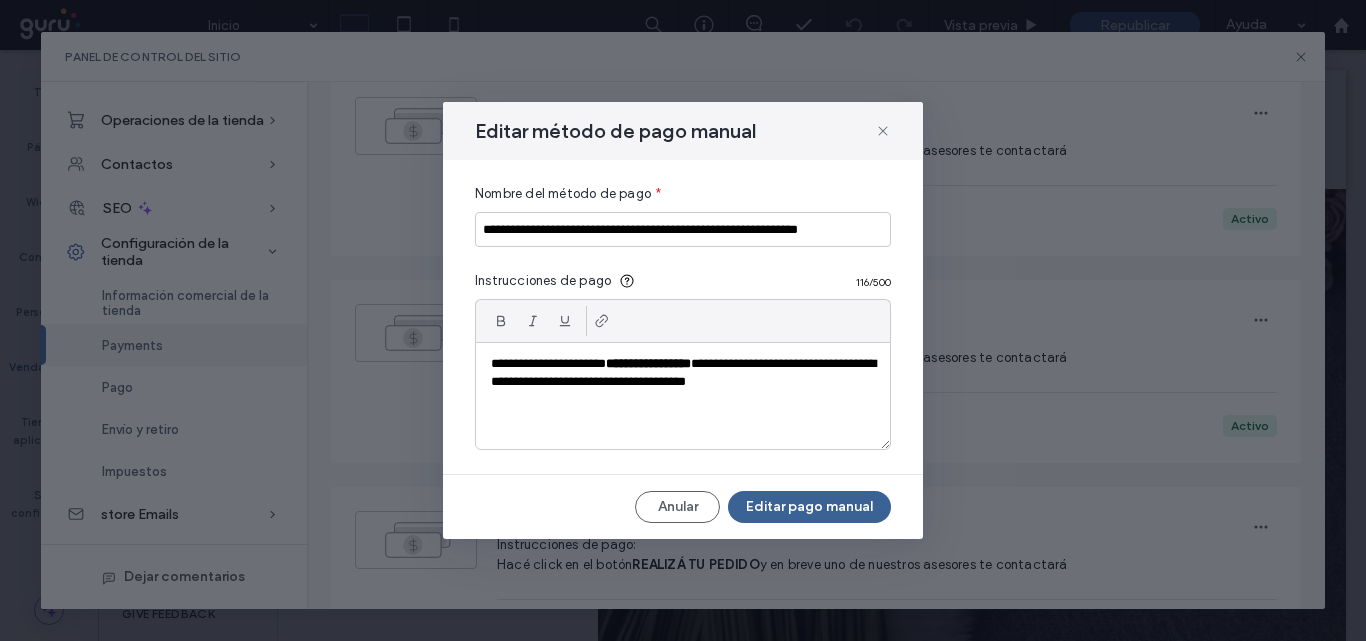 click on "Editar pago manual" at bounding box center (809, 507) 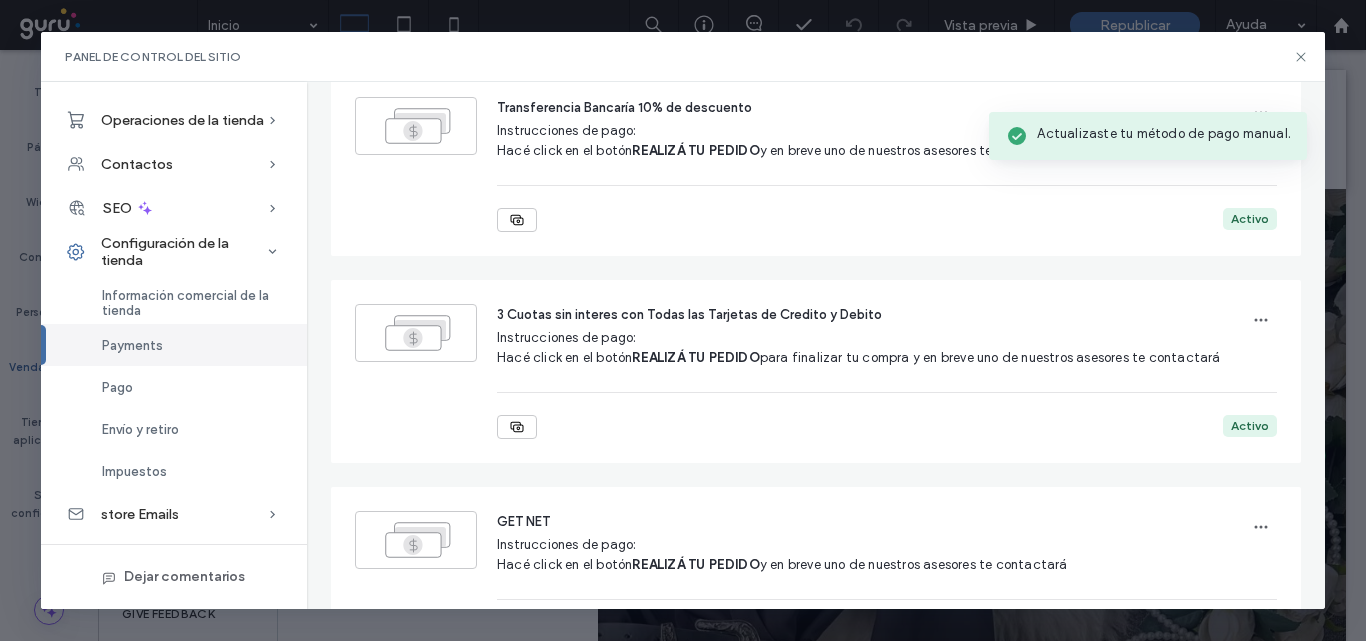 scroll, scrollTop: 0, scrollLeft: 0, axis: both 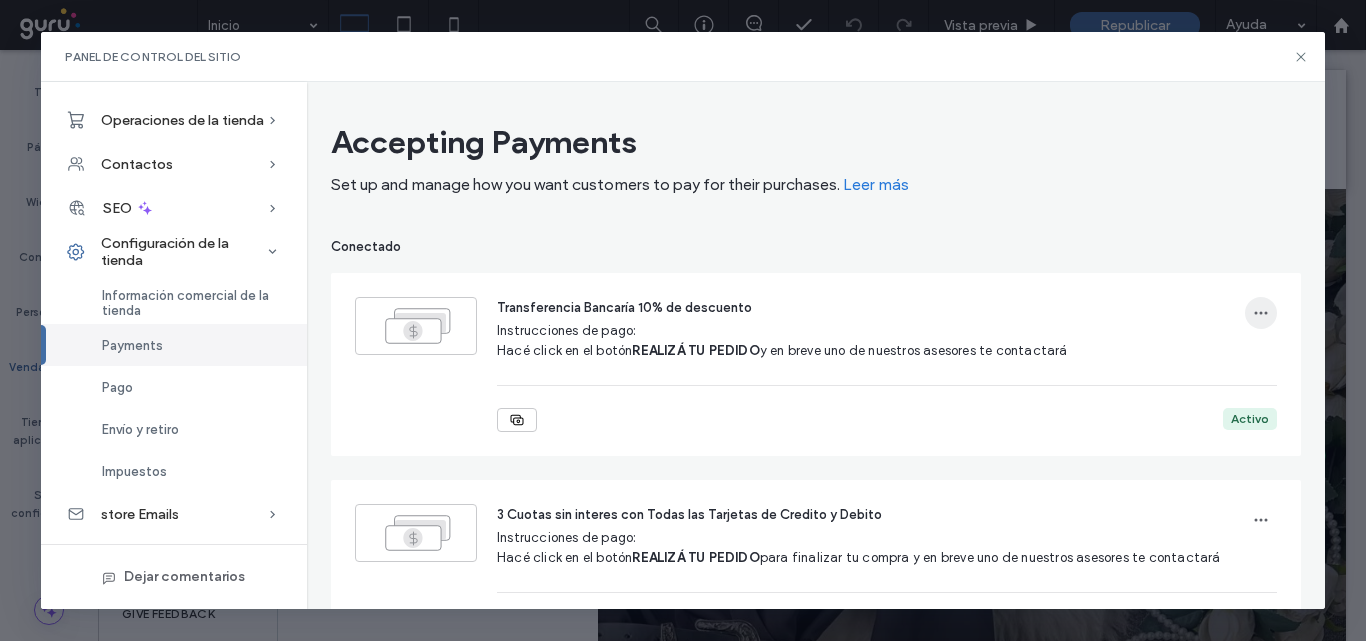 click at bounding box center [1261, 313] 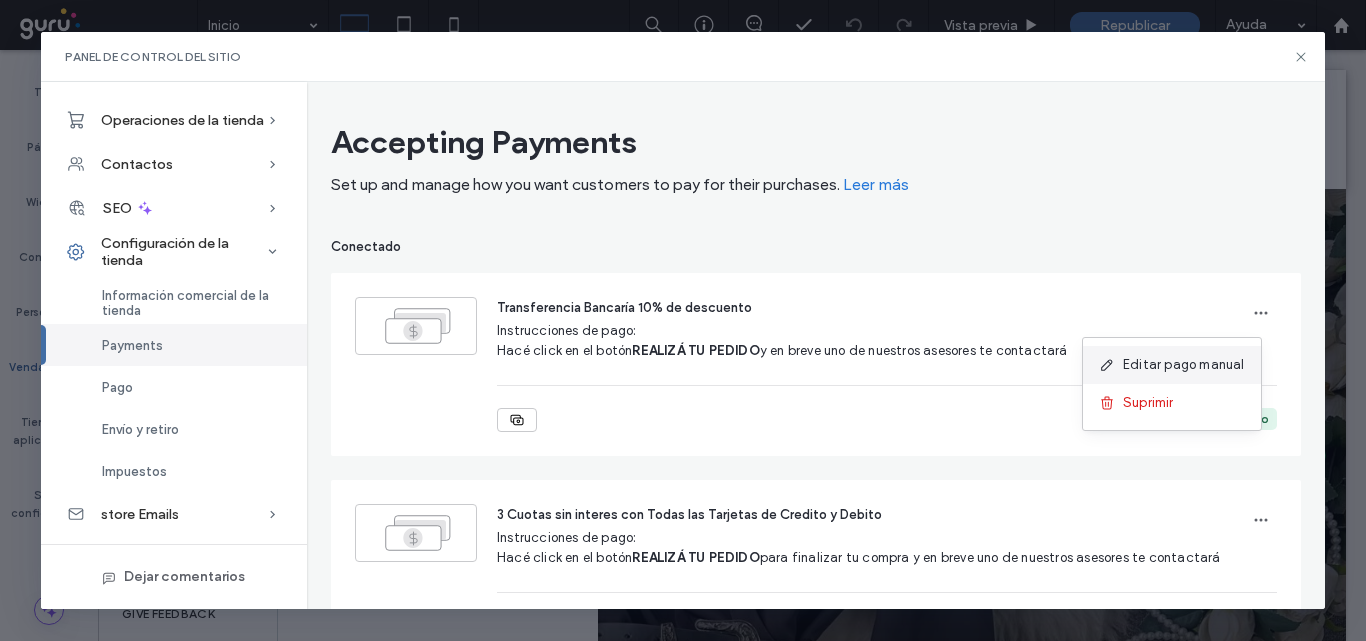 click on "Editar pago manual" at bounding box center [1184, 365] 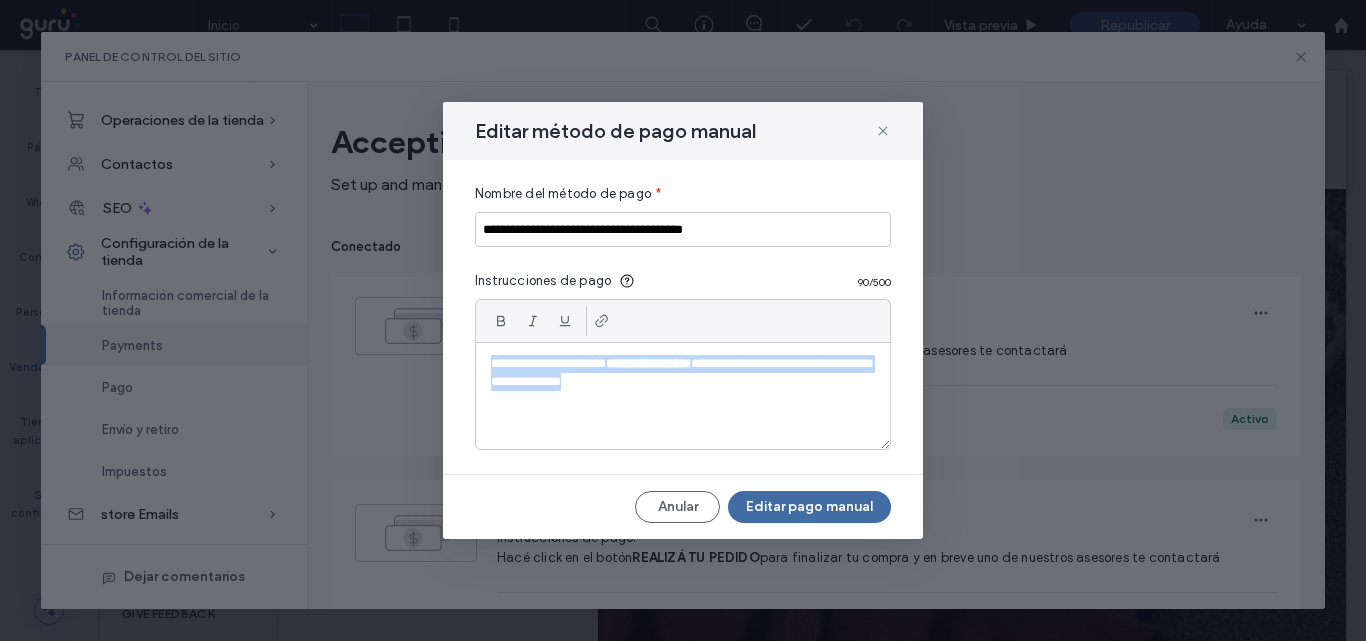 drag, startPoint x: 488, startPoint y: 363, endPoint x: 747, endPoint y: 368, distance: 259.04825 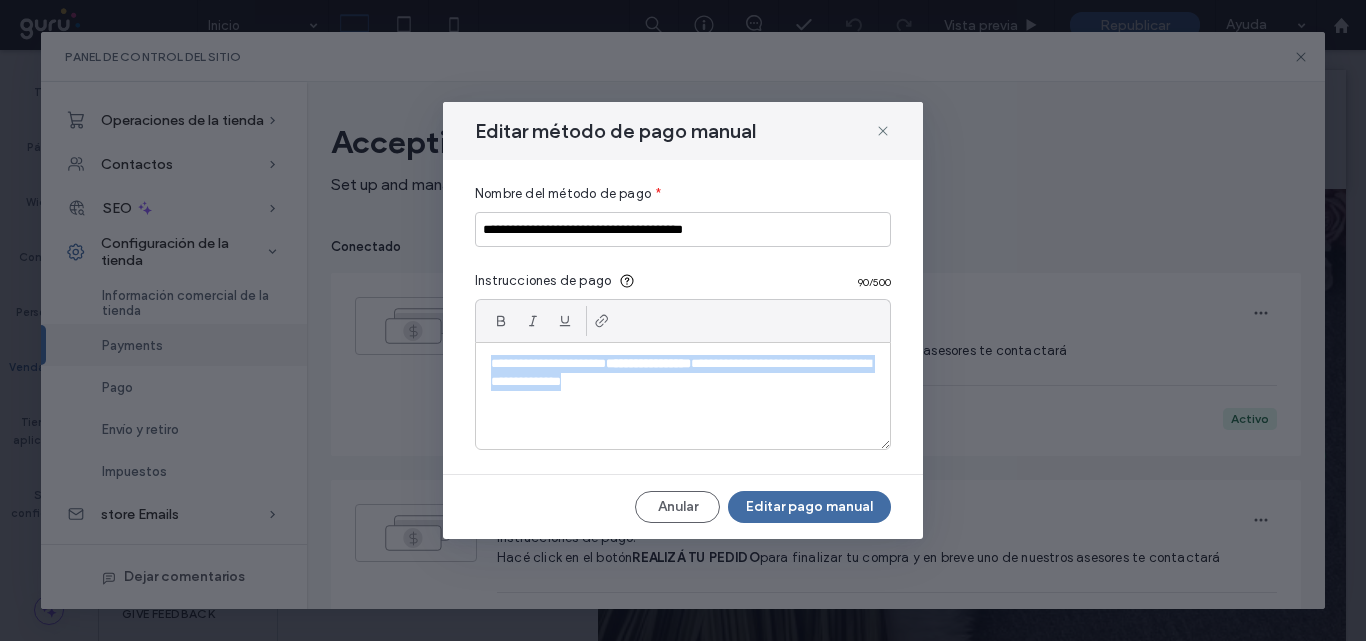 copy on "**********" 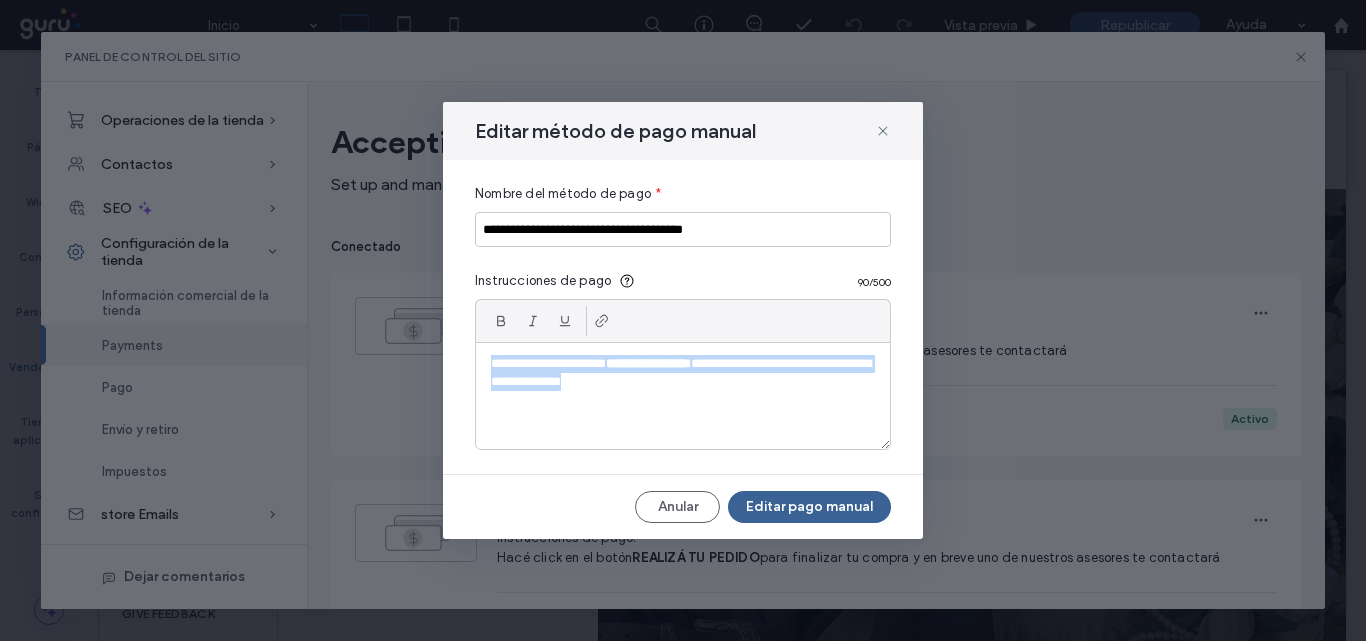 click on "Editar pago manual" at bounding box center (809, 507) 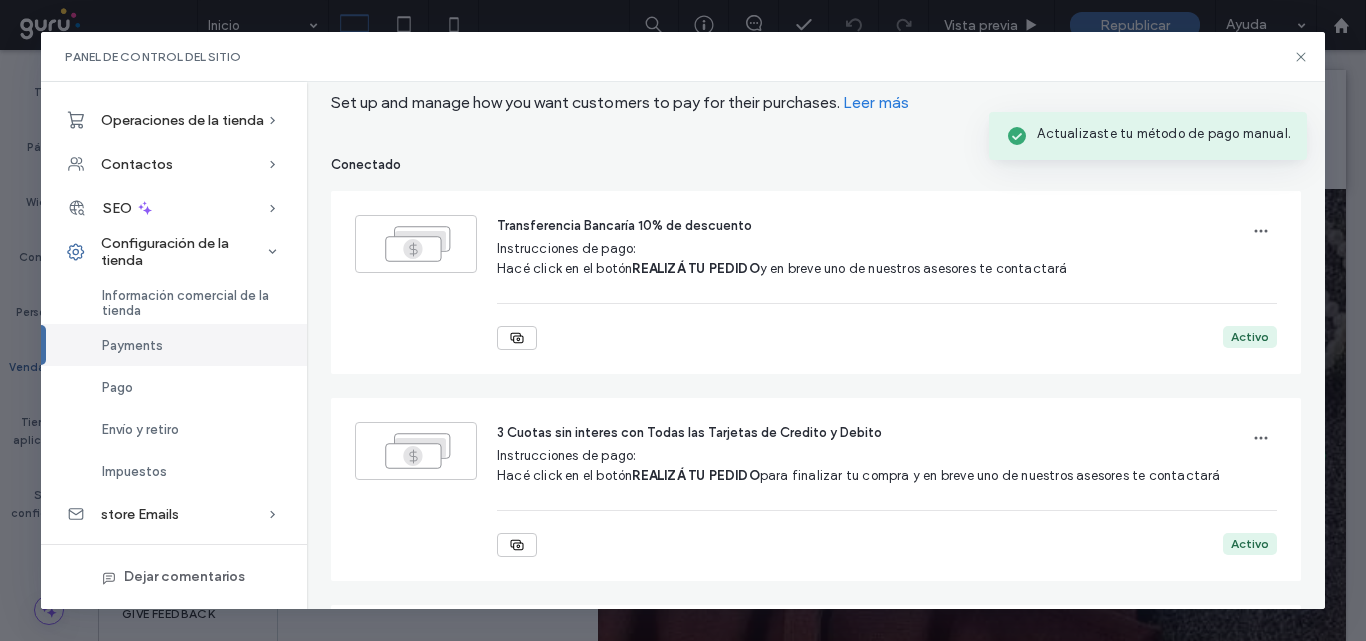 scroll, scrollTop: 0, scrollLeft: 0, axis: both 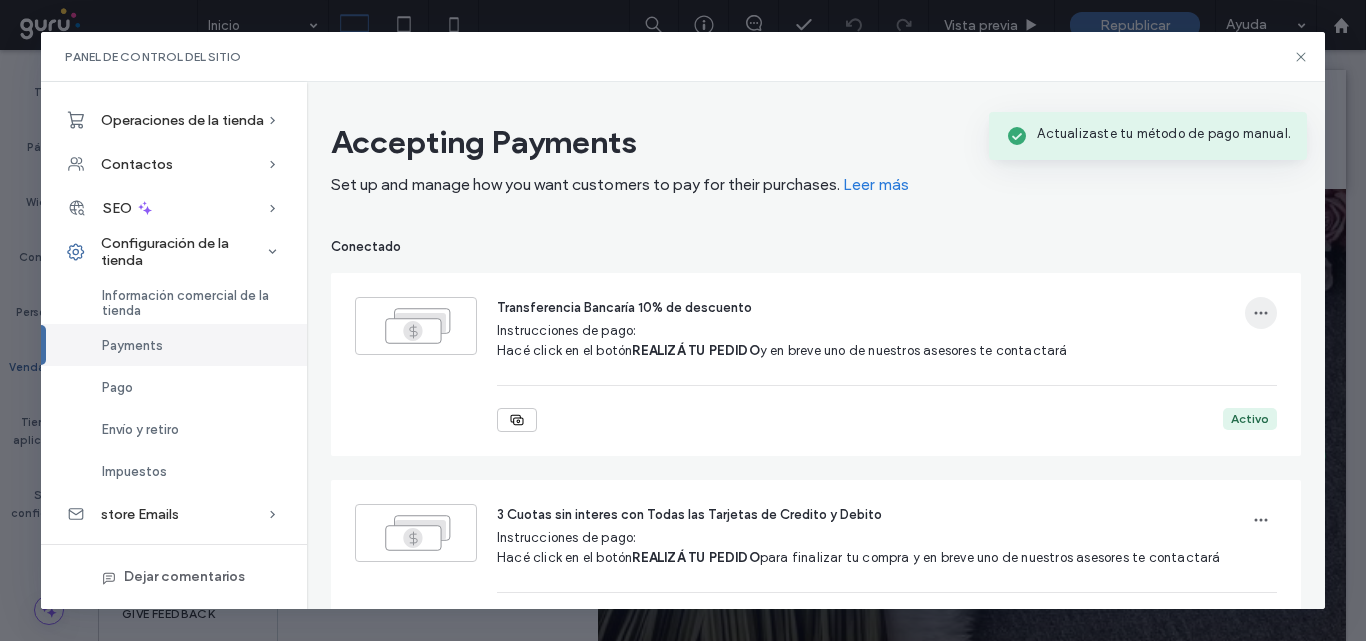 click 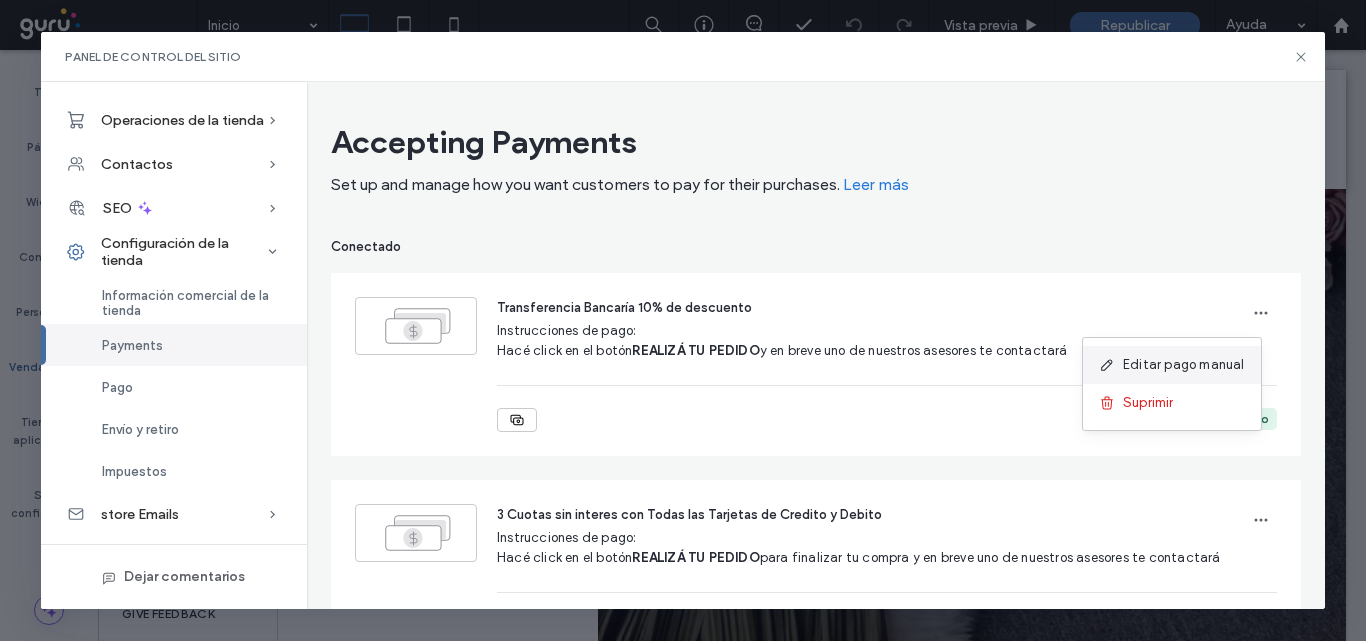 click on "Editar pago manual" at bounding box center (1184, 365) 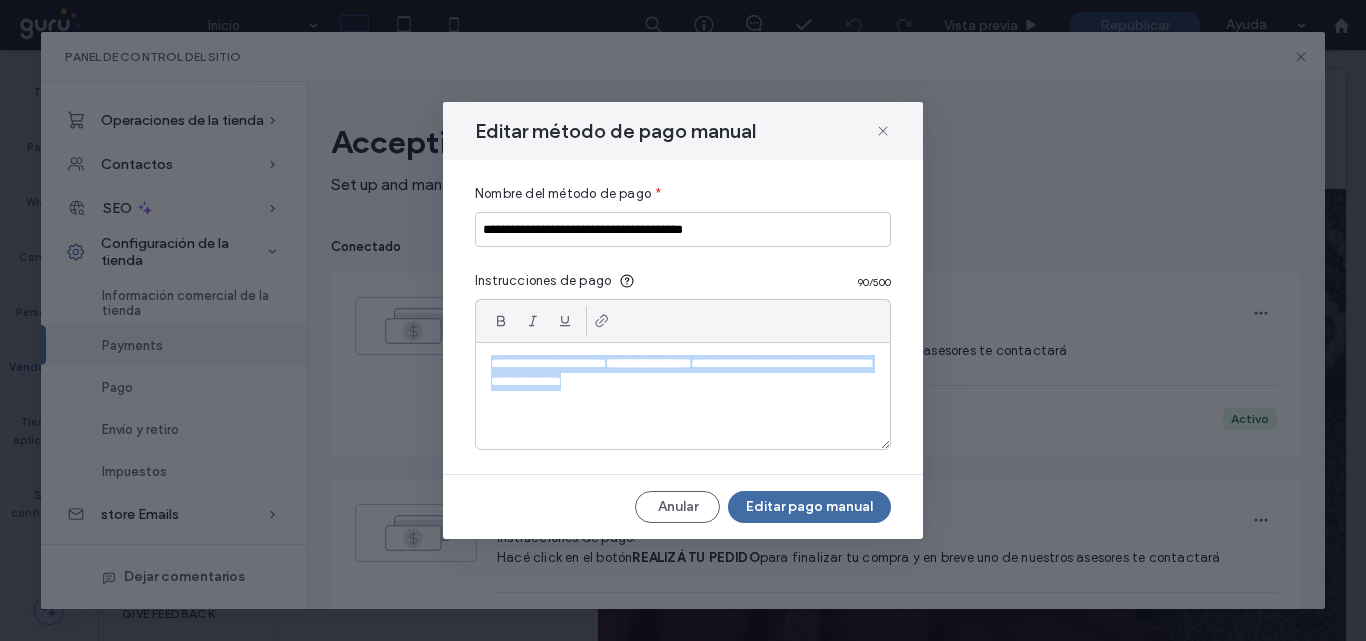 drag, startPoint x: 490, startPoint y: 362, endPoint x: 724, endPoint y: 415, distance: 239.92708 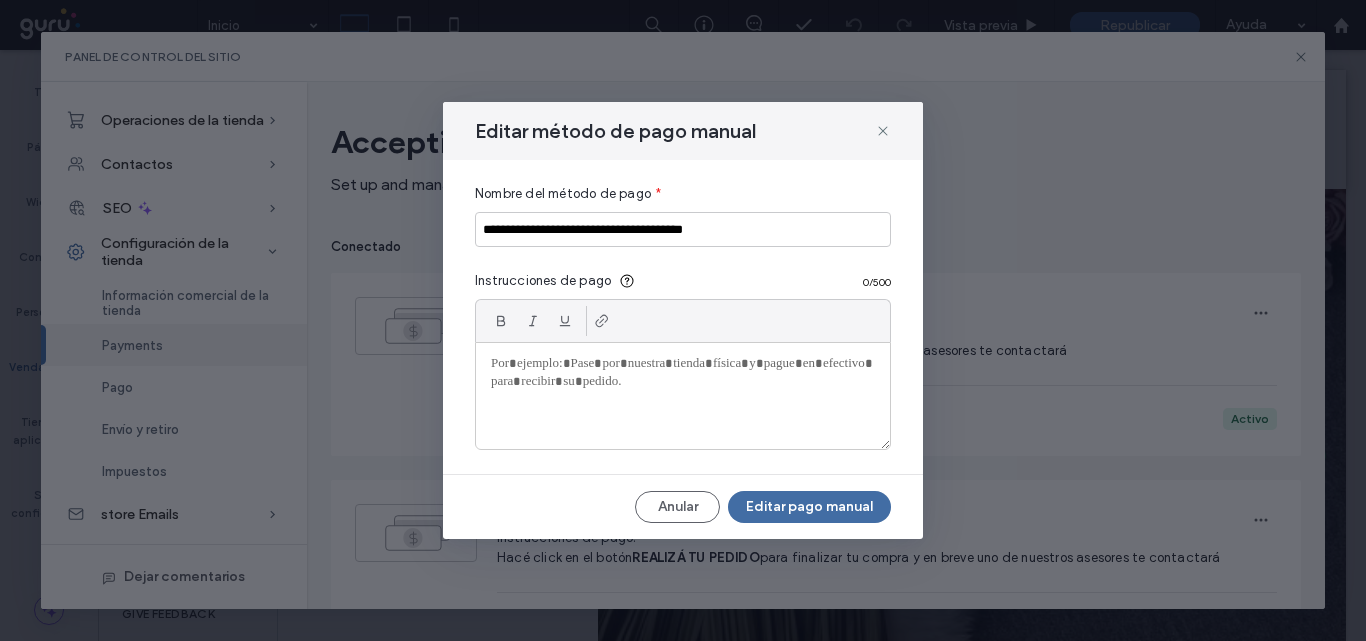 paste 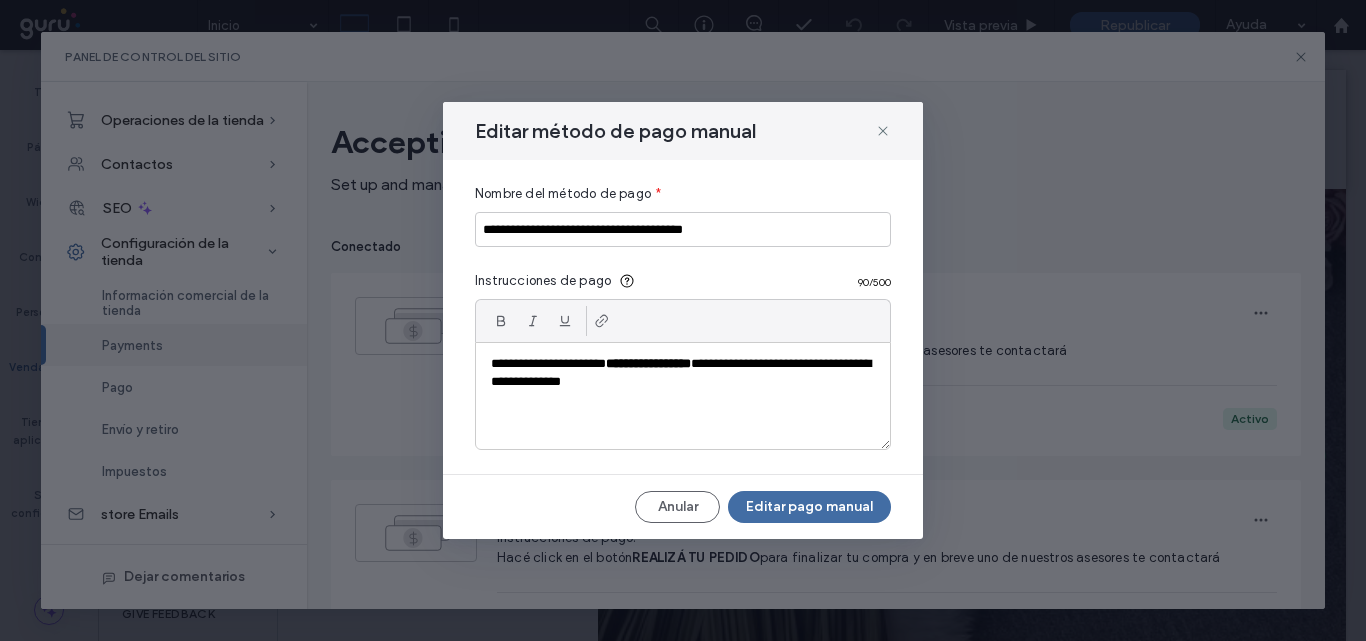 scroll, scrollTop: 0, scrollLeft: 0, axis: both 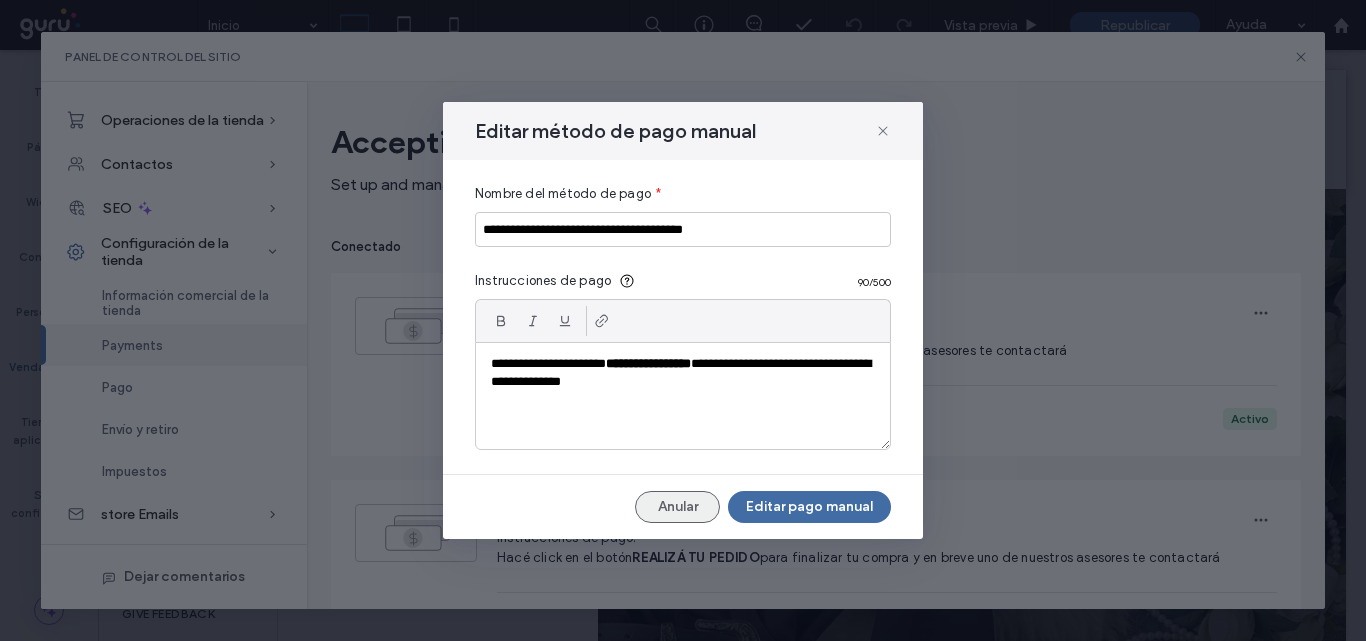 click on "Anular" at bounding box center (677, 507) 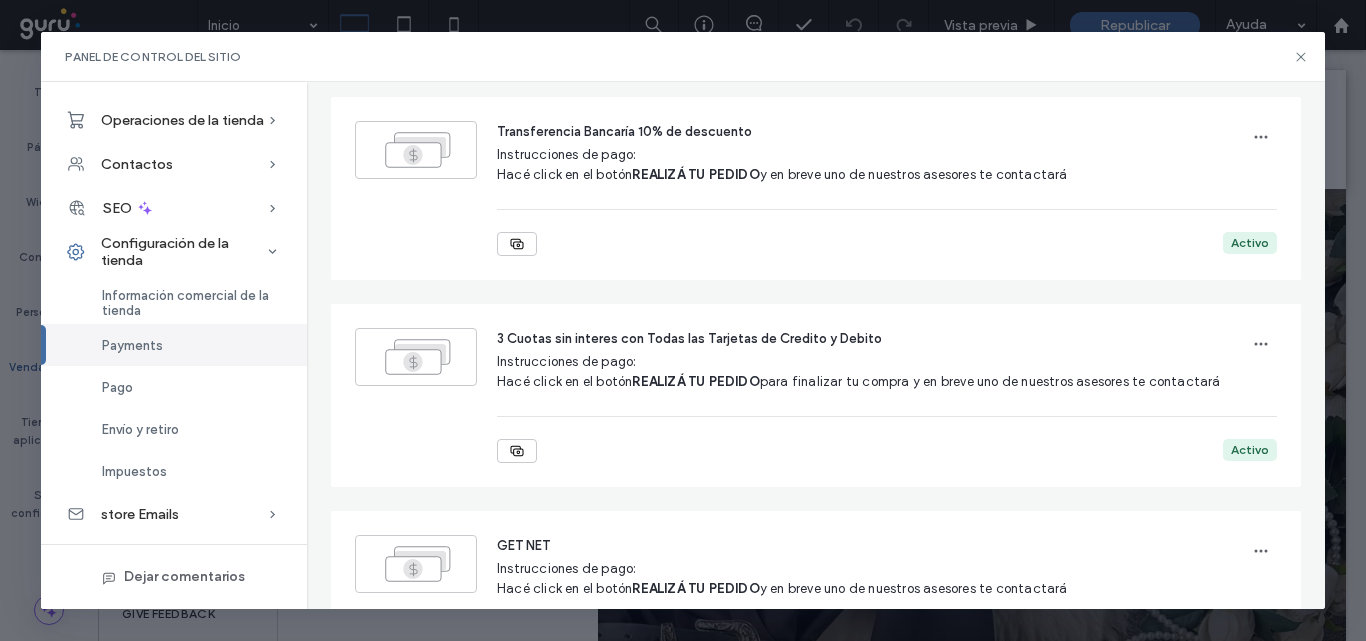 scroll, scrollTop: 200, scrollLeft: 0, axis: vertical 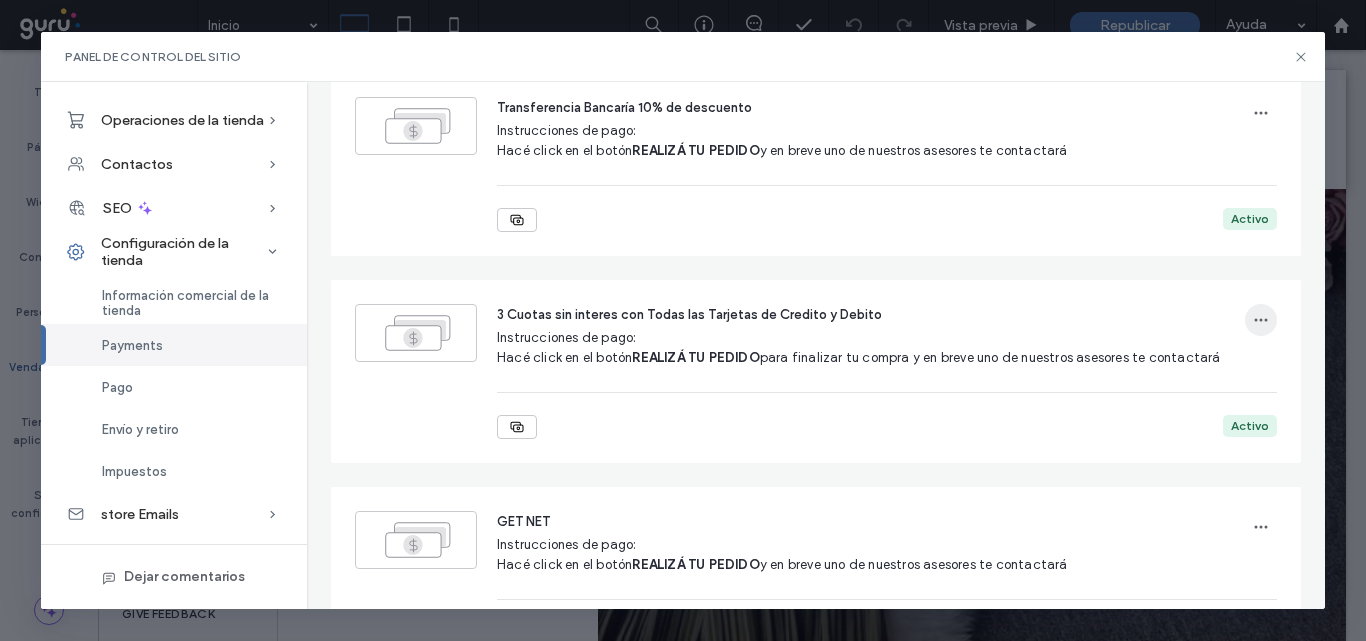 click 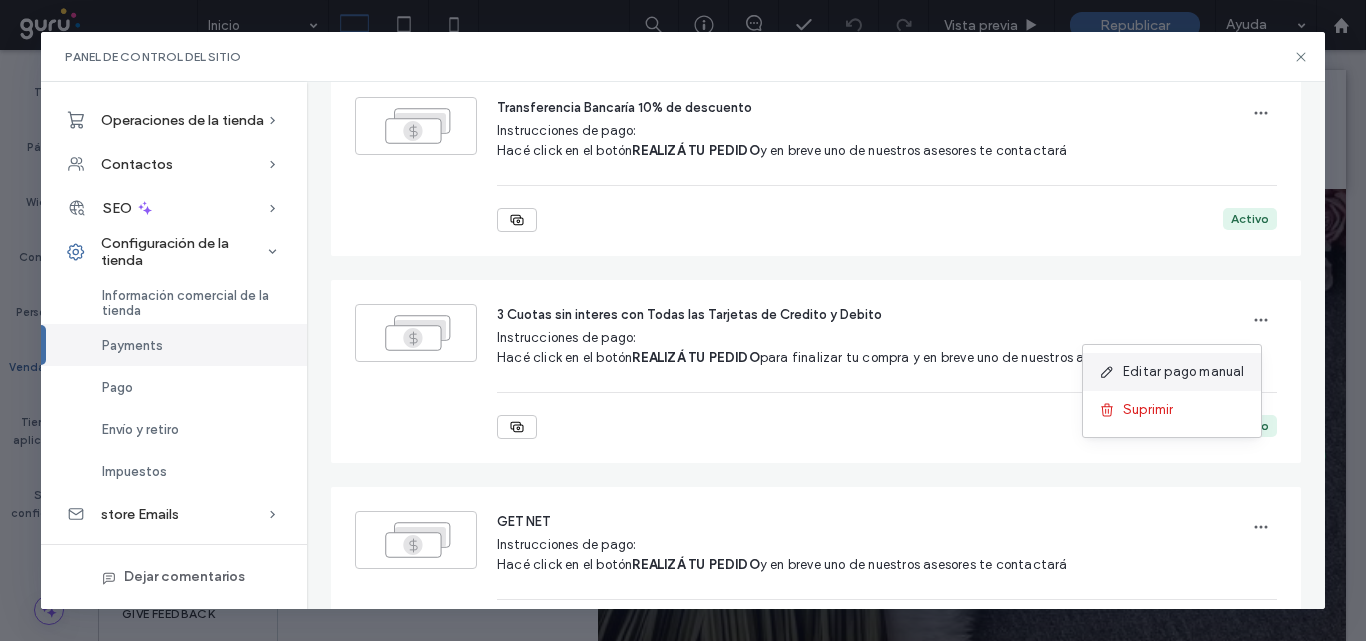 click on "Editar pago manual" at bounding box center (1184, 372) 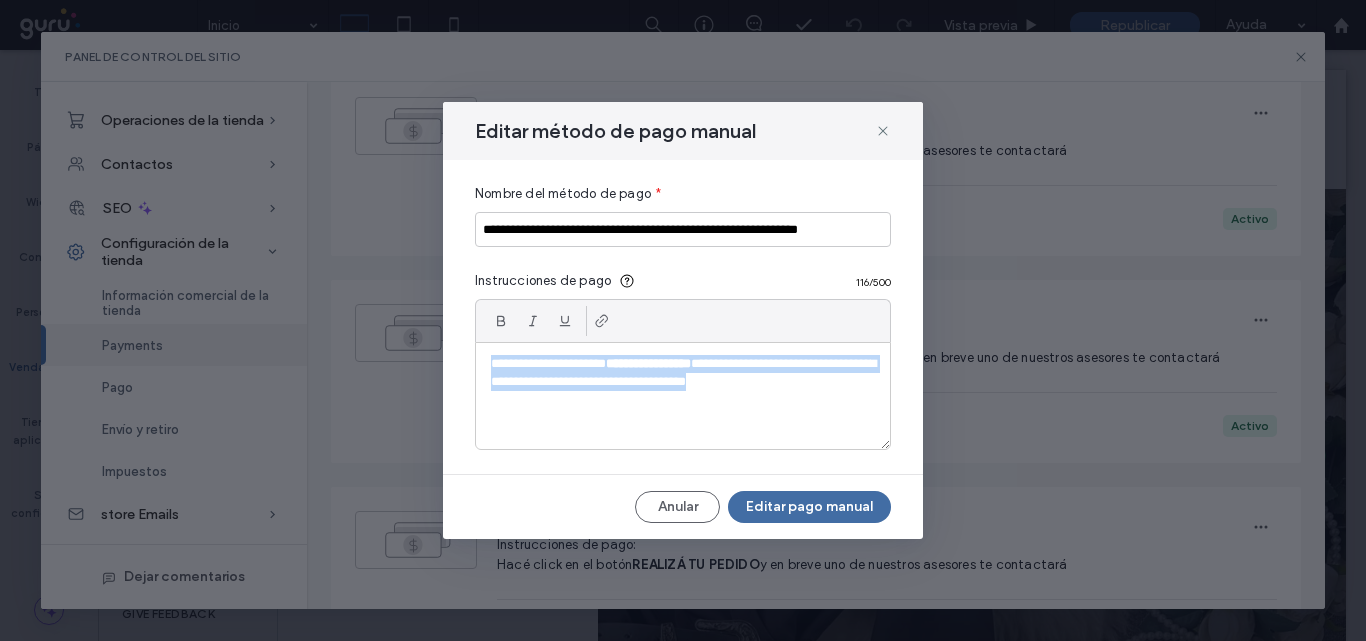 drag, startPoint x: 489, startPoint y: 368, endPoint x: 856, endPoint y: 397, distance: 368.14398 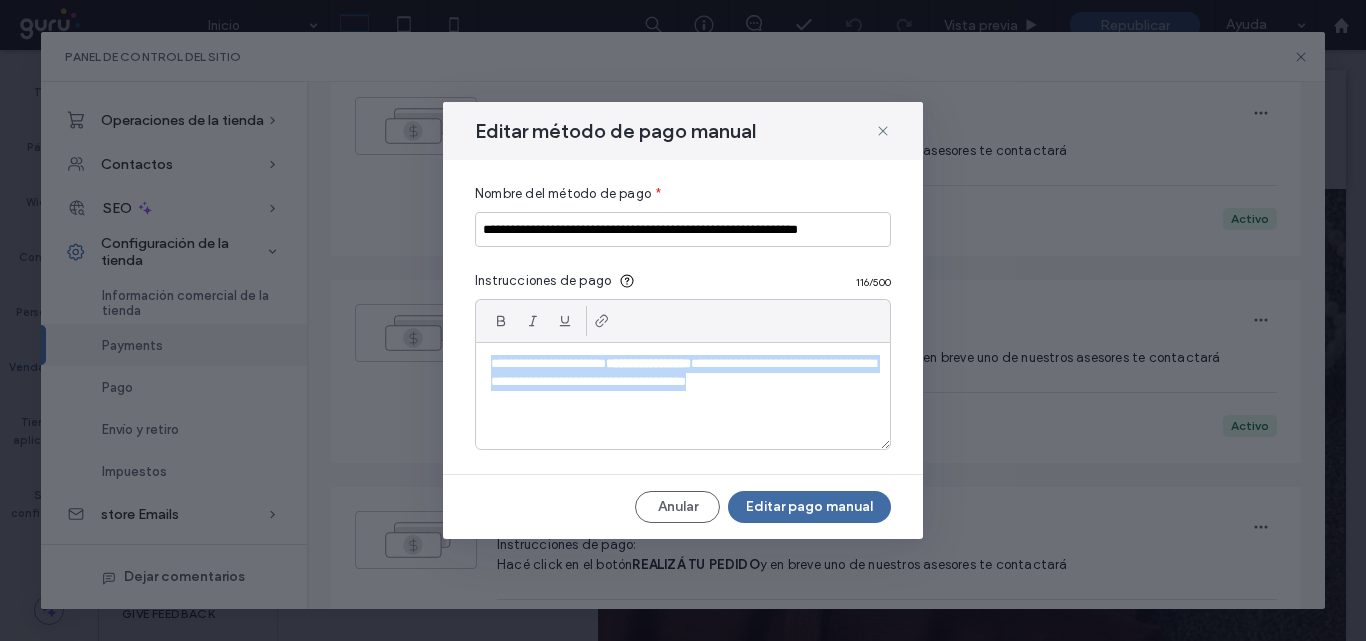 copy on "**********" 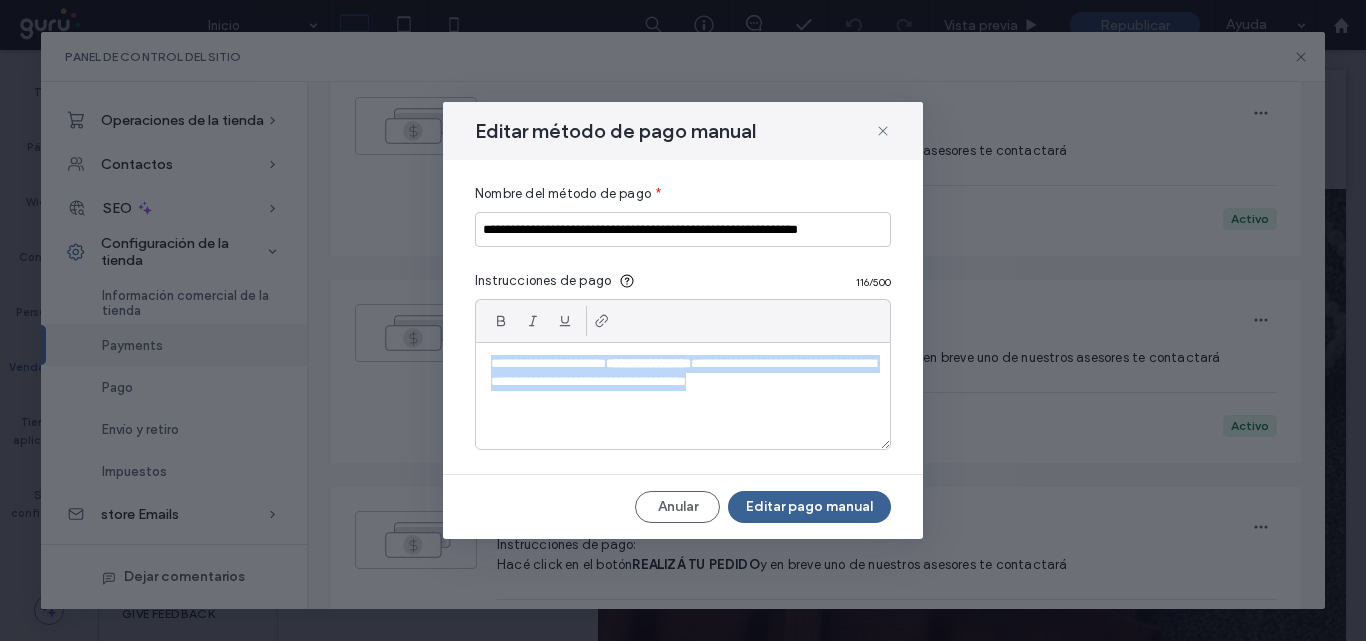 click on "Editar pago manual" at bounding box center (809, 507) 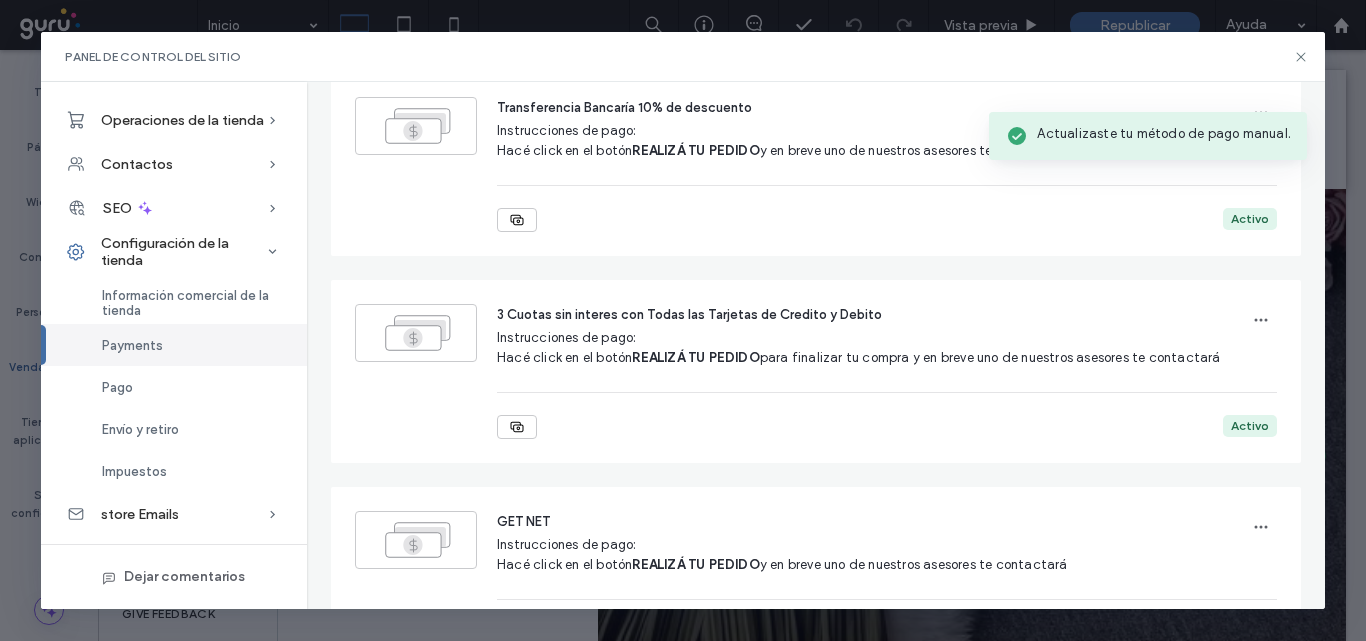 scroll, scrollTop: 0, scrollLeft: 0, axis: both 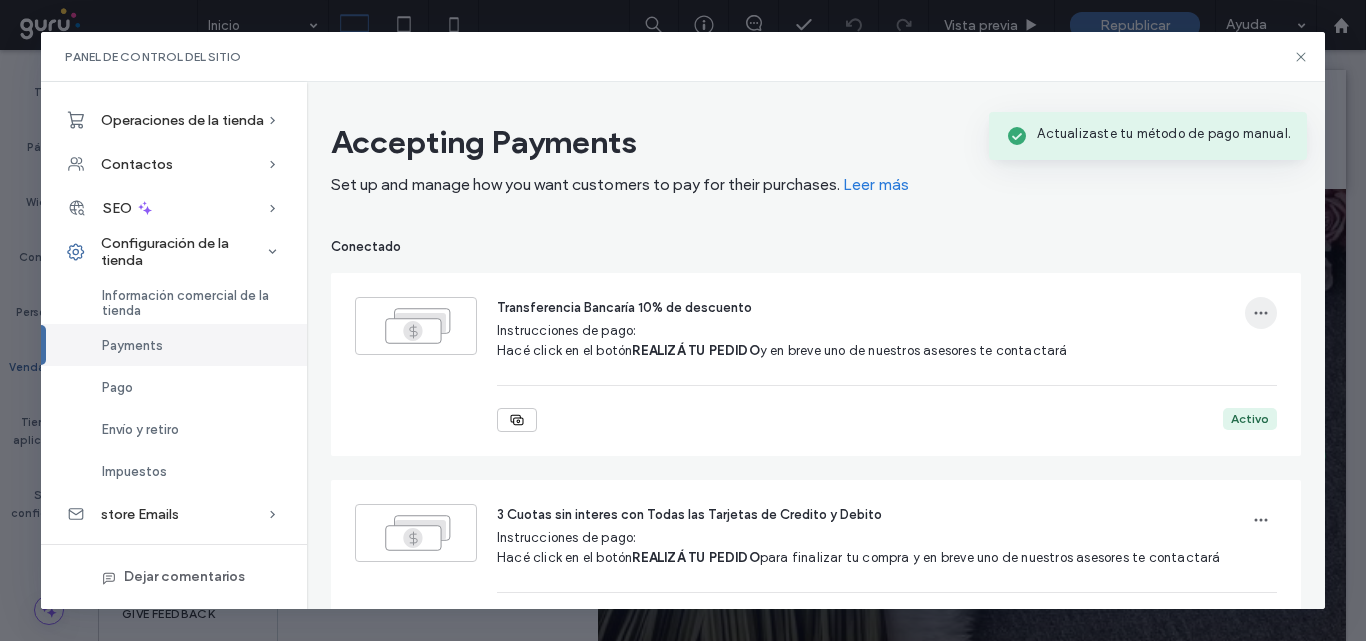 click 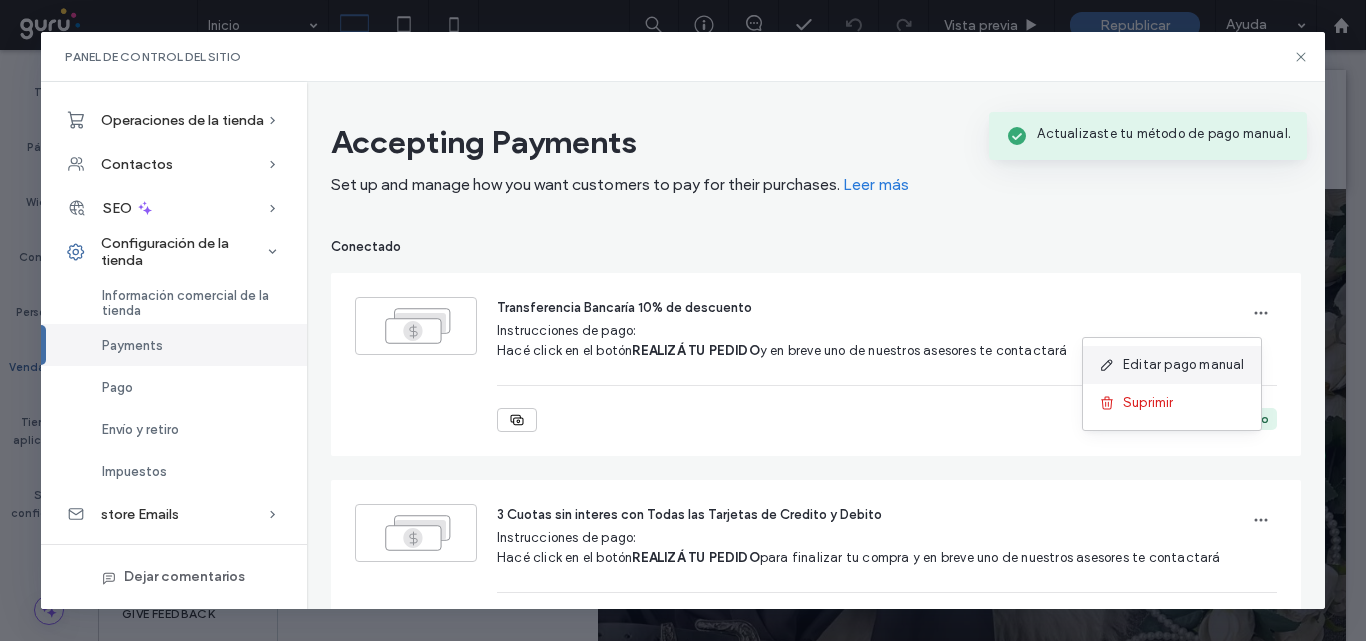 click on "Editar pago manual" at bounding box center [1184, 365] 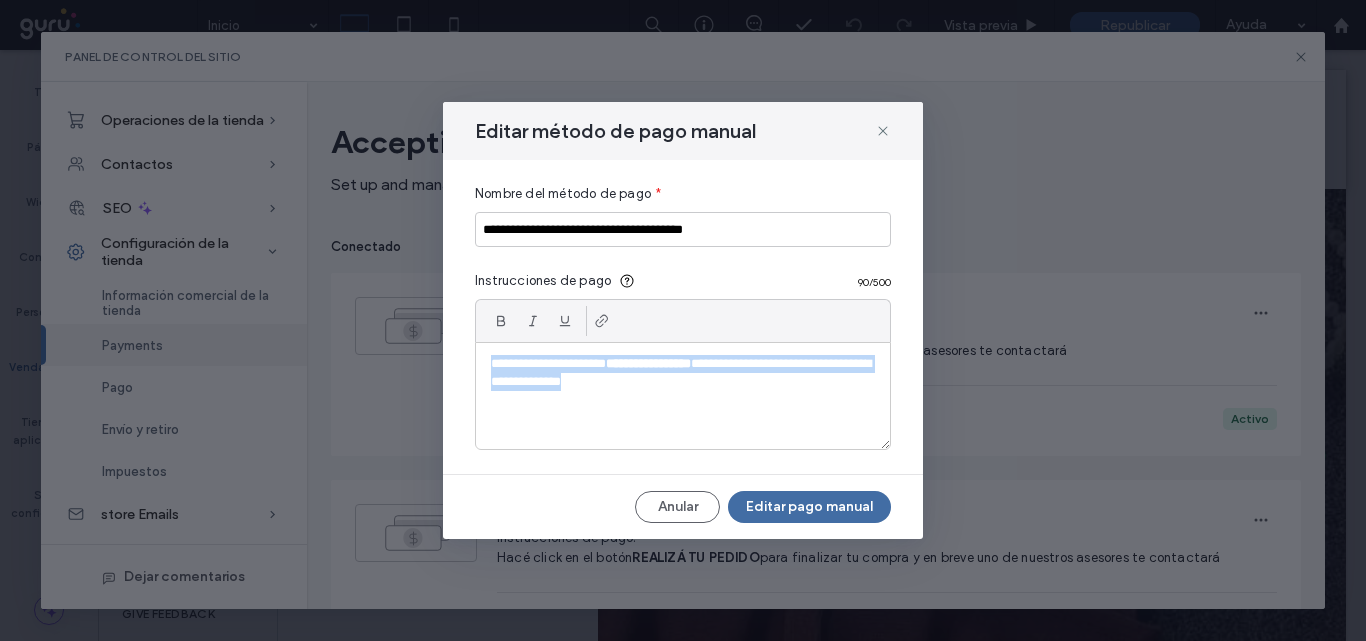 drag, startPoint x: 490, startPoint y: 360, endPoint x: 763, endPoint y: 404, distance: 276.52304 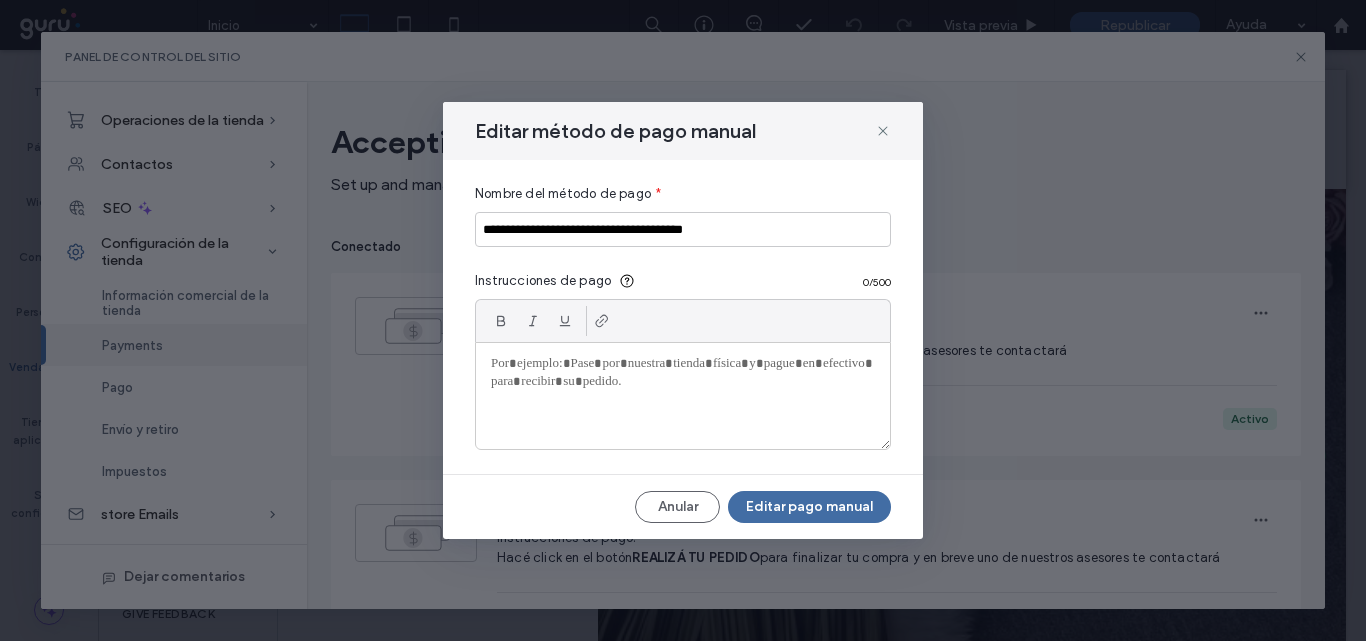 paste 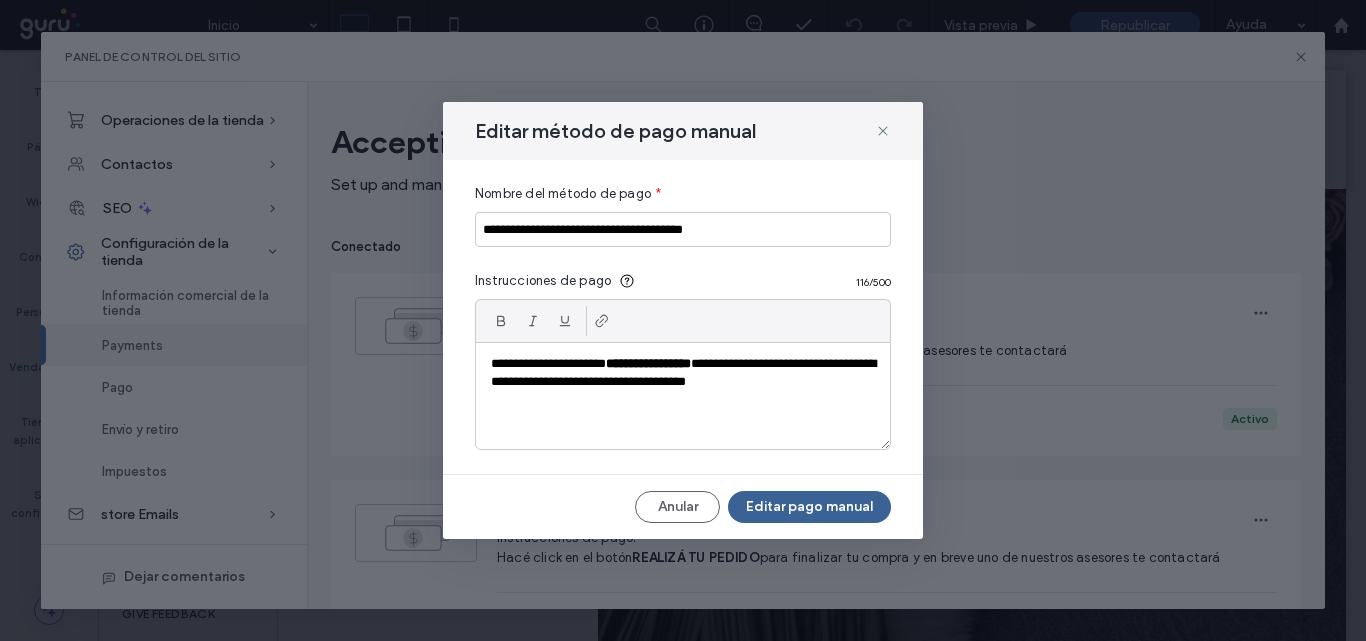 click on "Editar pago manual" at bounding box center [809, 507] 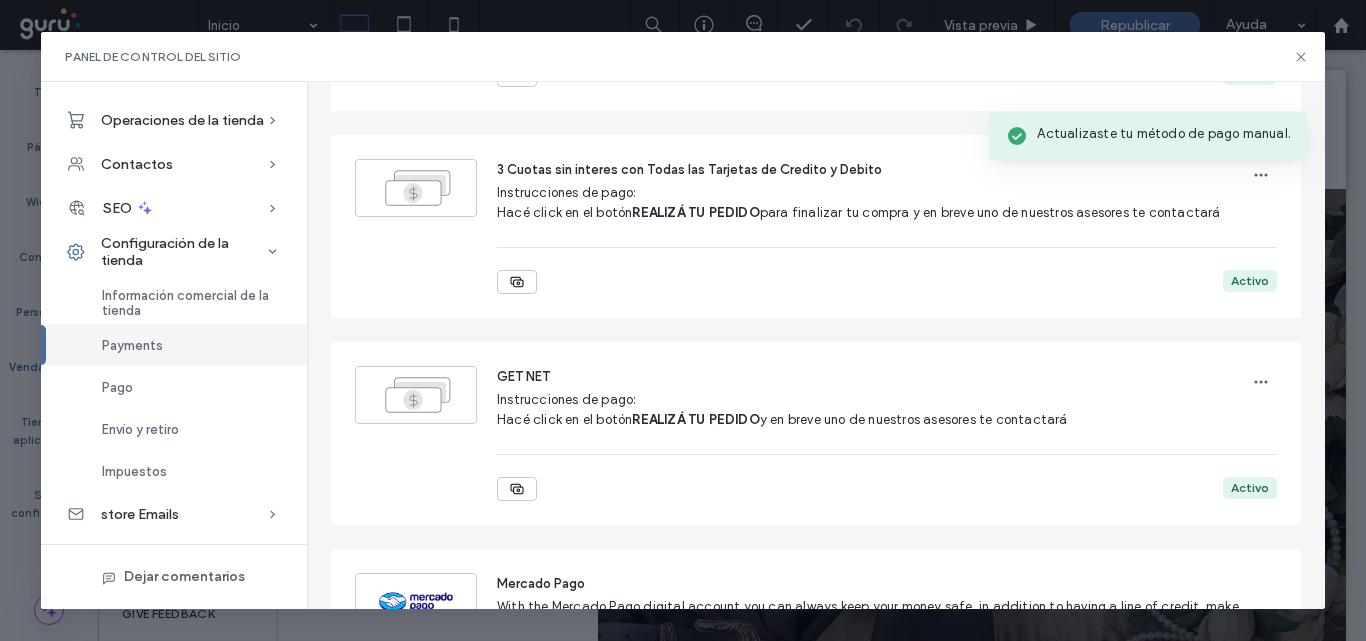 scroll, scrollTop: 400, scrollLeft: 0, axis: vertical 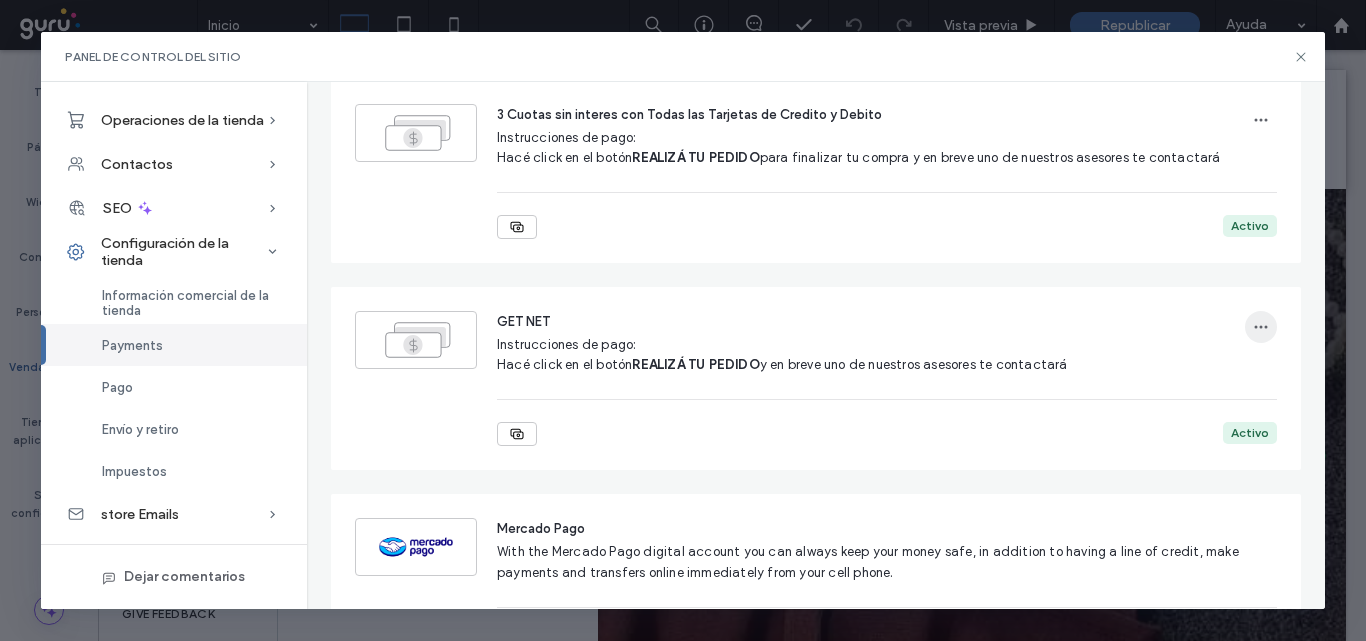 click 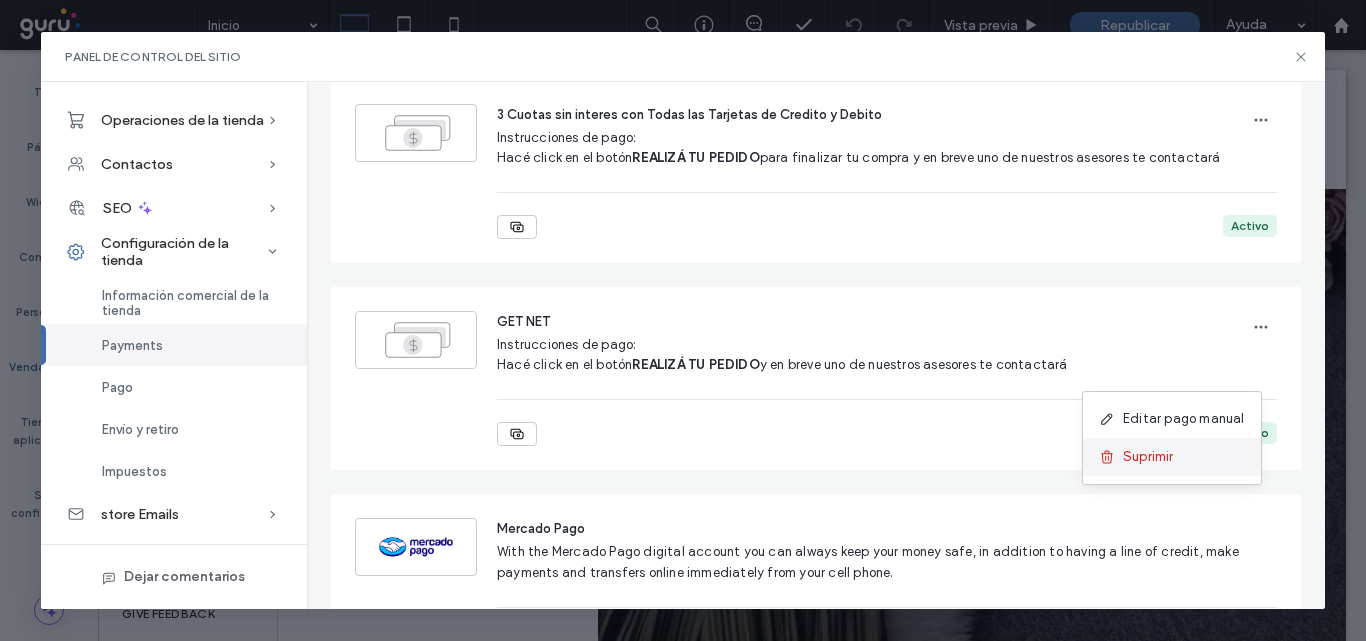 click on "Suprimir" at bounding box center (1148, 457) 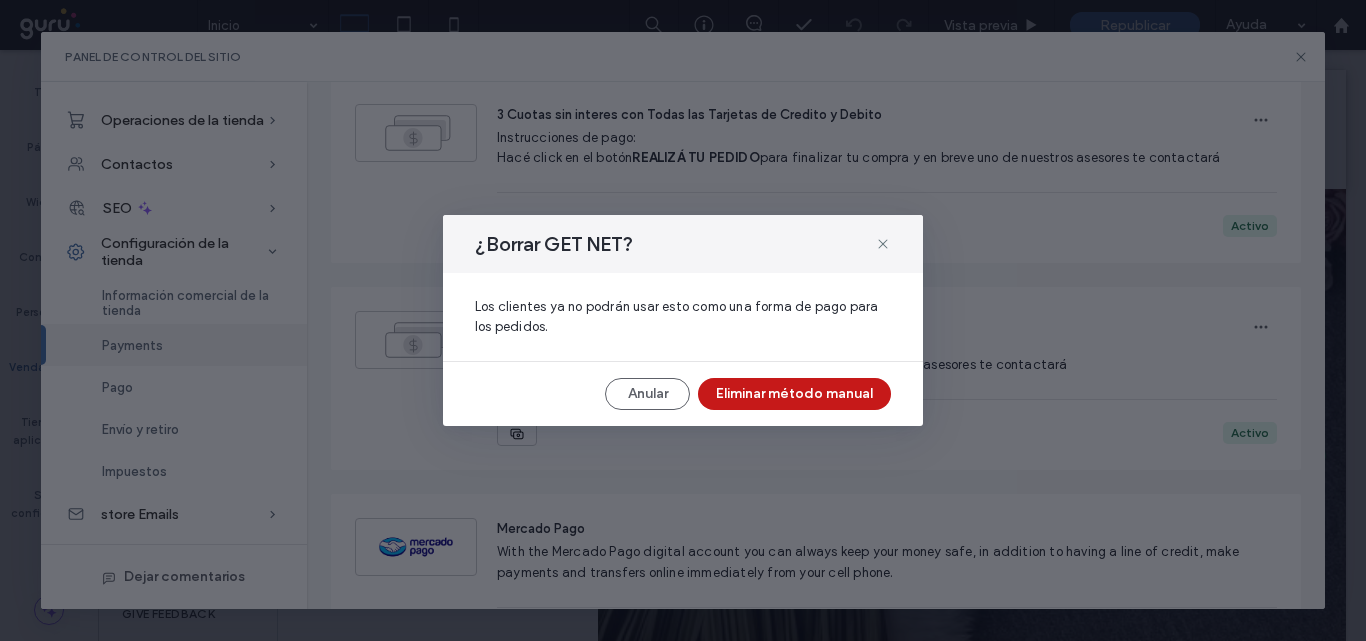 click on "Eliminar método manual" at bounding box center [794, 394] 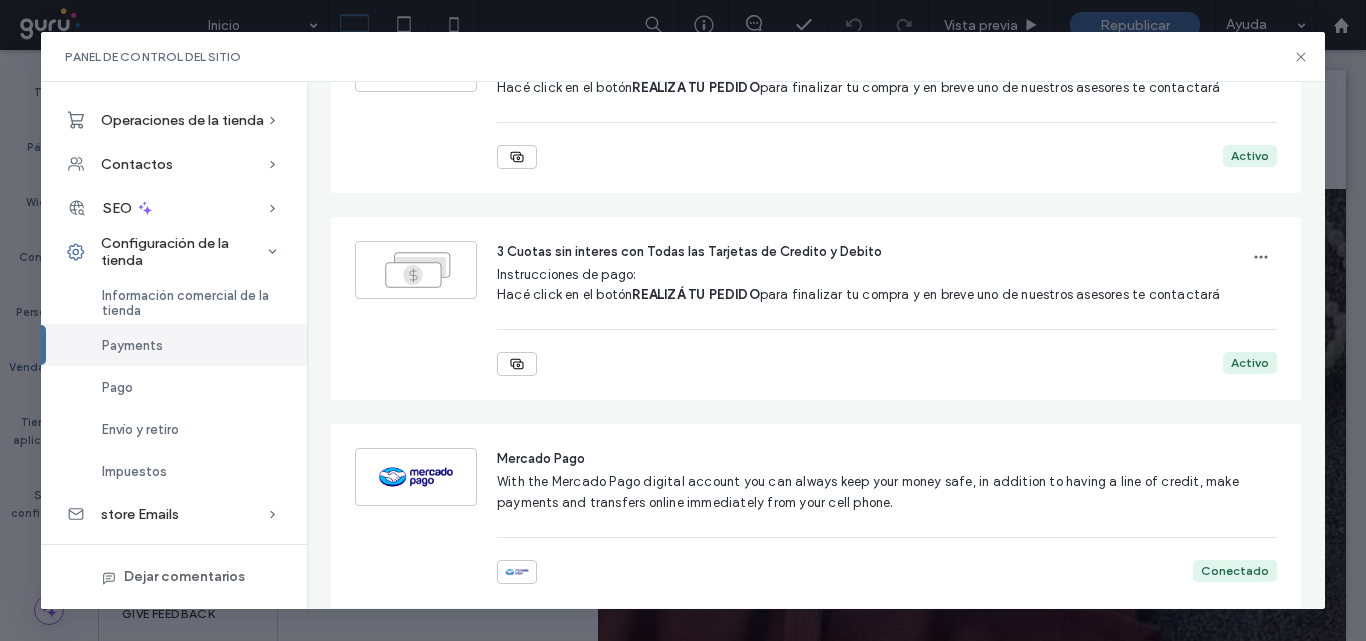 scroll, scrollTop: 0, scrollLeft: 0, axis: both 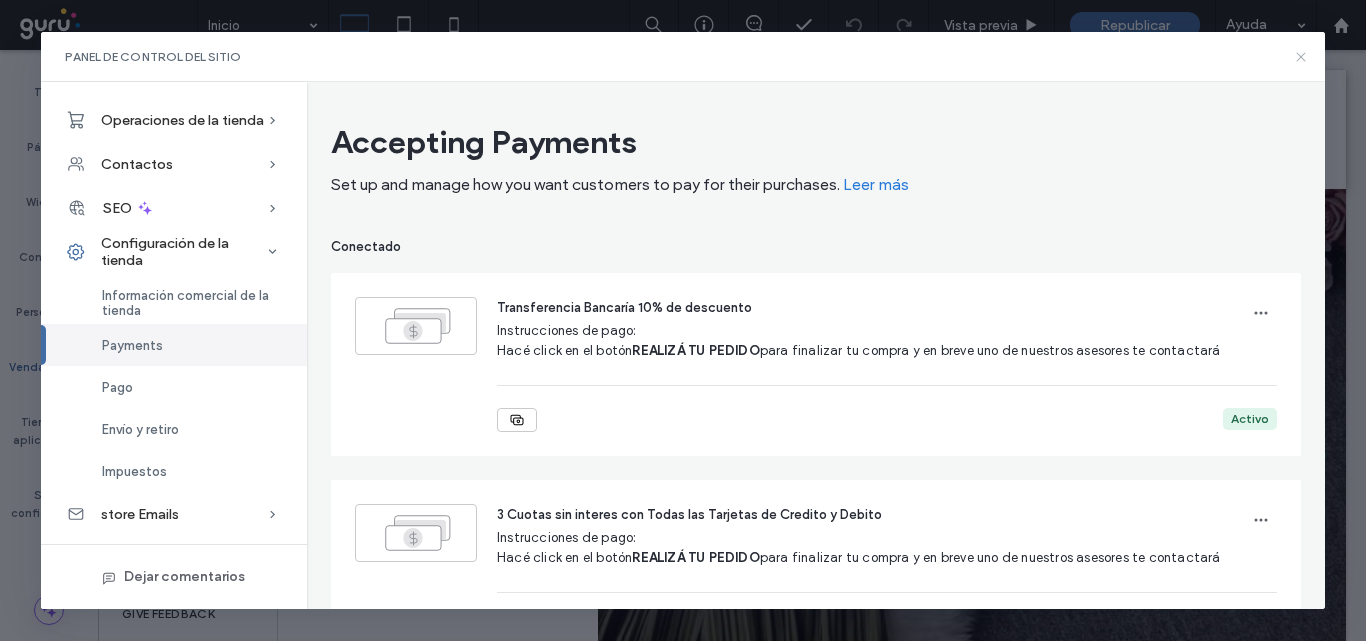 click 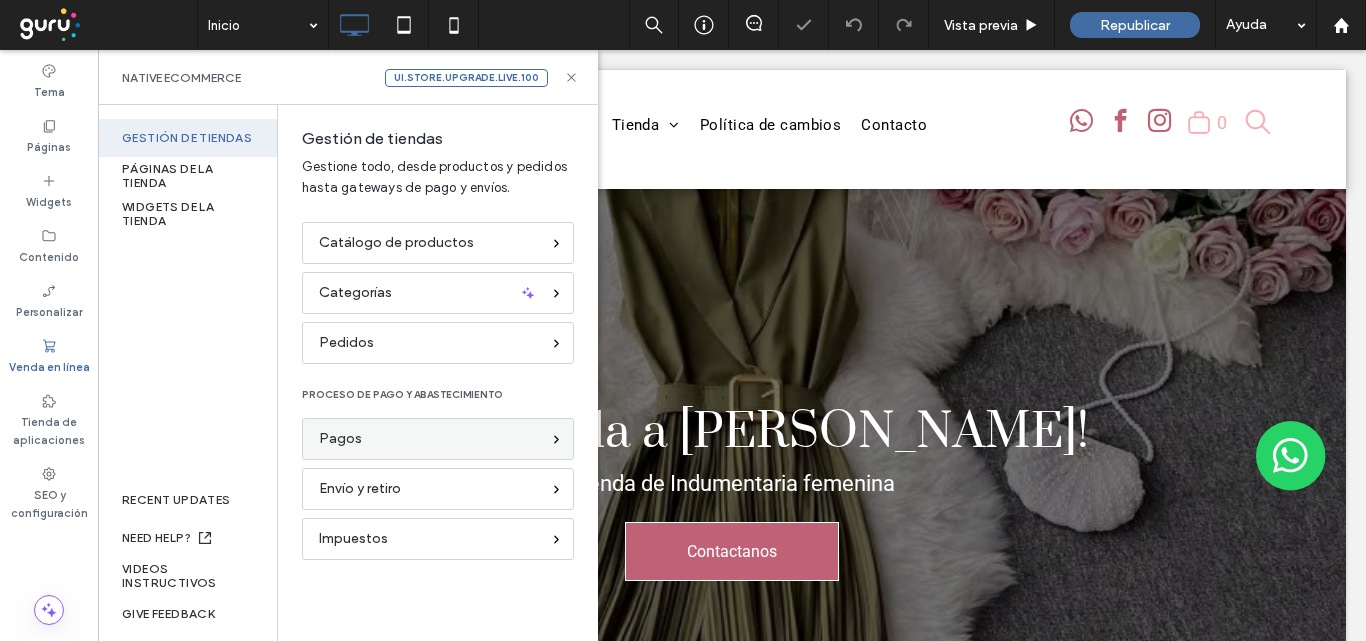 scroll, scrollTop: 0, scrollLeft: 0, axis: both 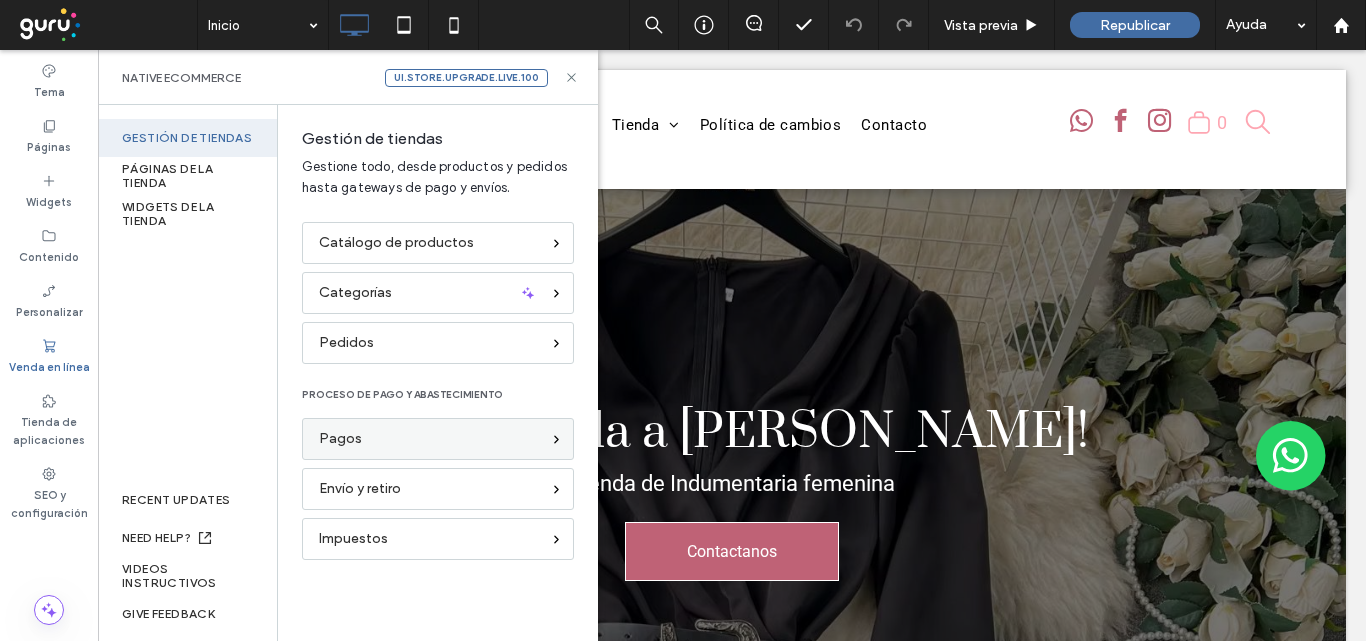 click on "Pagos" at bounding box center [429, 439] 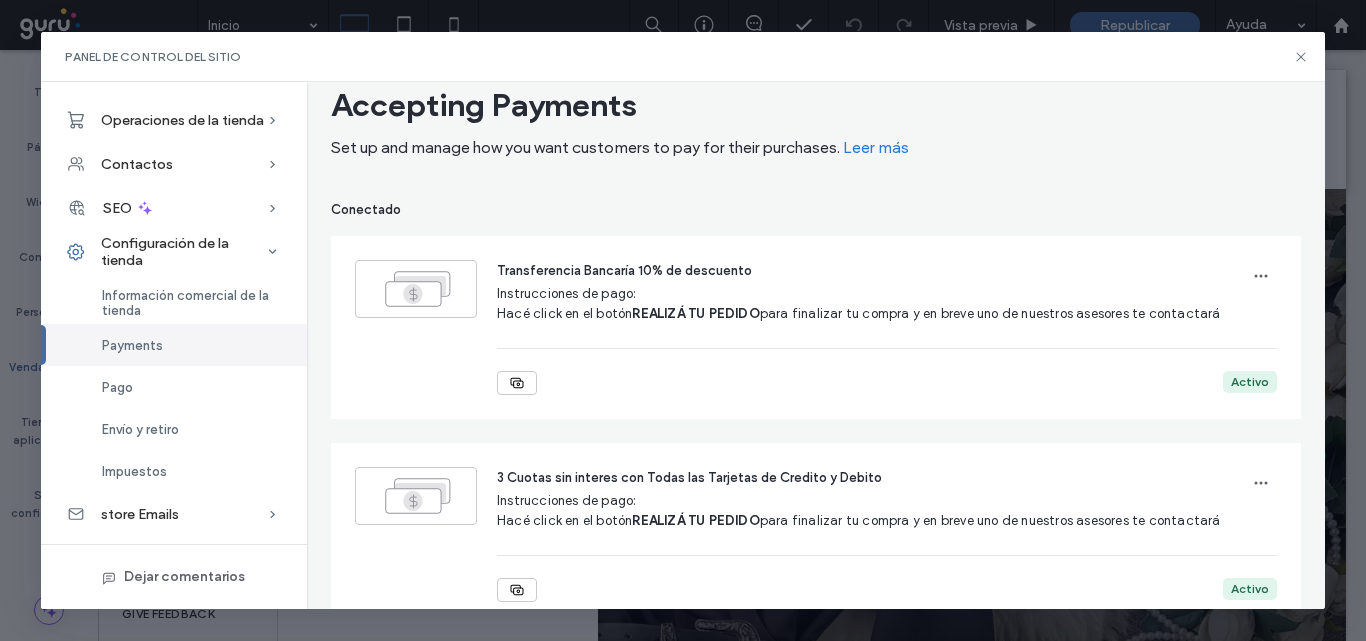 scroll, scrollTop: 0, scrollLeft: 0, axis: both 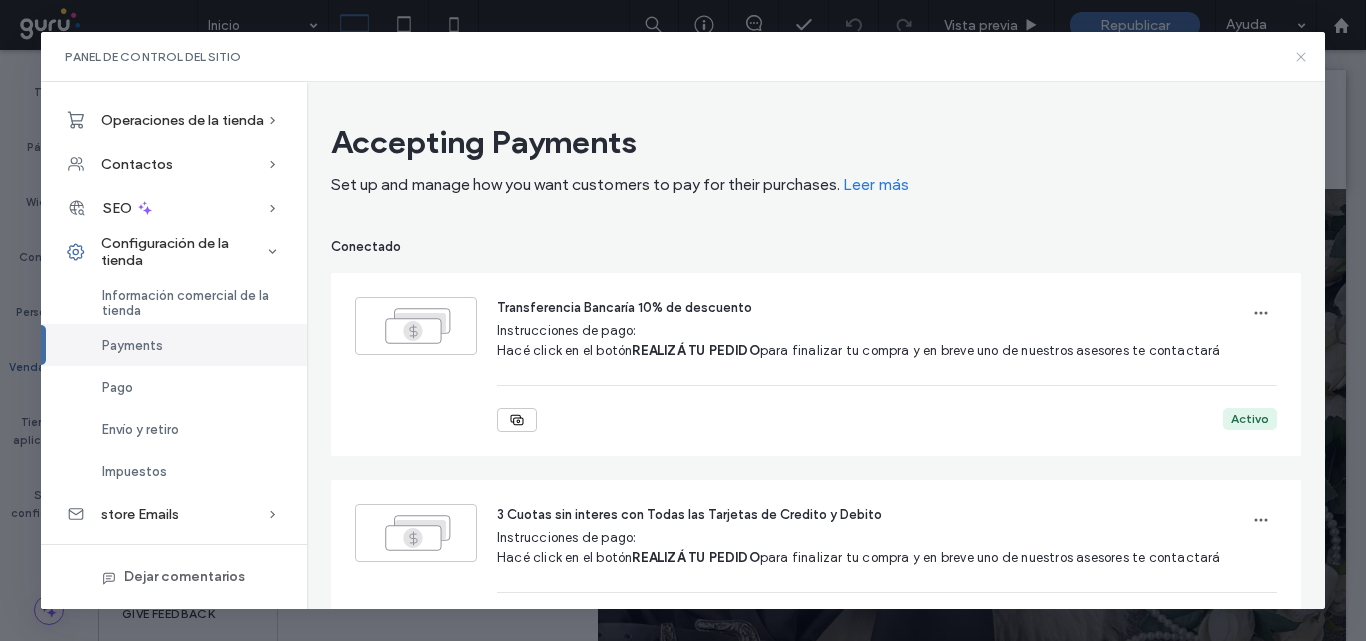 click 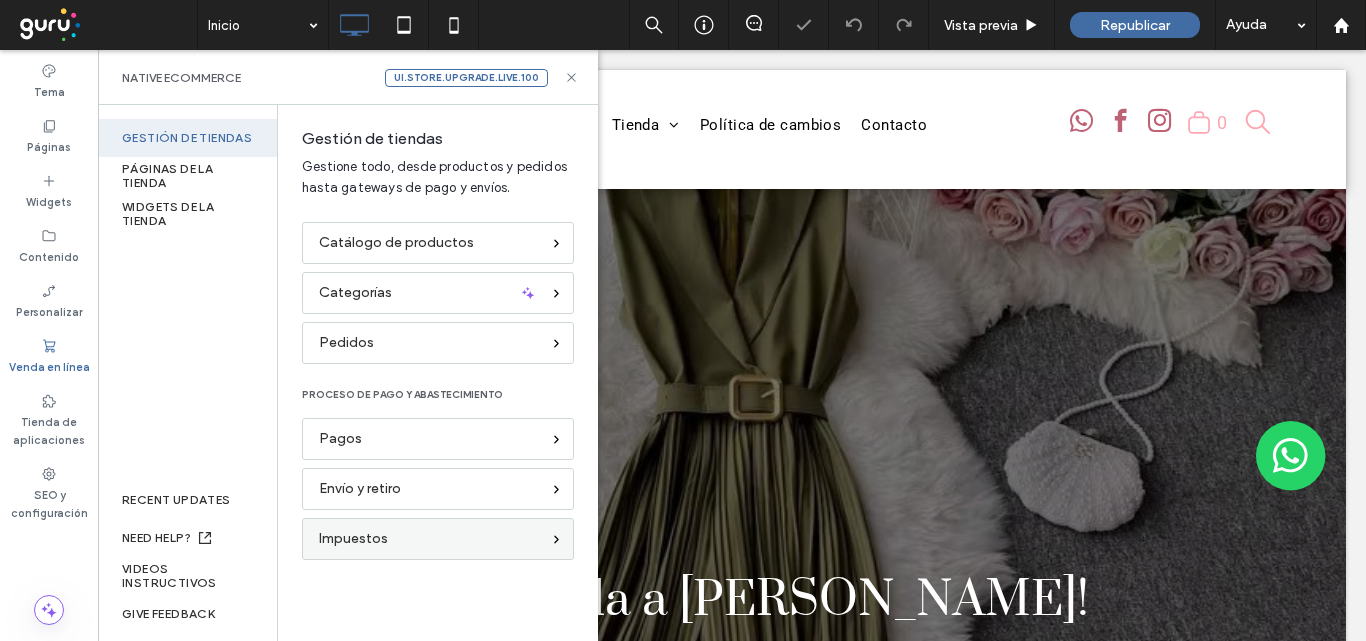 scroll, scrollTop: 0, scrollLeft: 0, axis: both 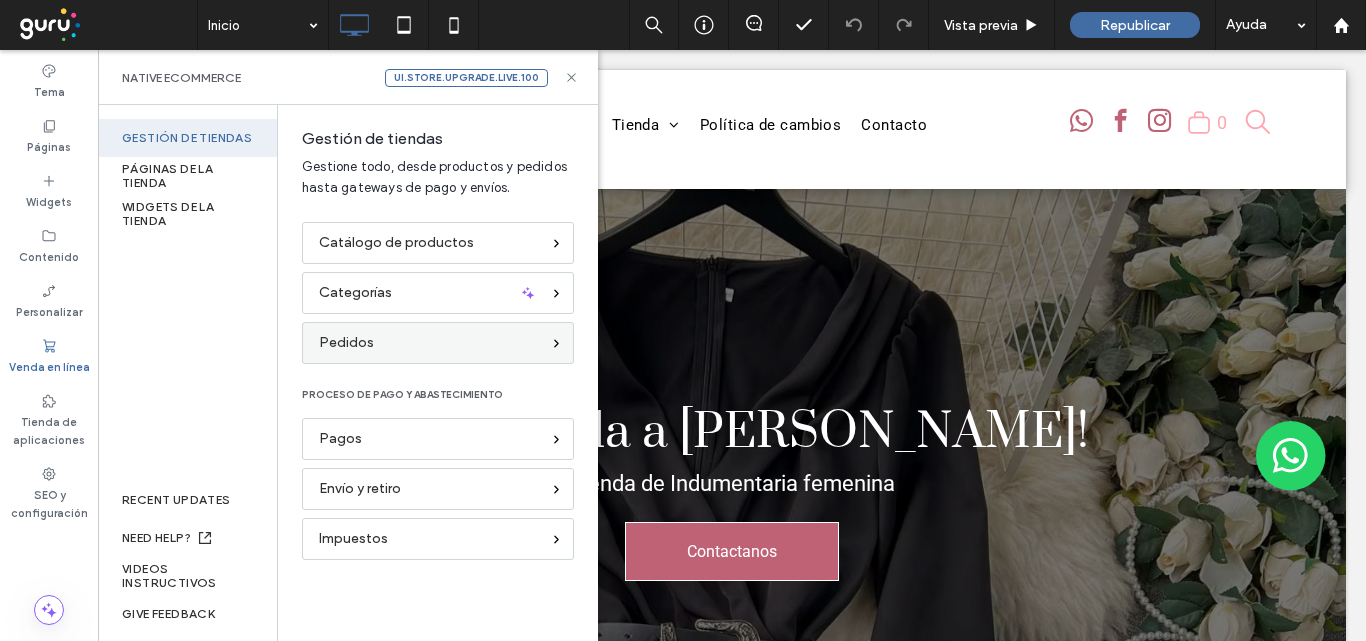 click on "Pedidos" at bounding box center [438, 343] 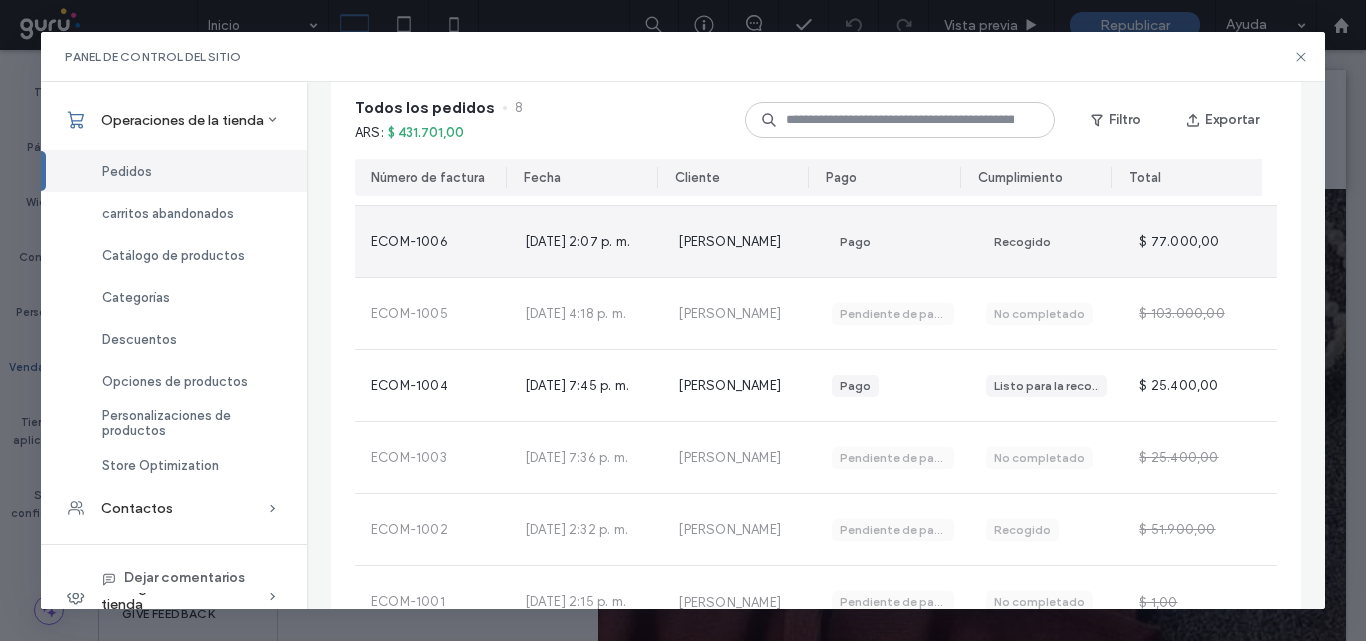 scroll, scrollTop: 300, scrollLeft: 0, axis: vertical 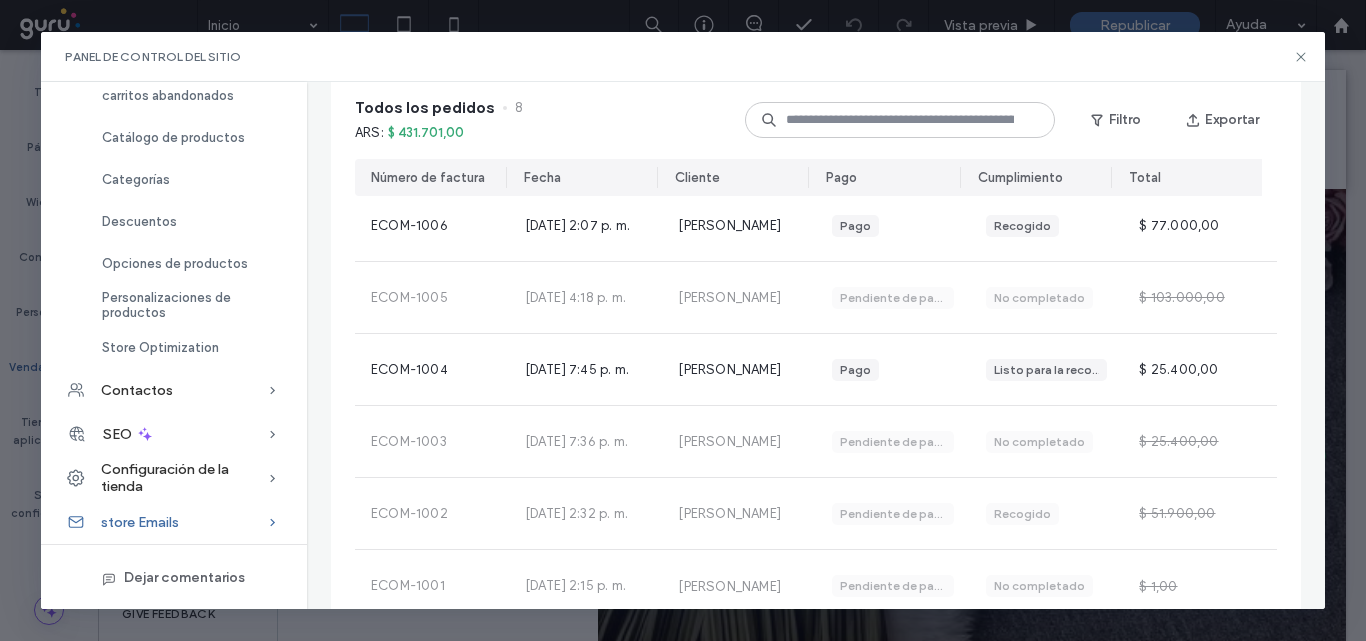 click on "store Emails" at bounding box center [140, 522] 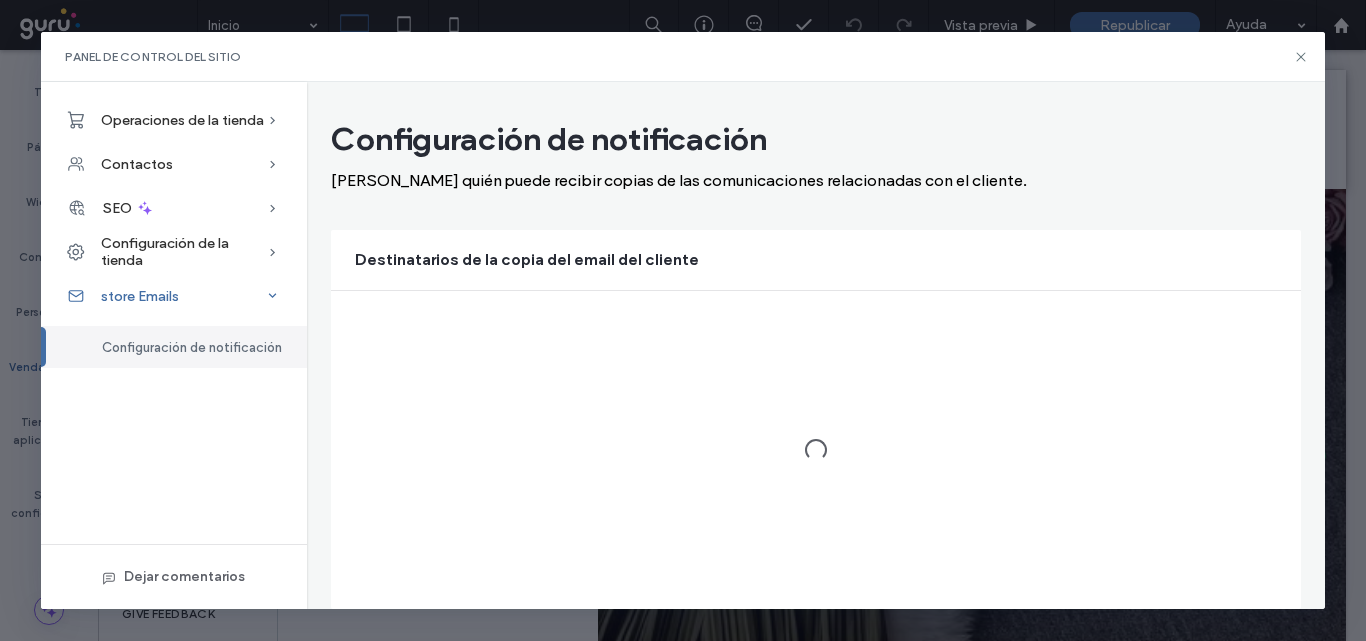 scroll, scrollTop: 0, scrollLeft: 0, axis: both 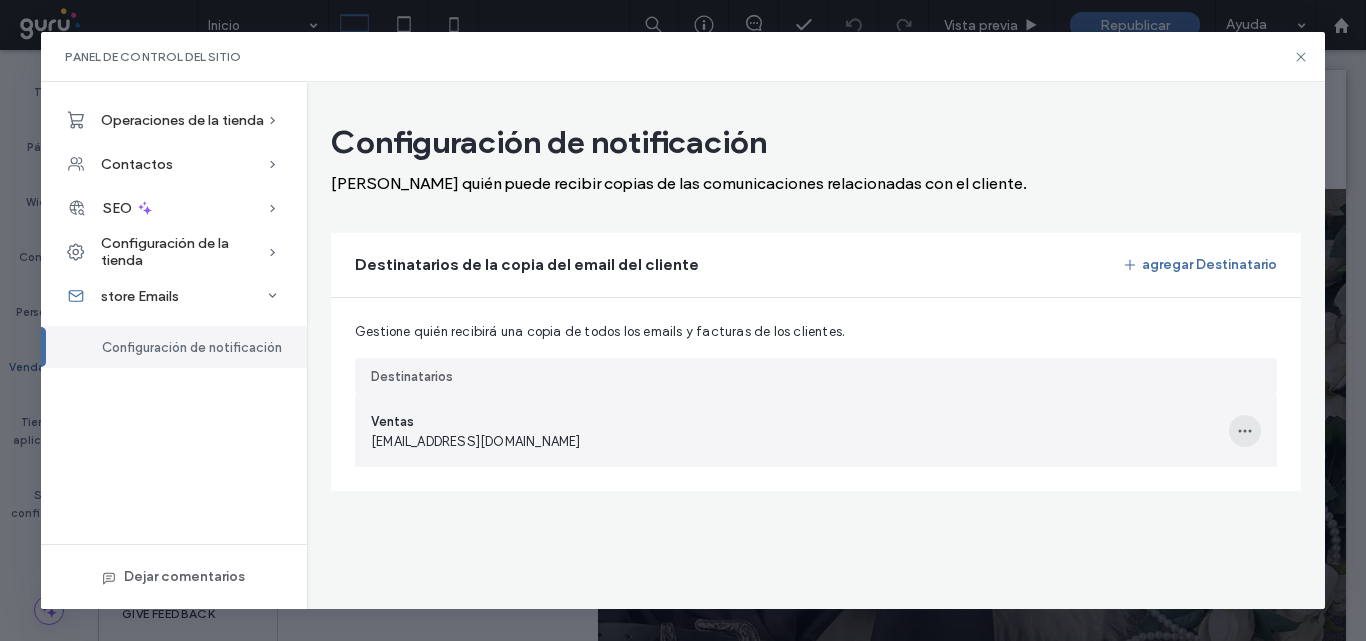 click 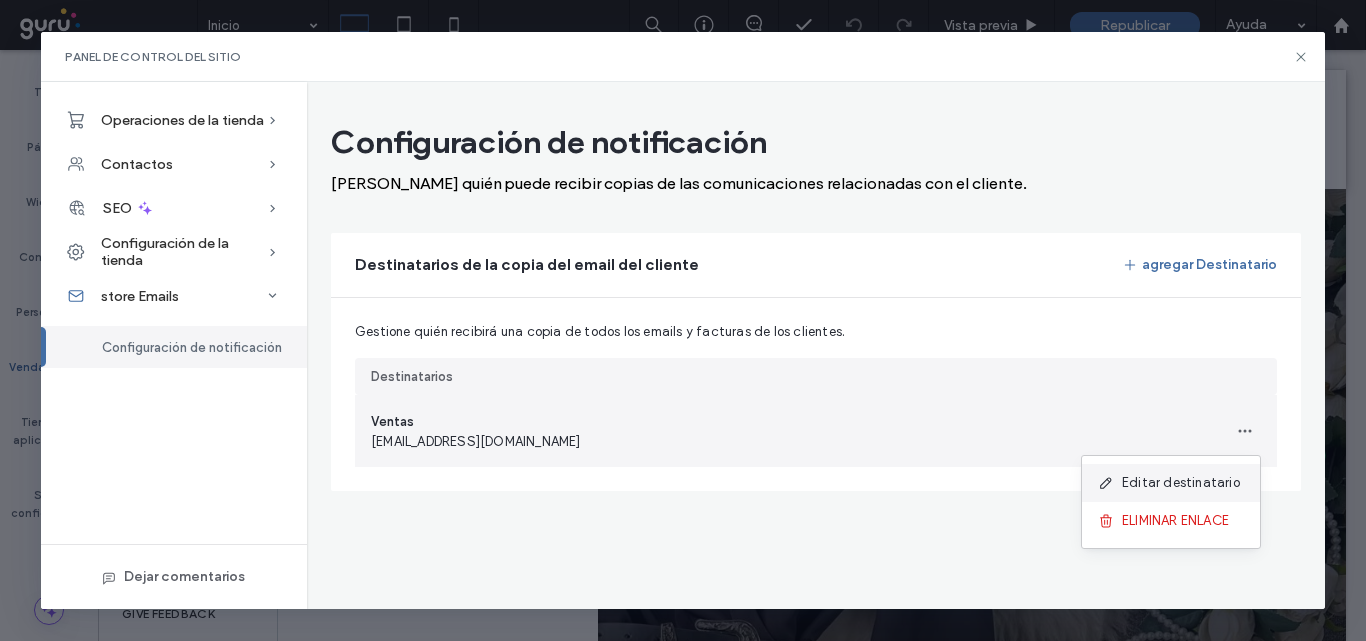 click on "Editar destinatario" at bounding box center (1181, 483) 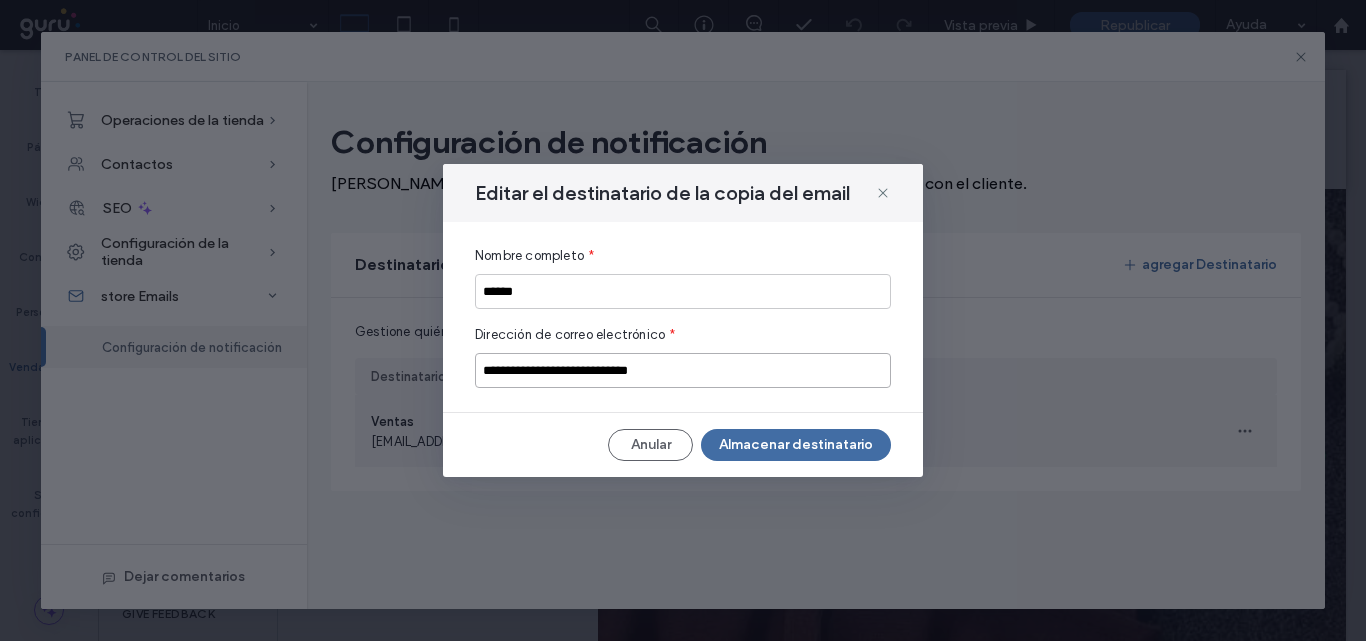 drag, startPoint x: 713, startPoint y: 372, endPoint x: 442, endPoint y: 377, distance: 271.0461 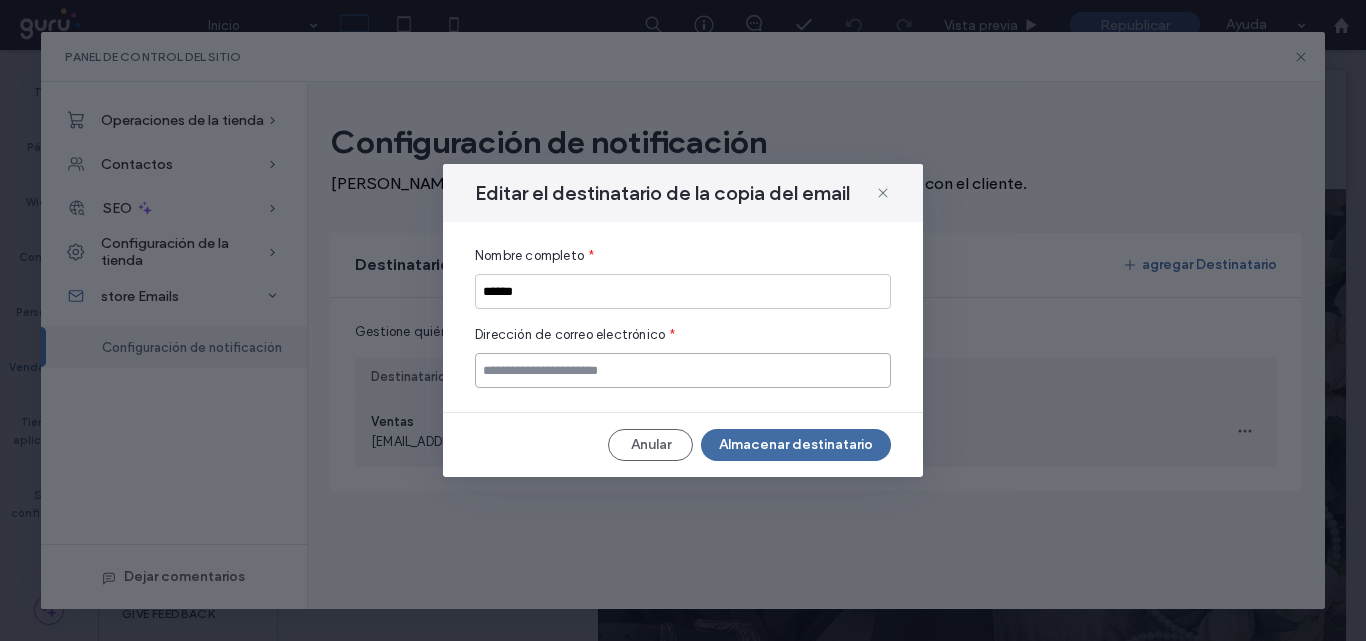 paste on "**********" 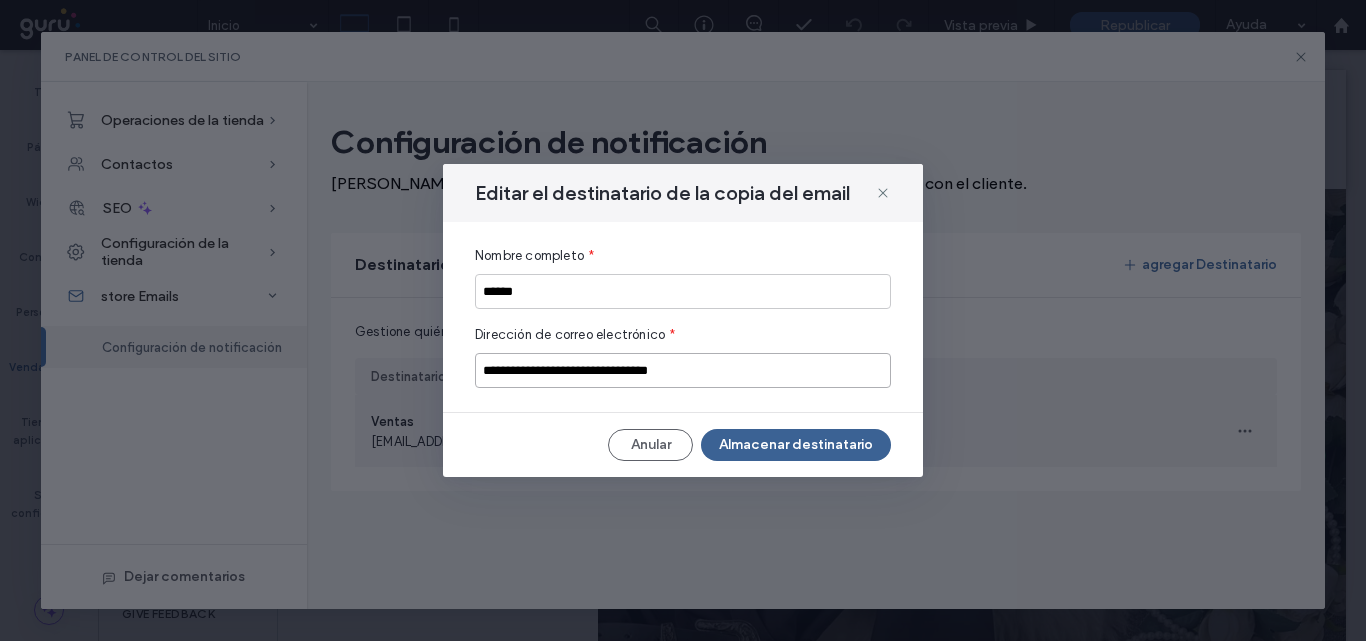 type on "**********" 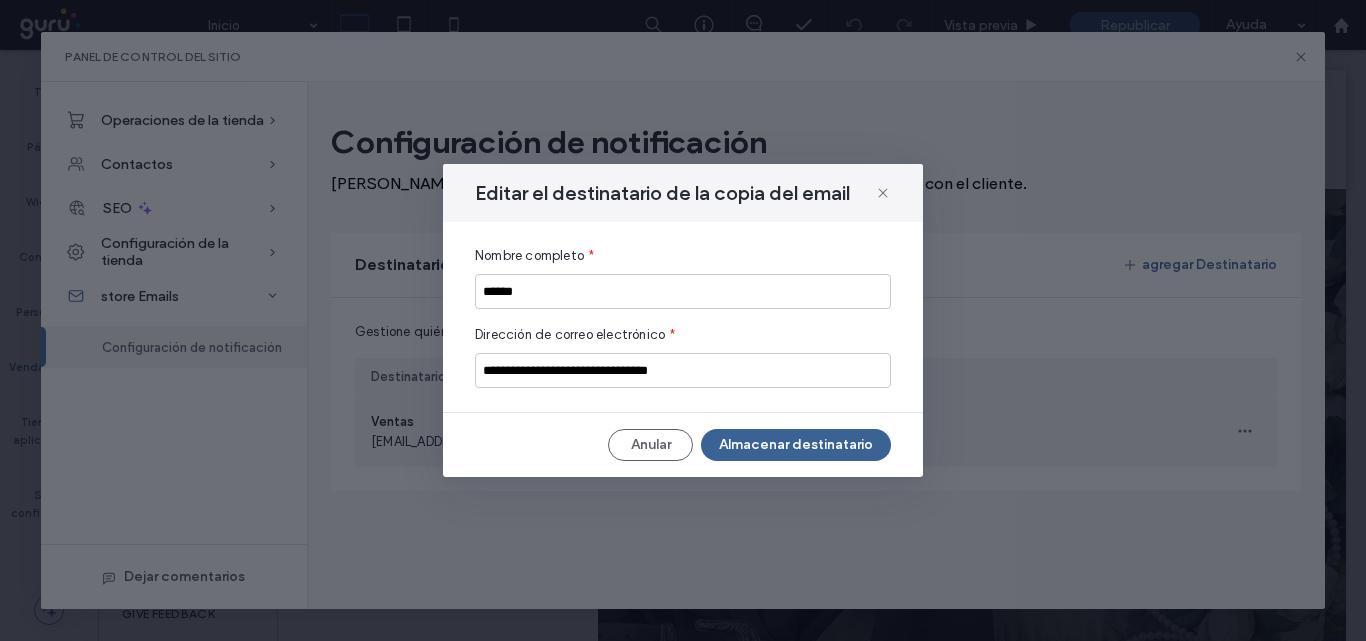 click on "Almacenar destinatario" at bounding box center [796, 445] 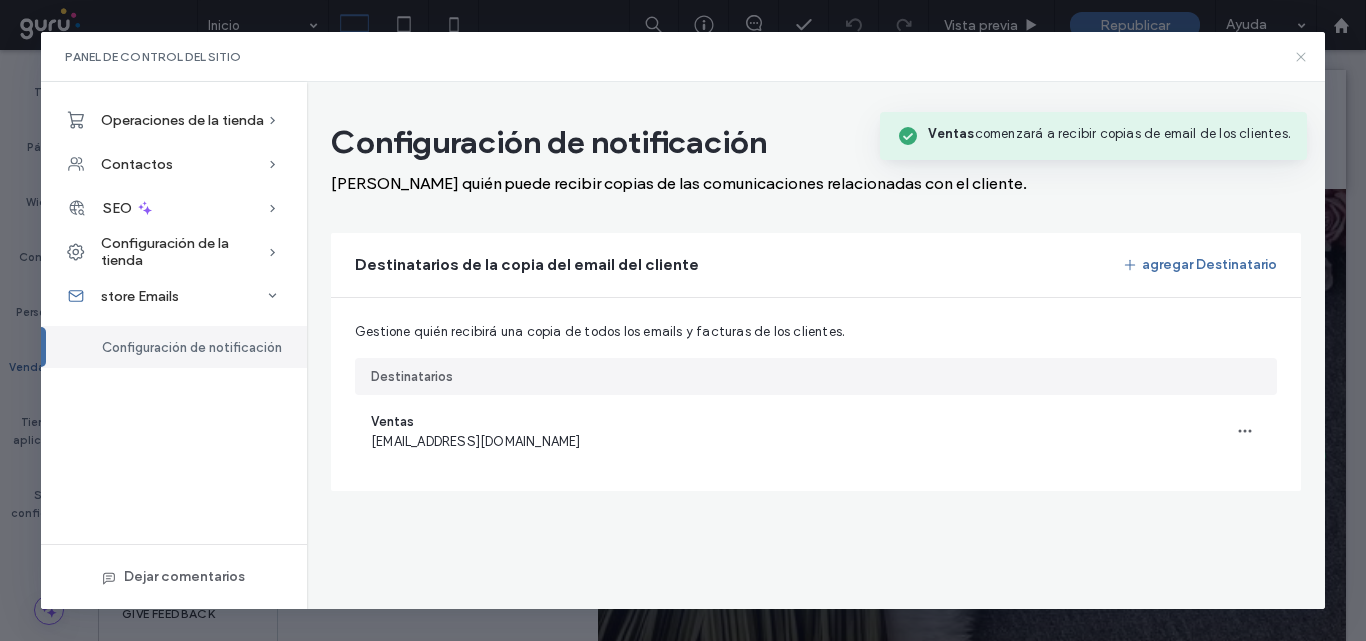 click 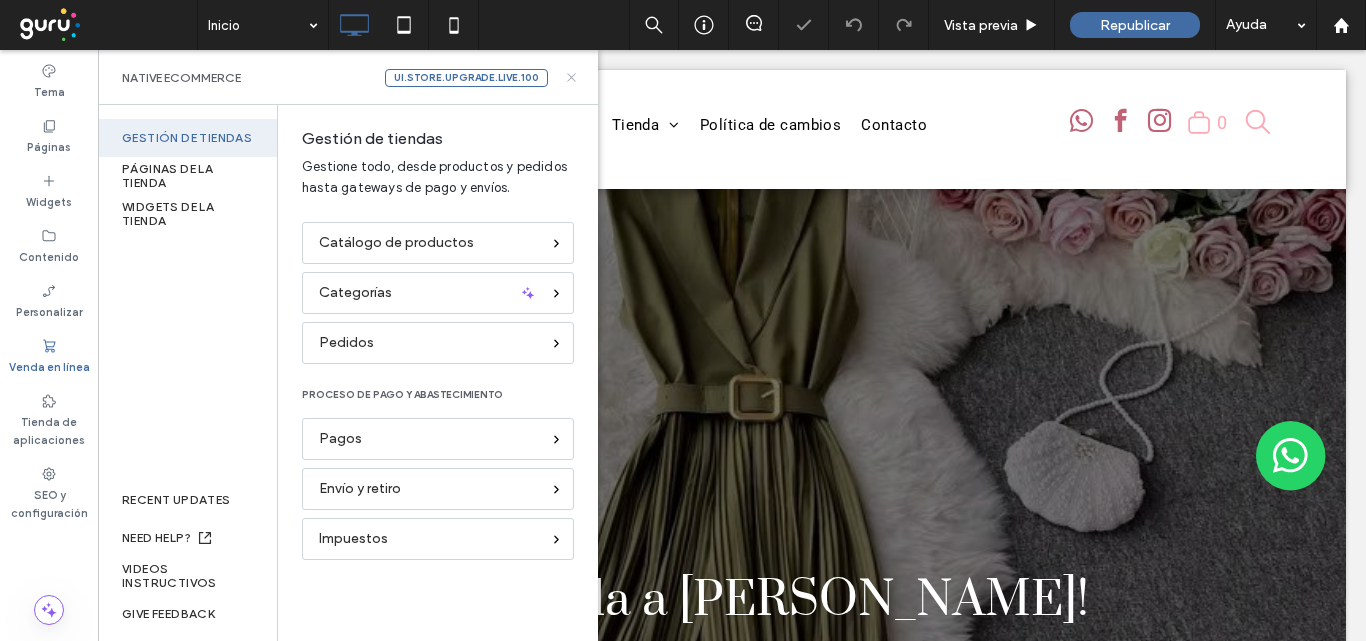 scroll, scrollTop: 0, scrollLeft: 0, axis: both 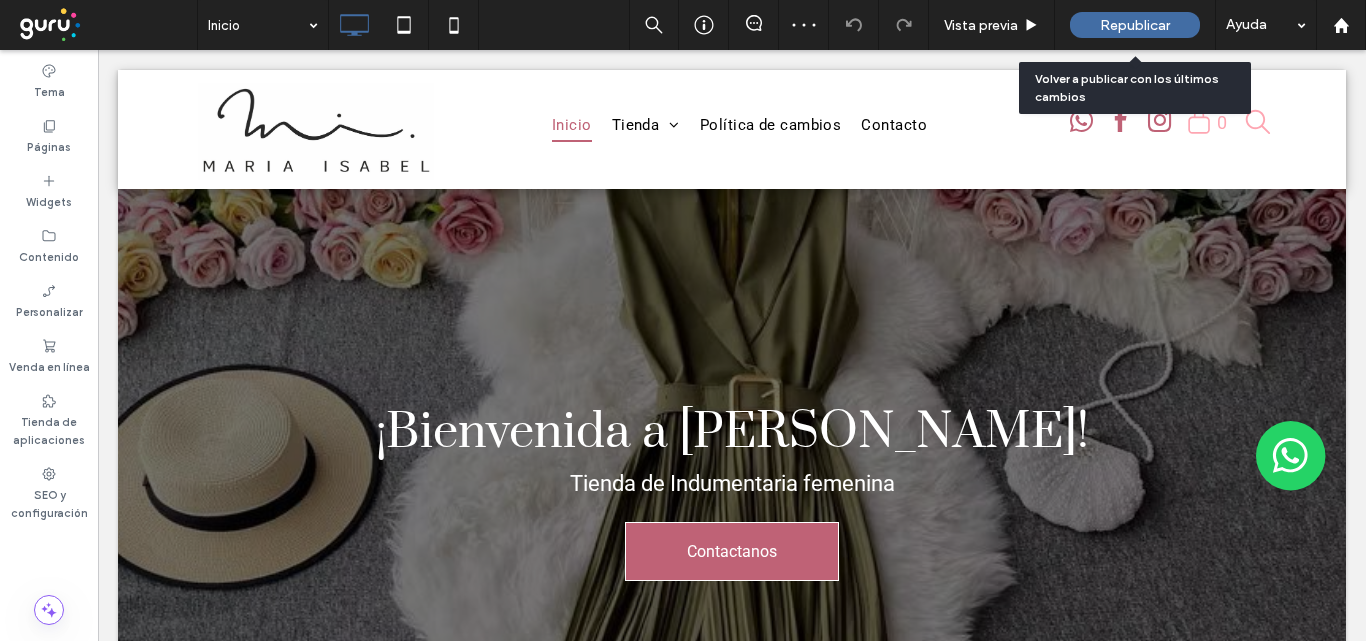 click on "Republicar" at bounding box center (1135, 25) 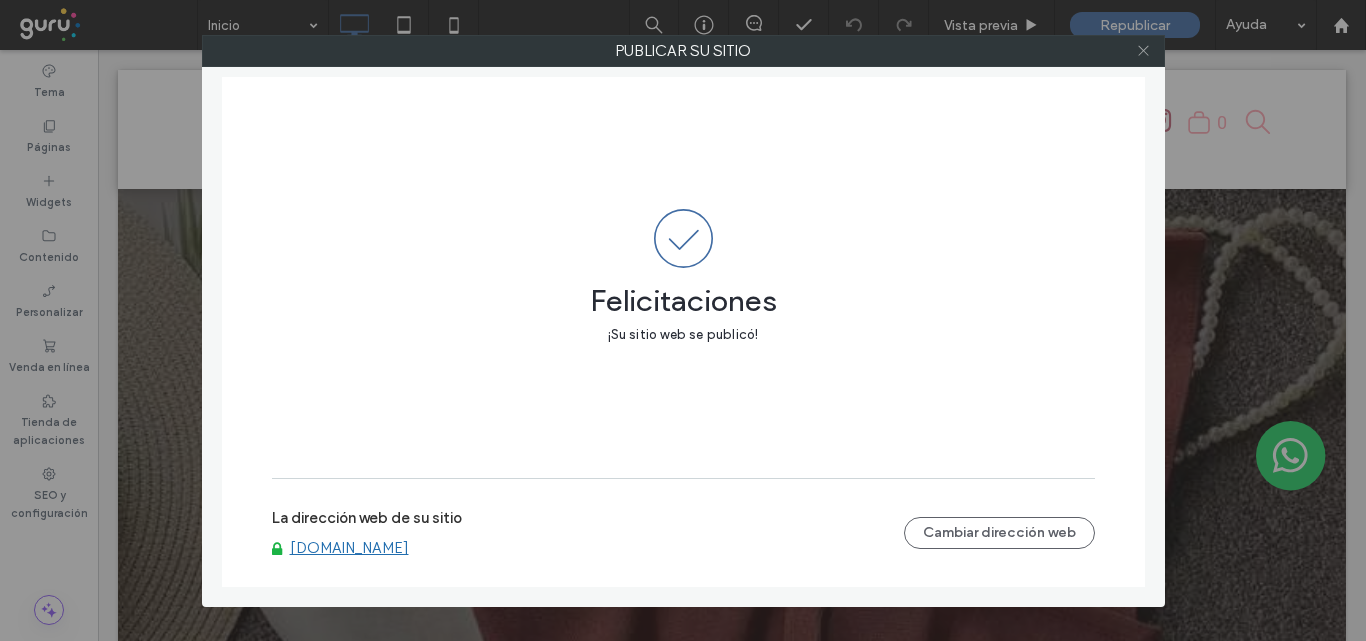 click 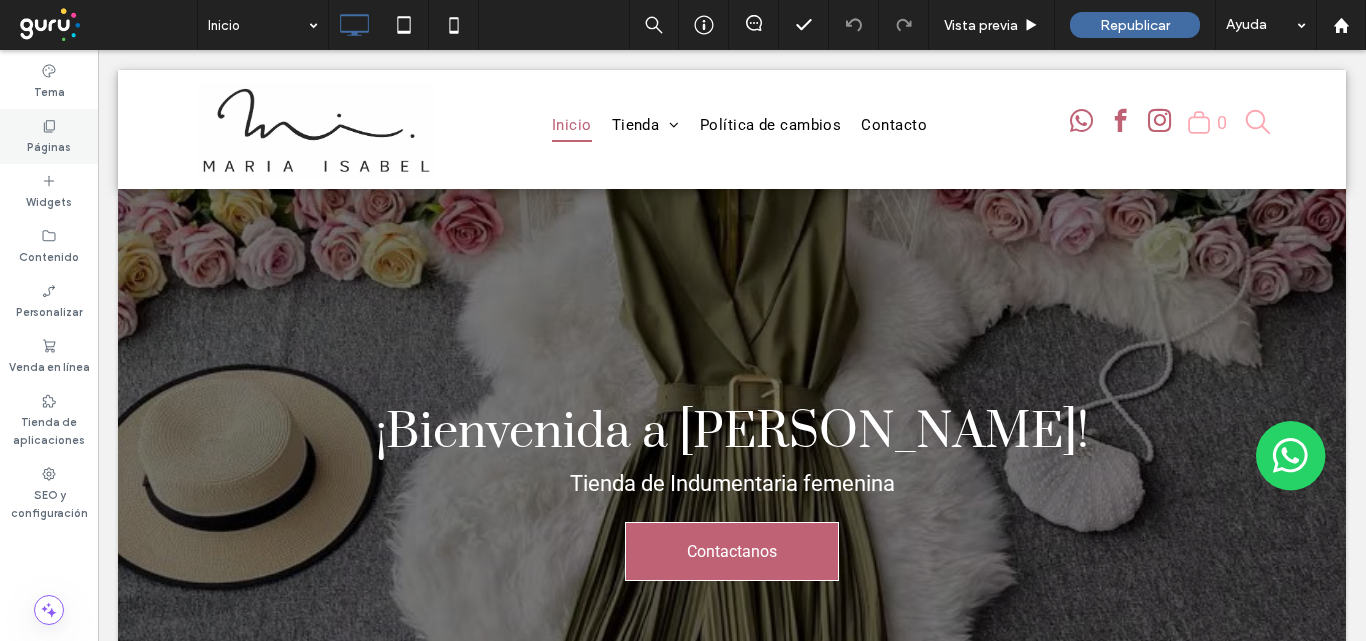 click on "Páginas" at bounding box center (49, 145) 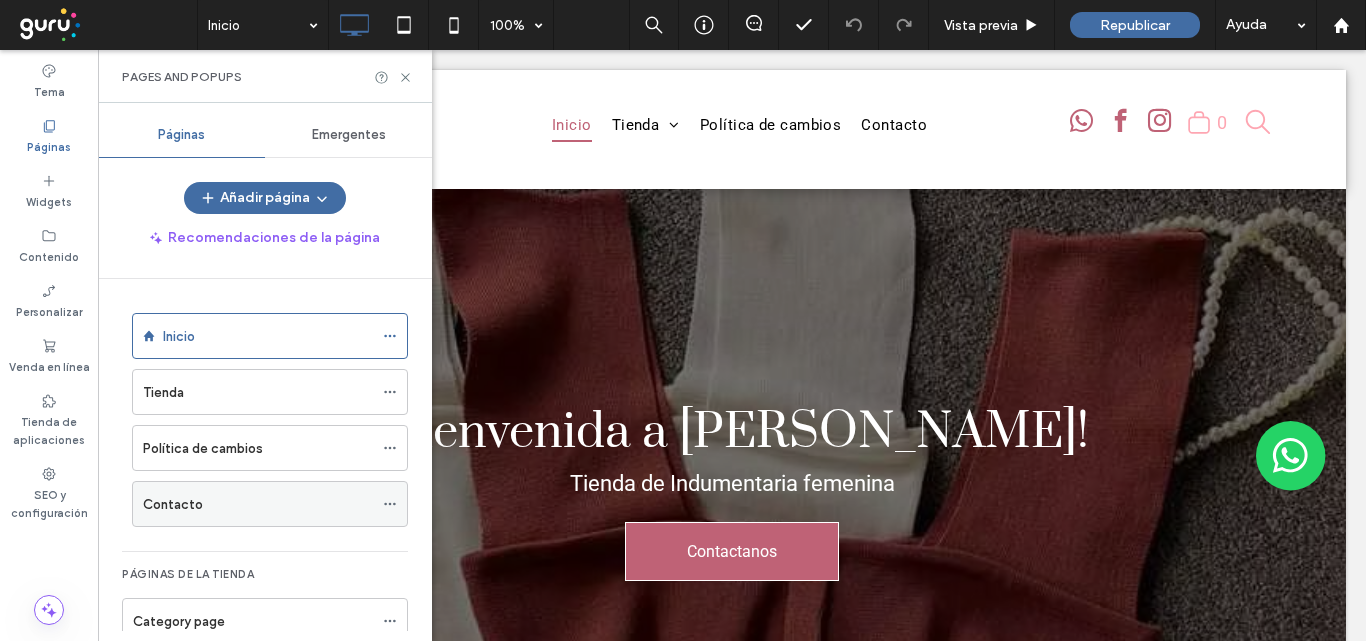 click on "Contacto" at bounding box center [258, 504] 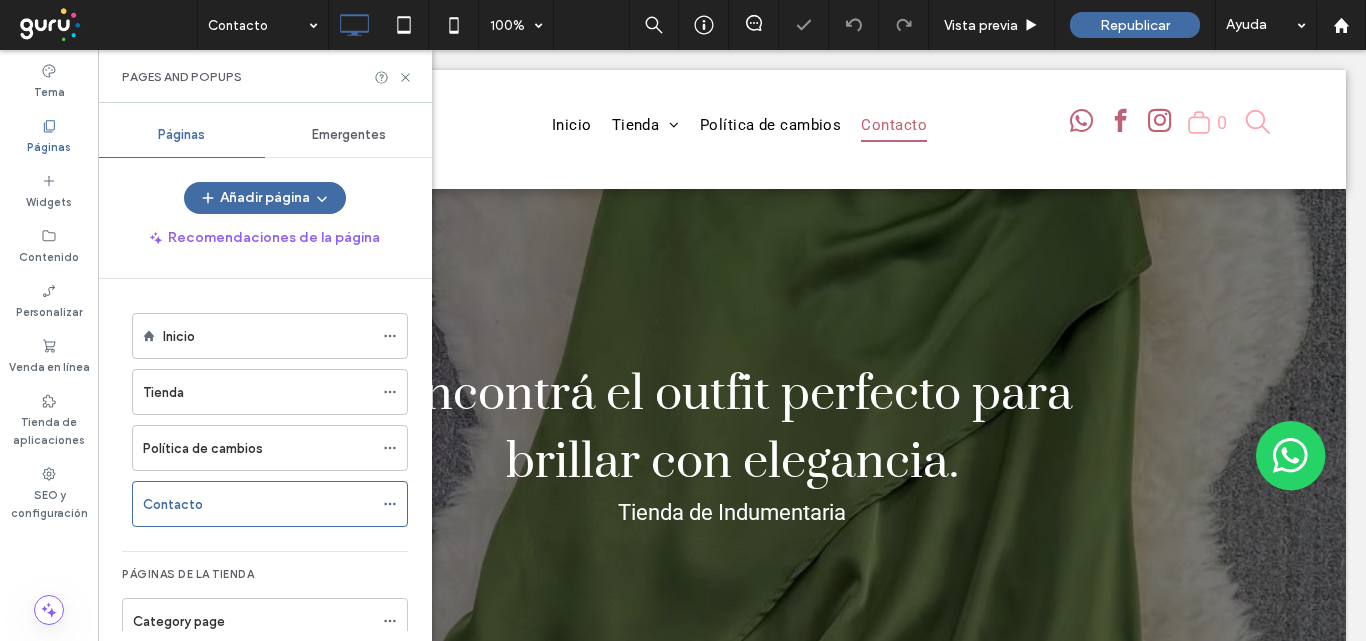 scroll, scrollTop: 0, scrollLeft: 0, axis: both 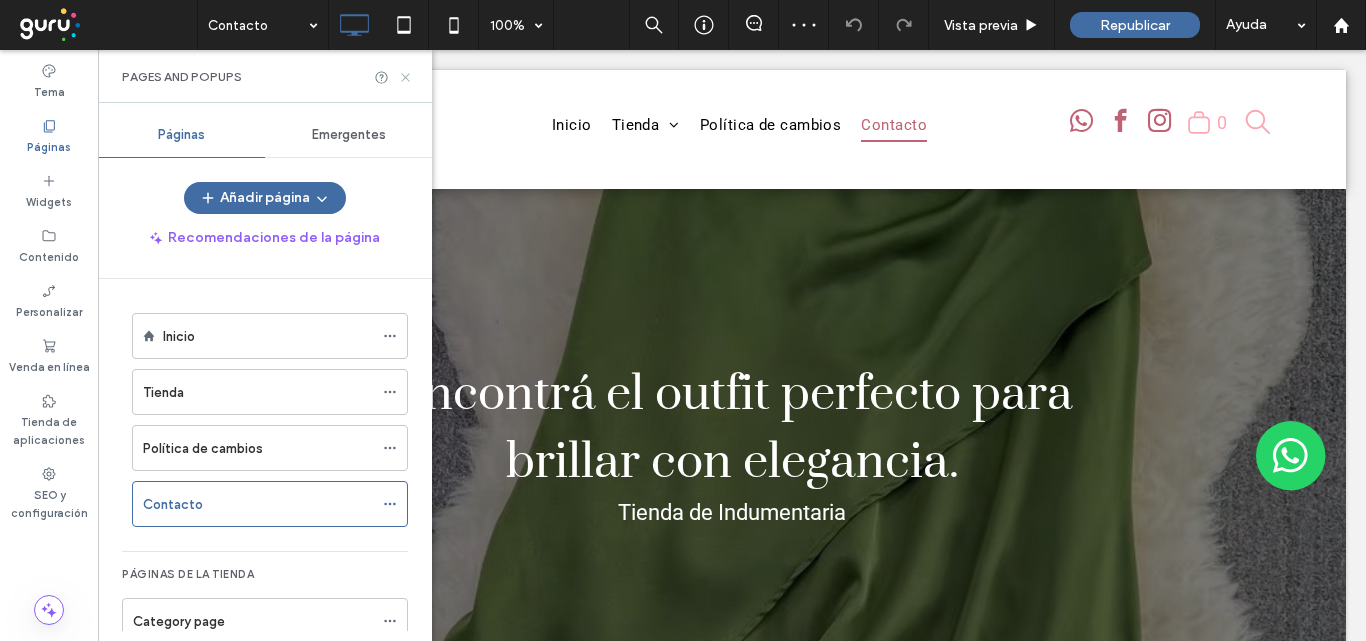 drag, startPoint x: 411, startPoint y: 78, endPoint x: 356, endPoint y: 131, distance: 76.38062 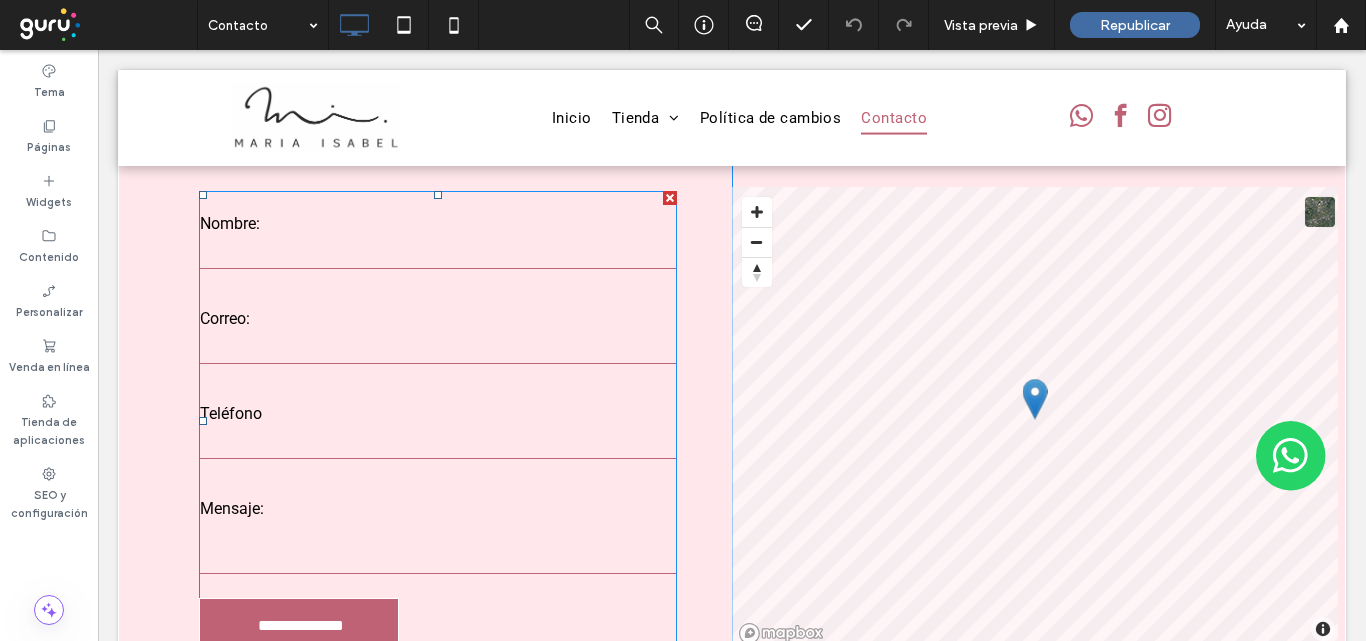 scroll, scrollTop: 1068, scrollLeft: 0, axis: vertical 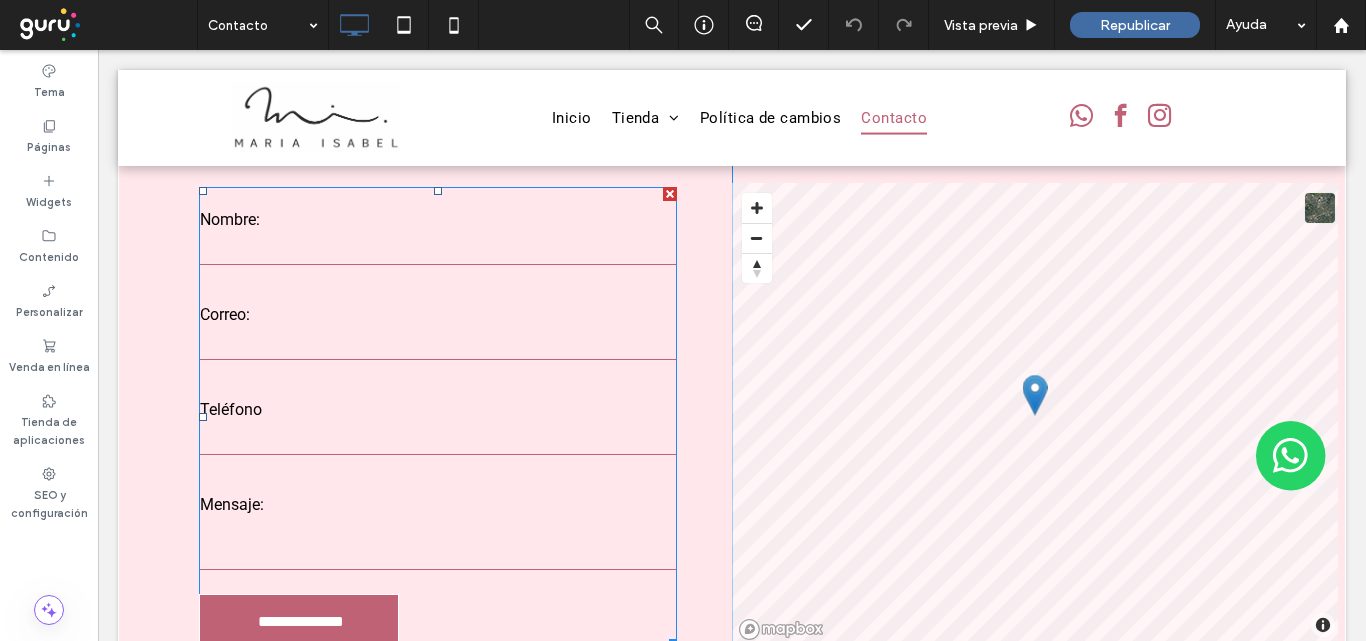 click at bounding box center [438, 440] 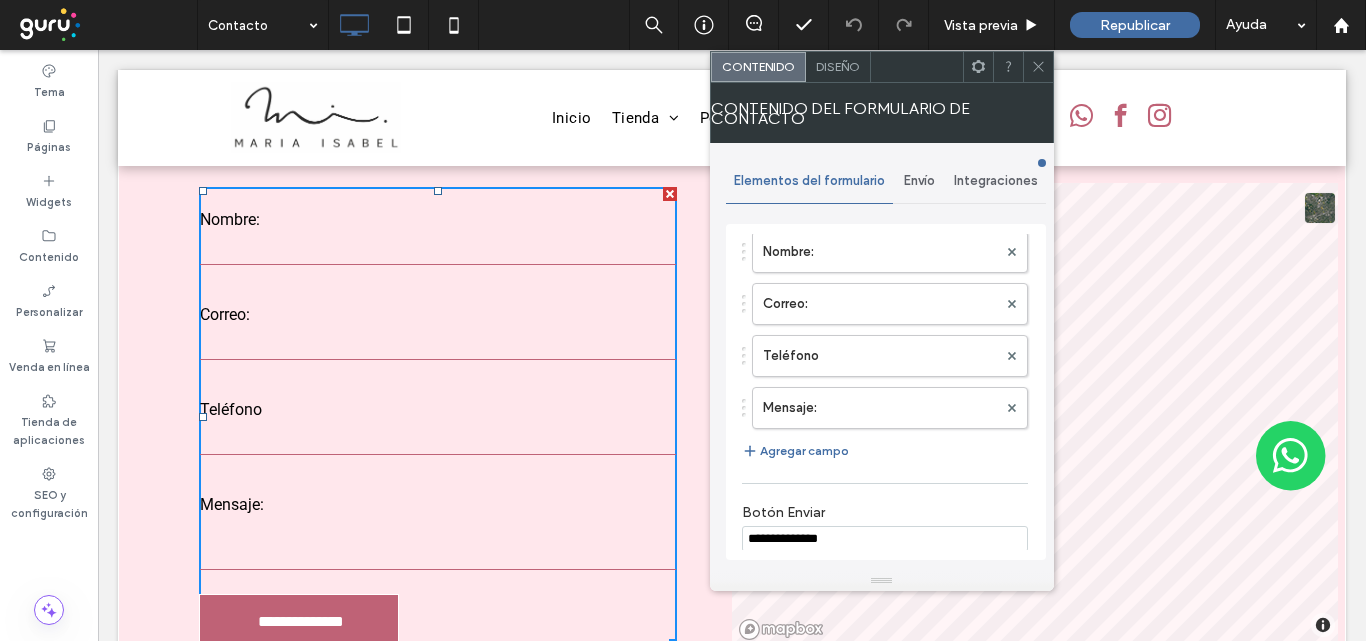 scroll, scrollTop: 4, scrollLeft: 0, axis: vertical 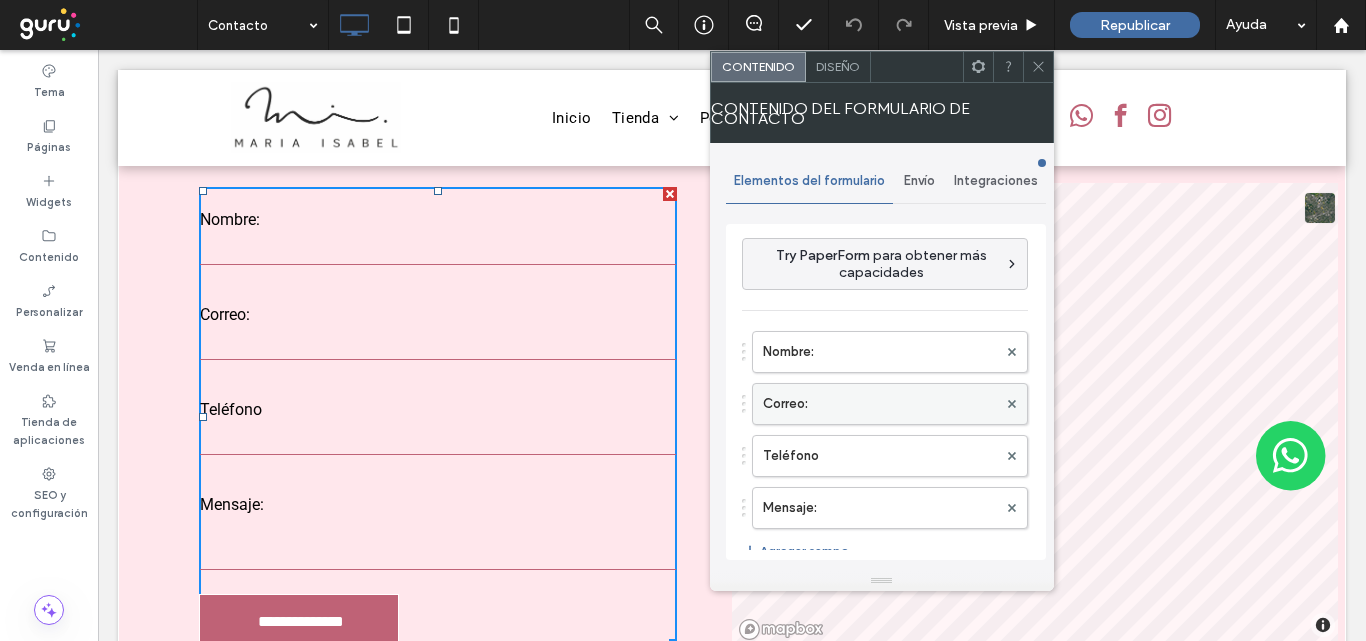 click on "Correo:" at bounding box center (880, 404) 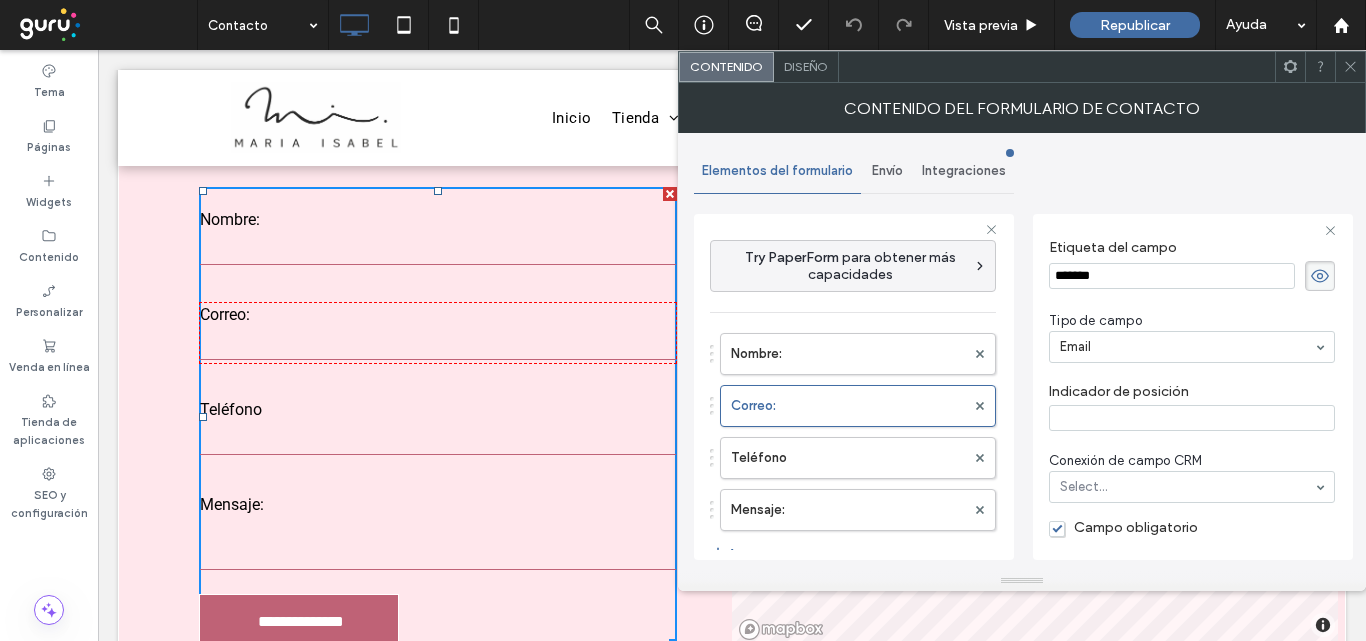 scroll, scrollTop: 0, scrollLeft: 0, axis: both 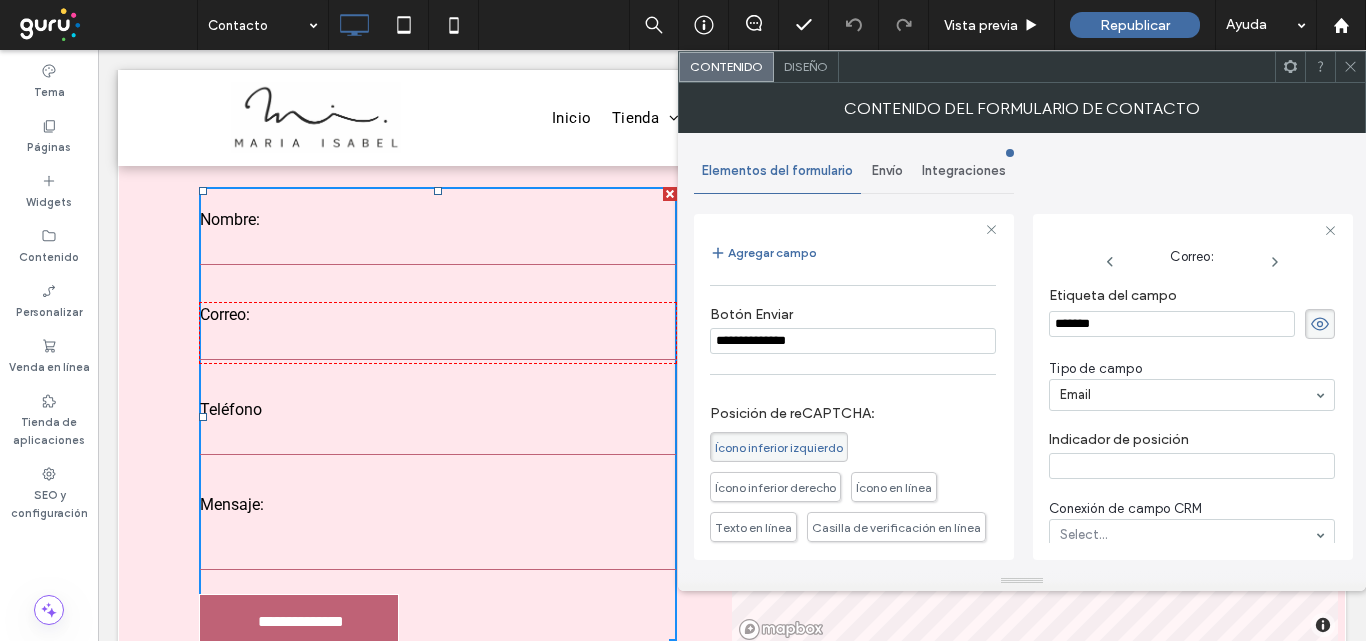 click on "**********" at bounding box center [853, 341] 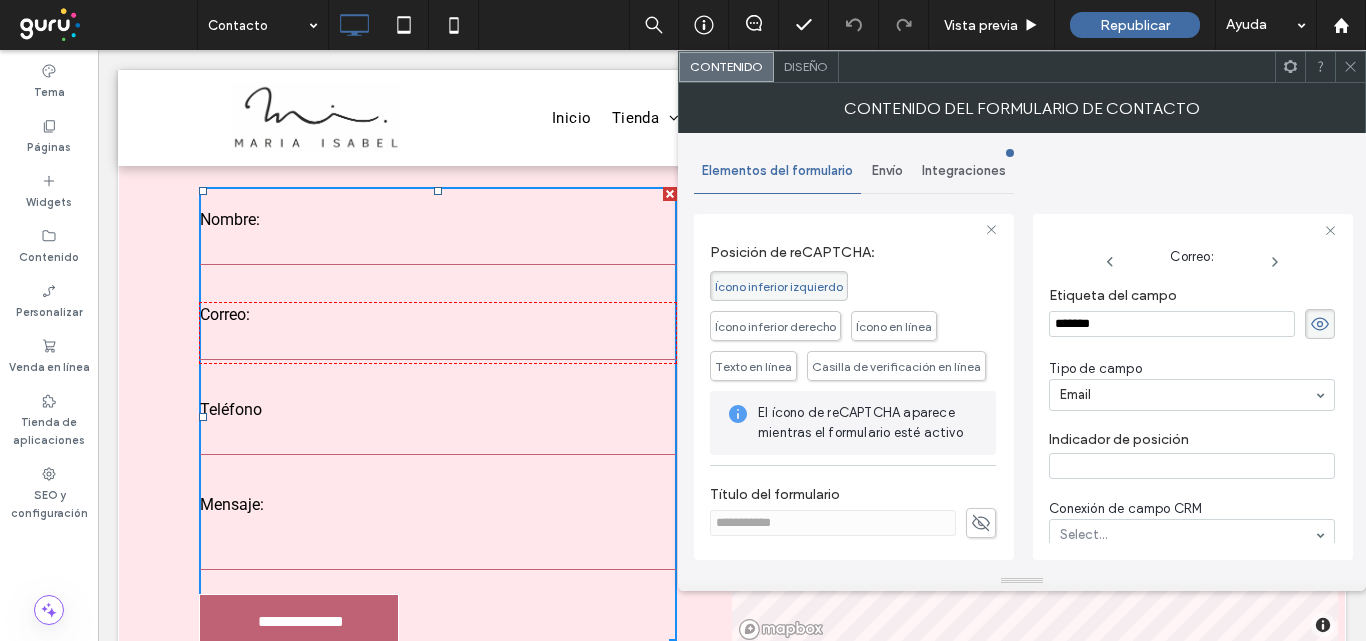 scroll, scrollTop: 506, scrollLeft: 0, axis: vertical 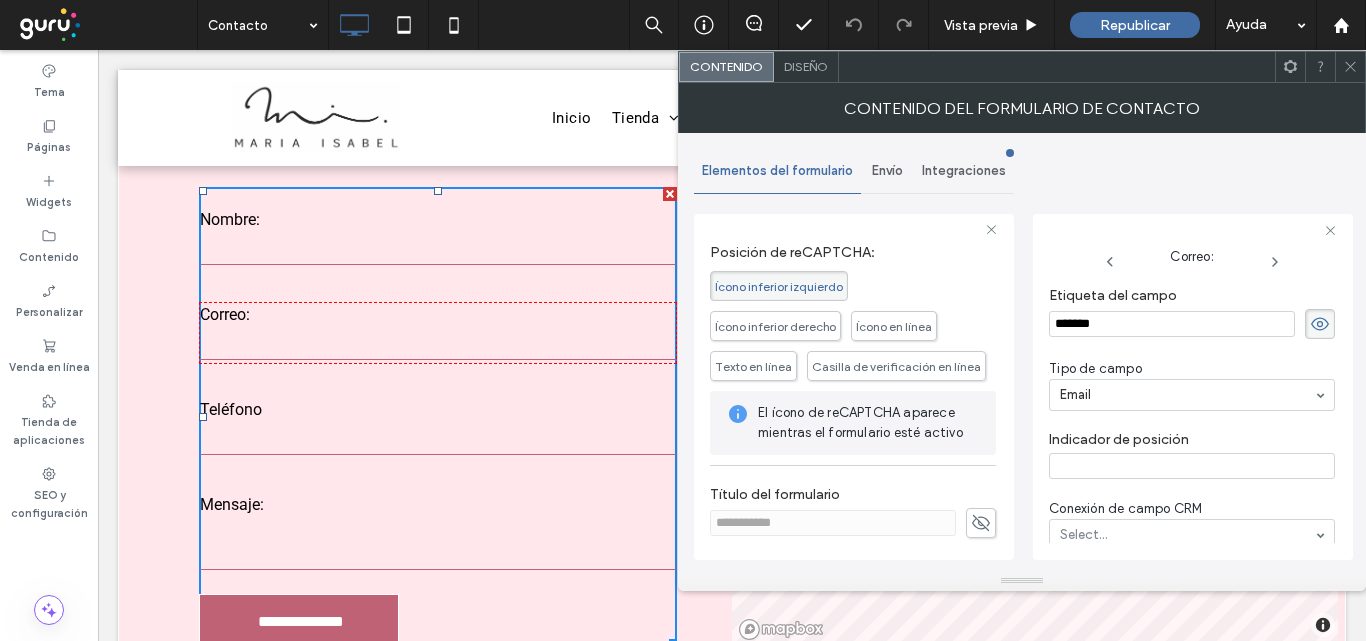 click 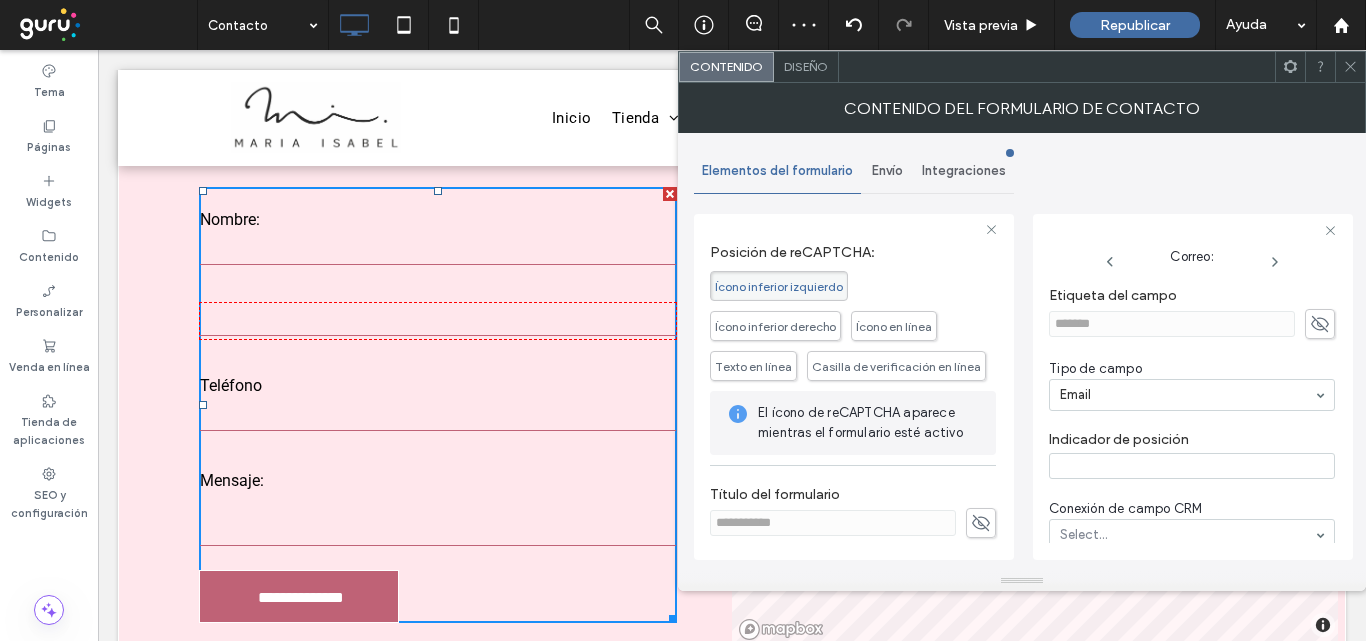 click 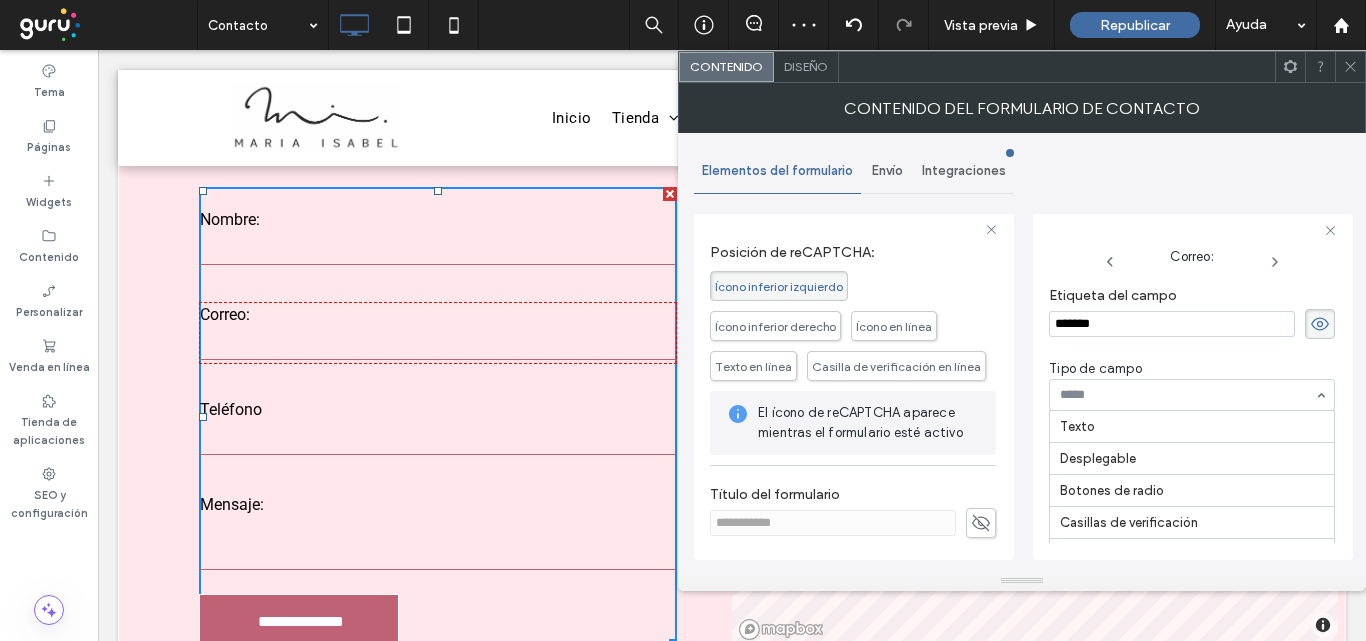 scroll, scrollTop: 217, scrollLeft: 0, axis: vertical 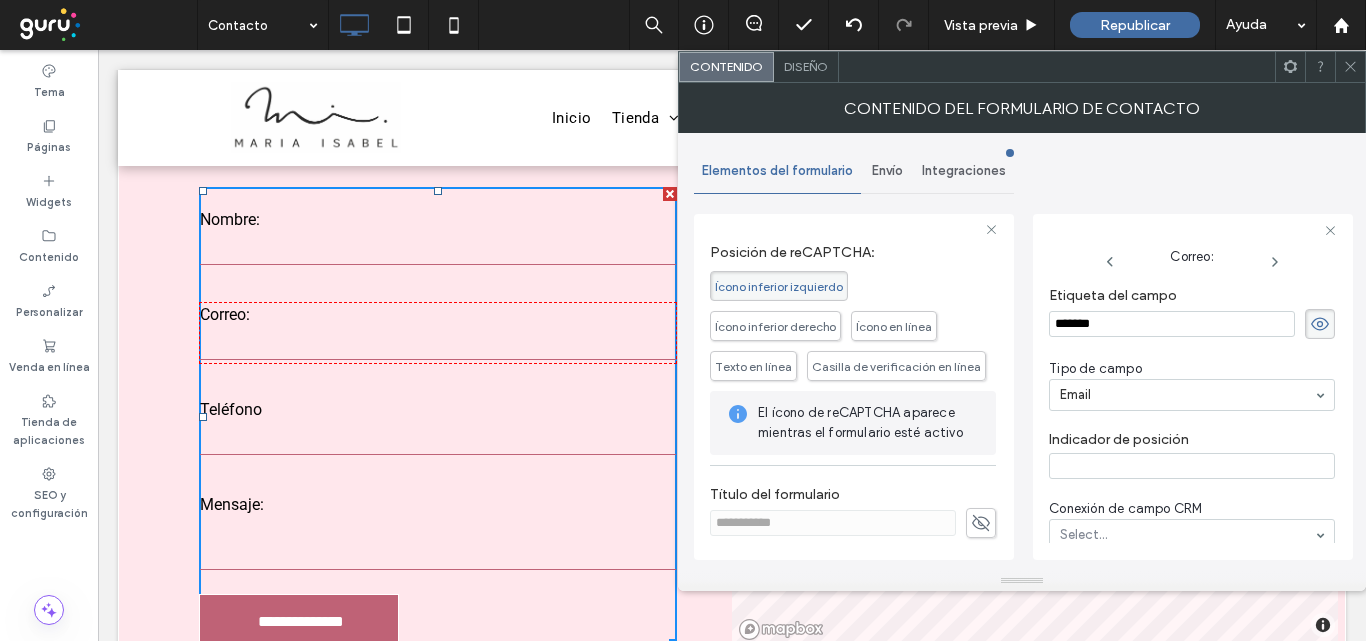 click at bounding box center [1192, 466] 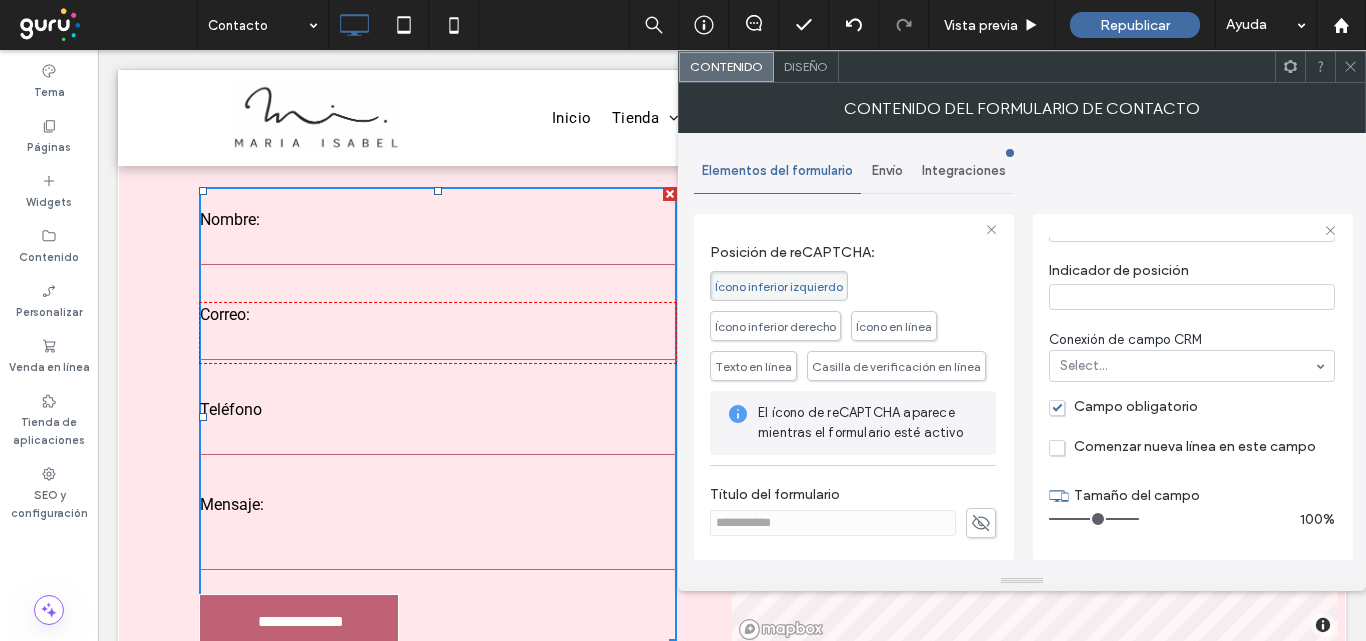 scroll, scrollTop: 196, scrollLeft: 0, axis: vertical 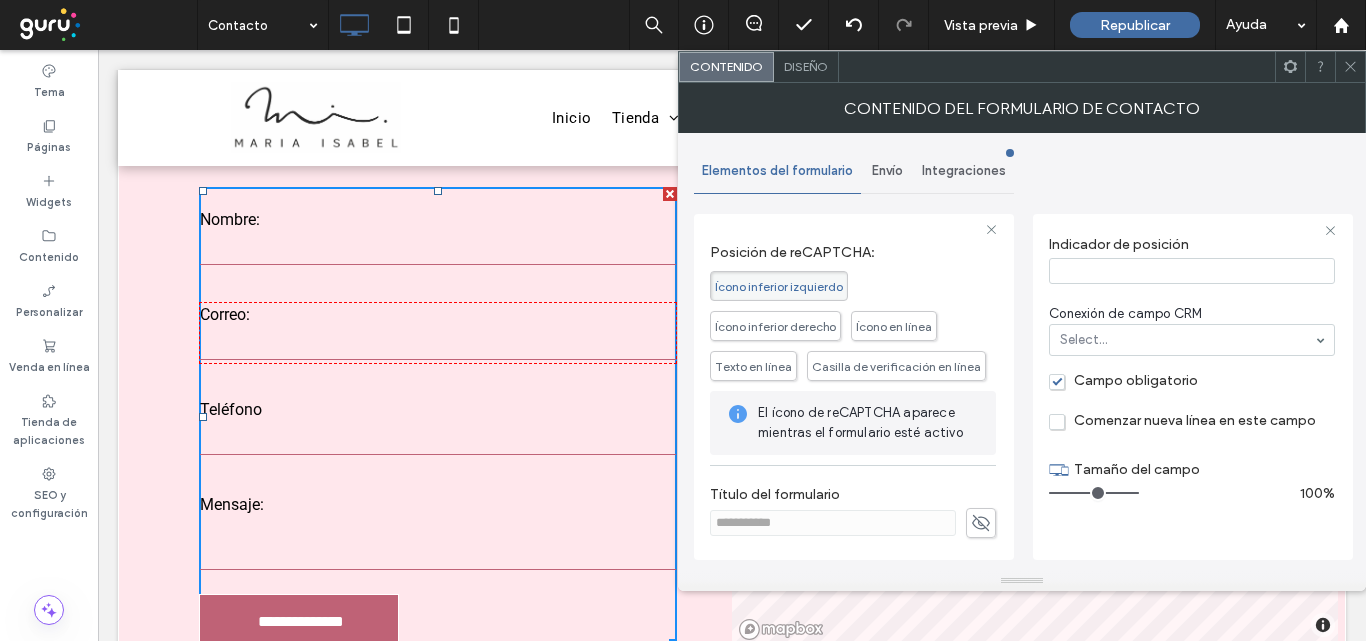 click at bounding box center (1350, 67) 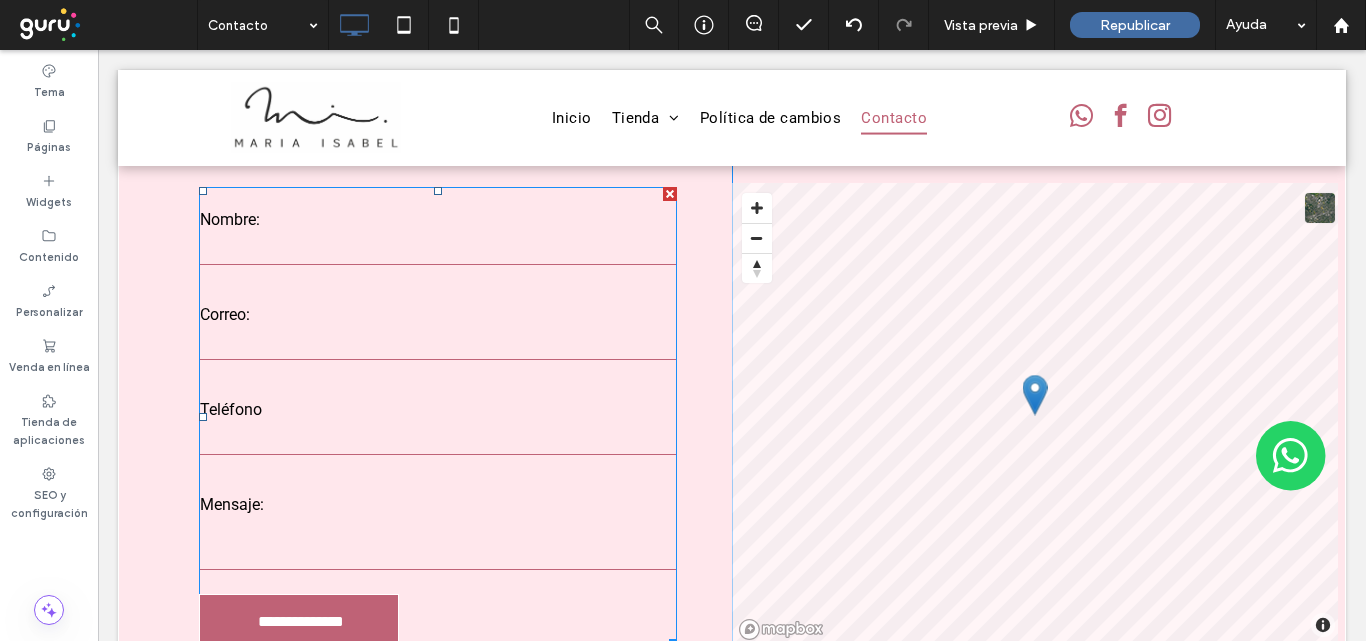 click at bounding box center [438, 545] 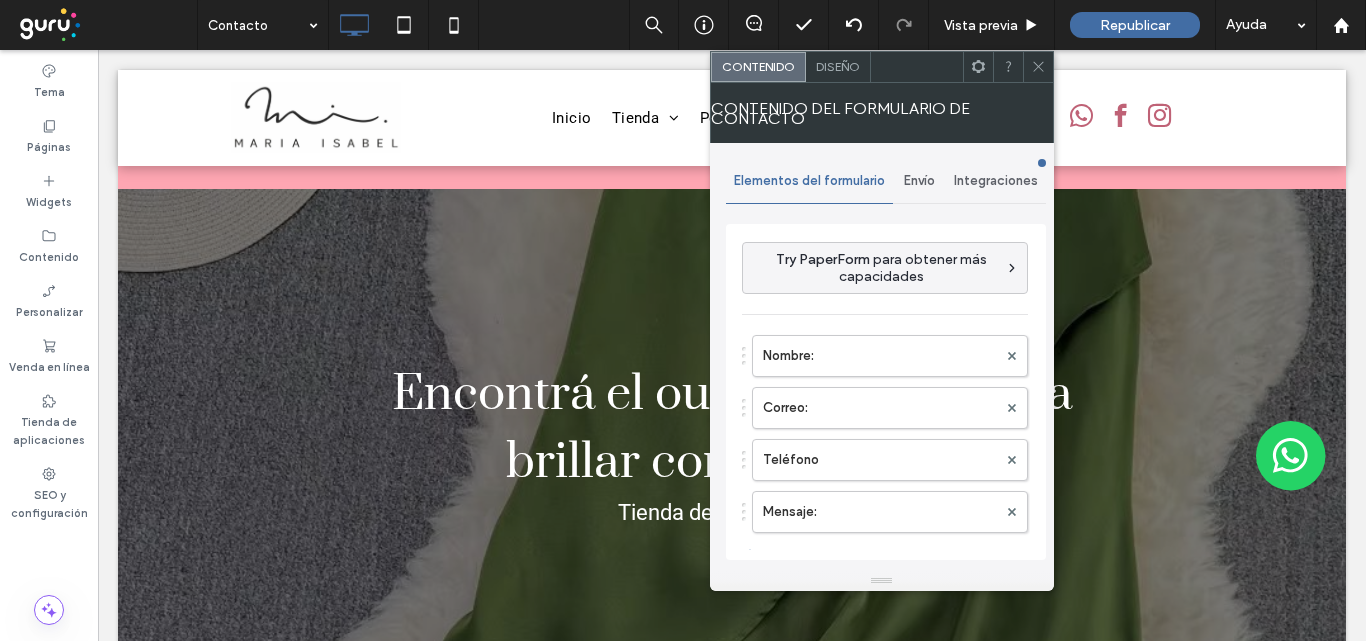 scroll, scrollTop: 1068, scrollLeft: 0, axis: vertical 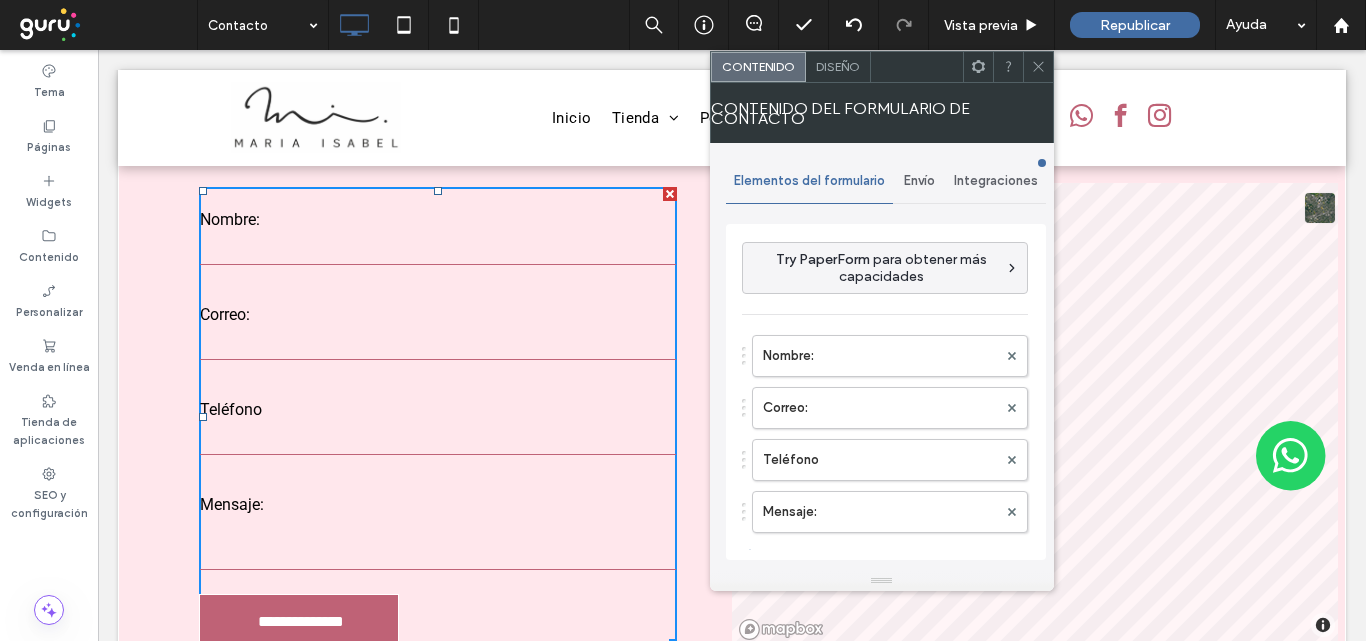 click 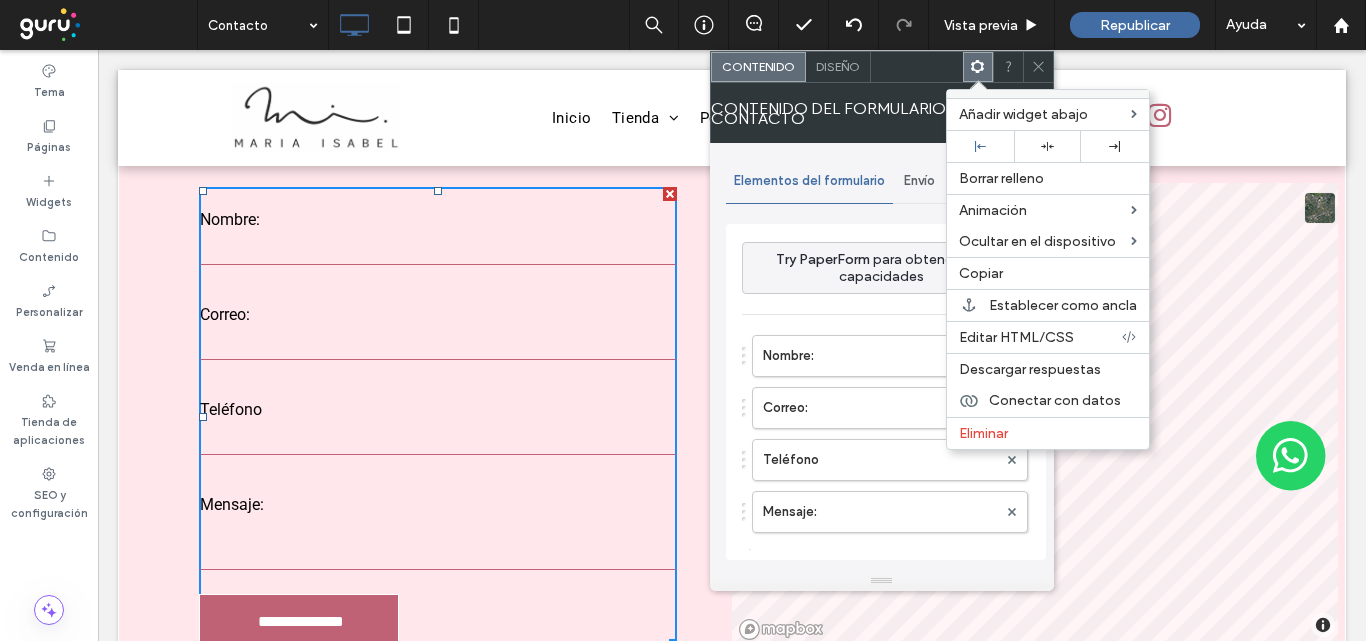 click on "Envío" at bounding box center (919, 181) 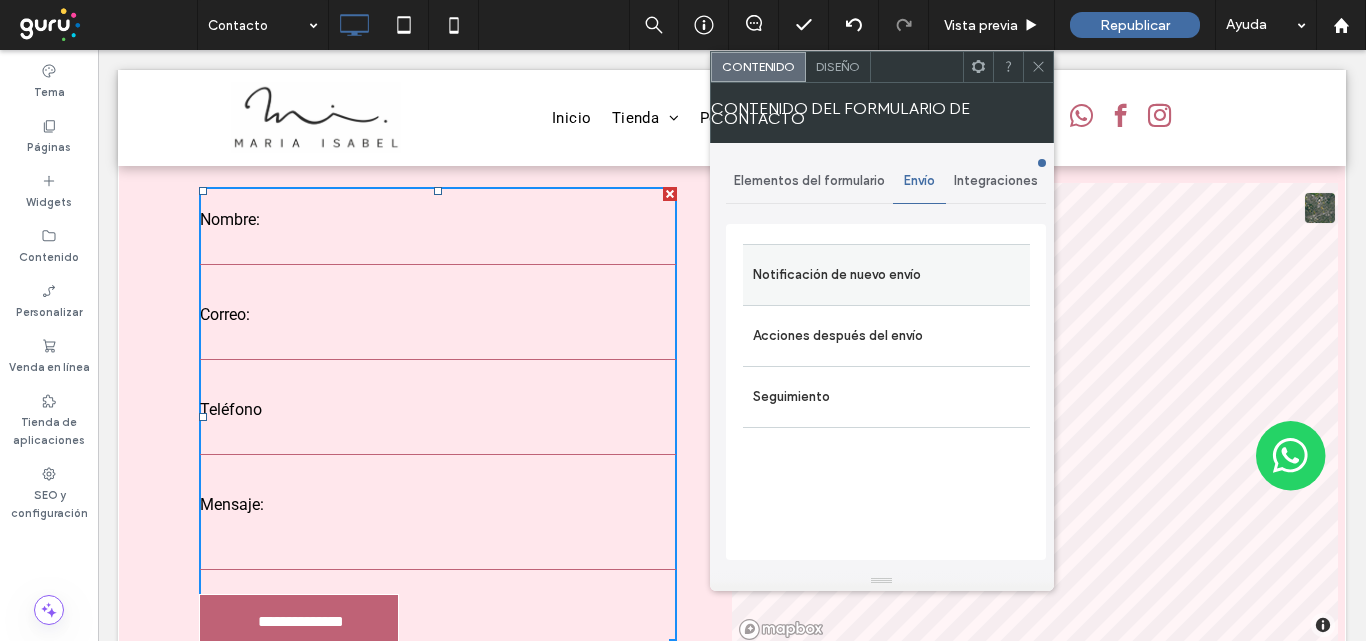 click on "Notificación de nuevo envío" at bounding box center (886, 275) 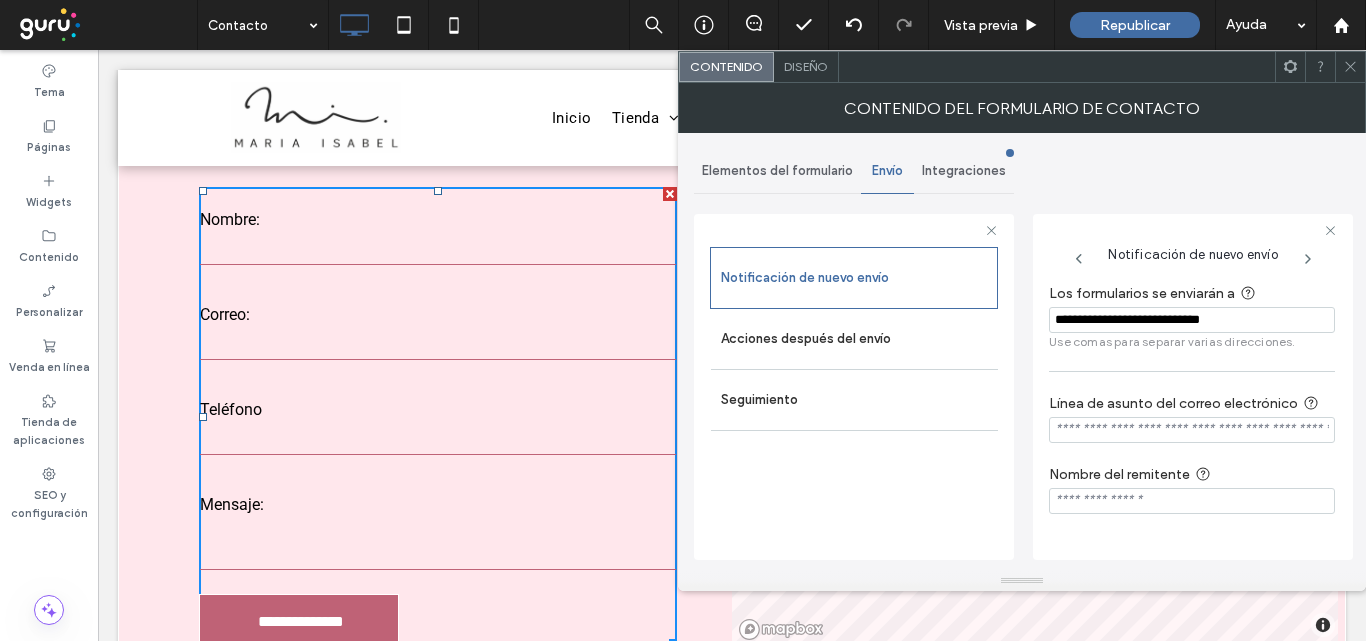 drag, startPoint x: 1276, startPoint y: 321, endPoint x: 1050, endPoint y: 327, distance: 226.07964 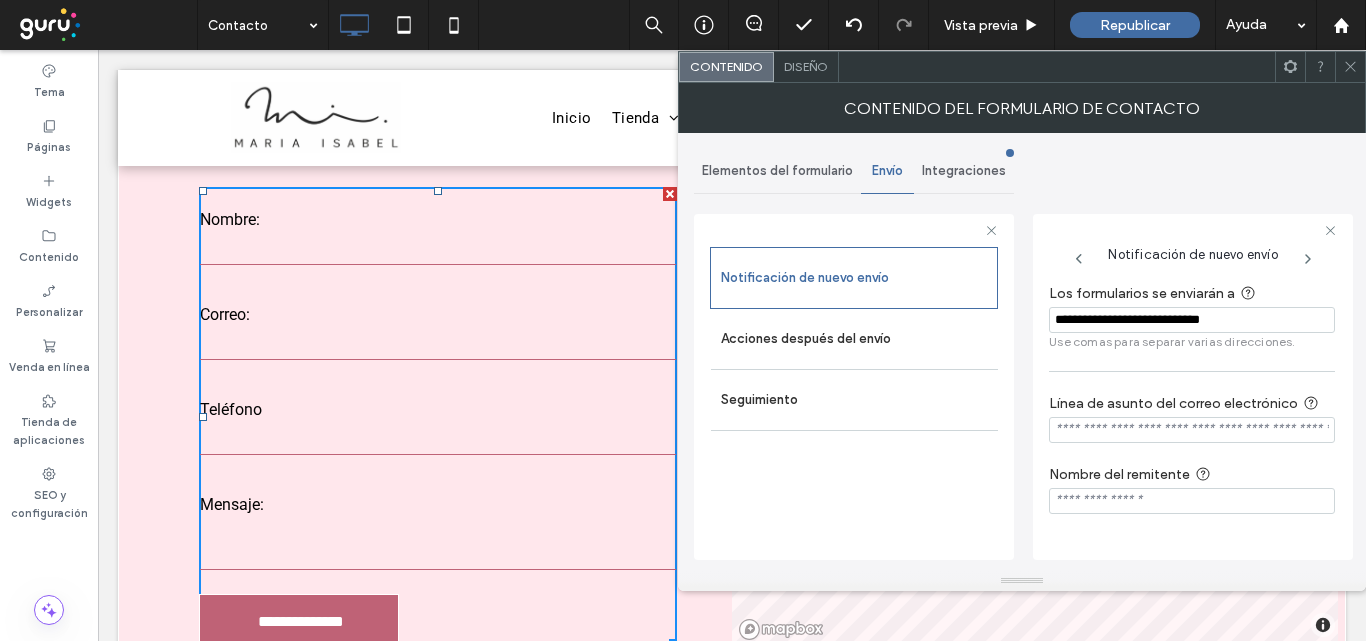 click on "**********" at bounding box center (1192, 320) 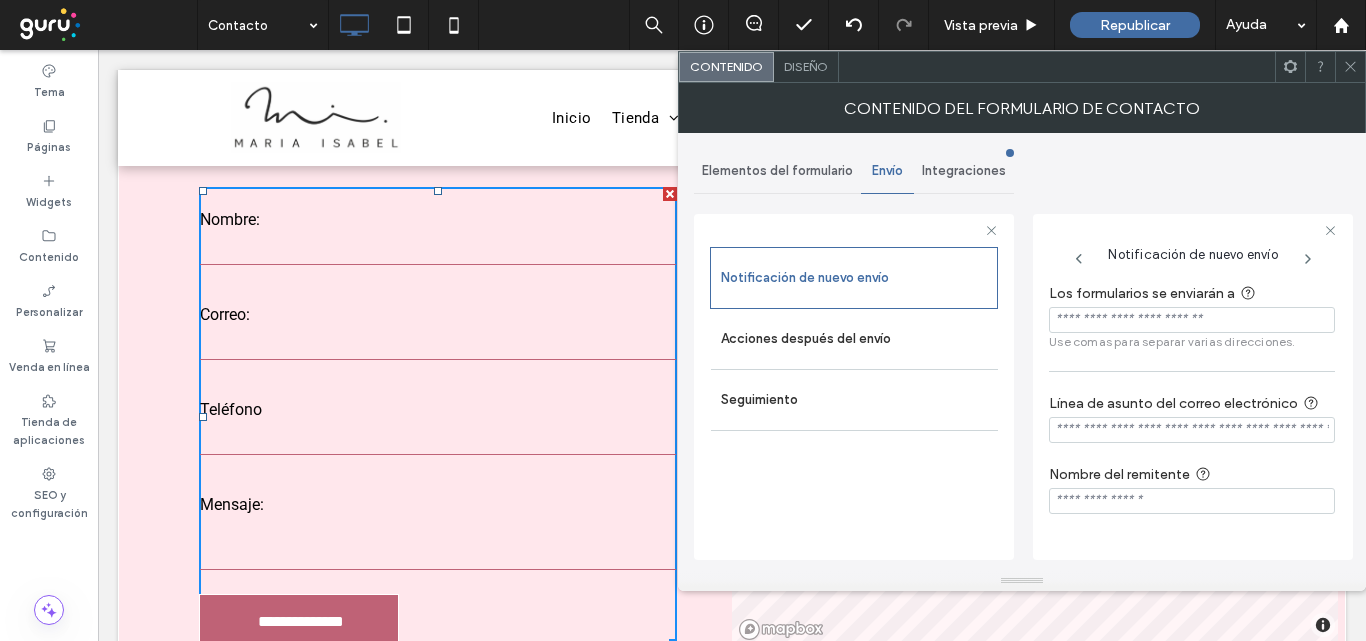paste on "**********" 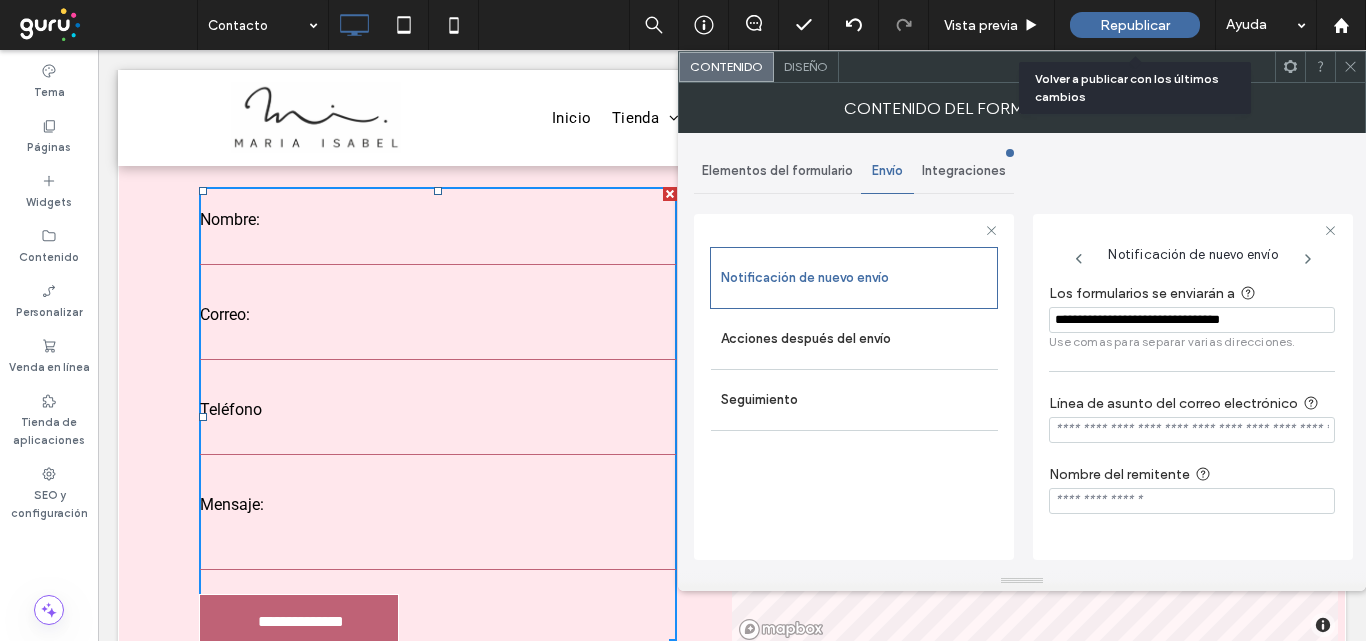 type on "**********" 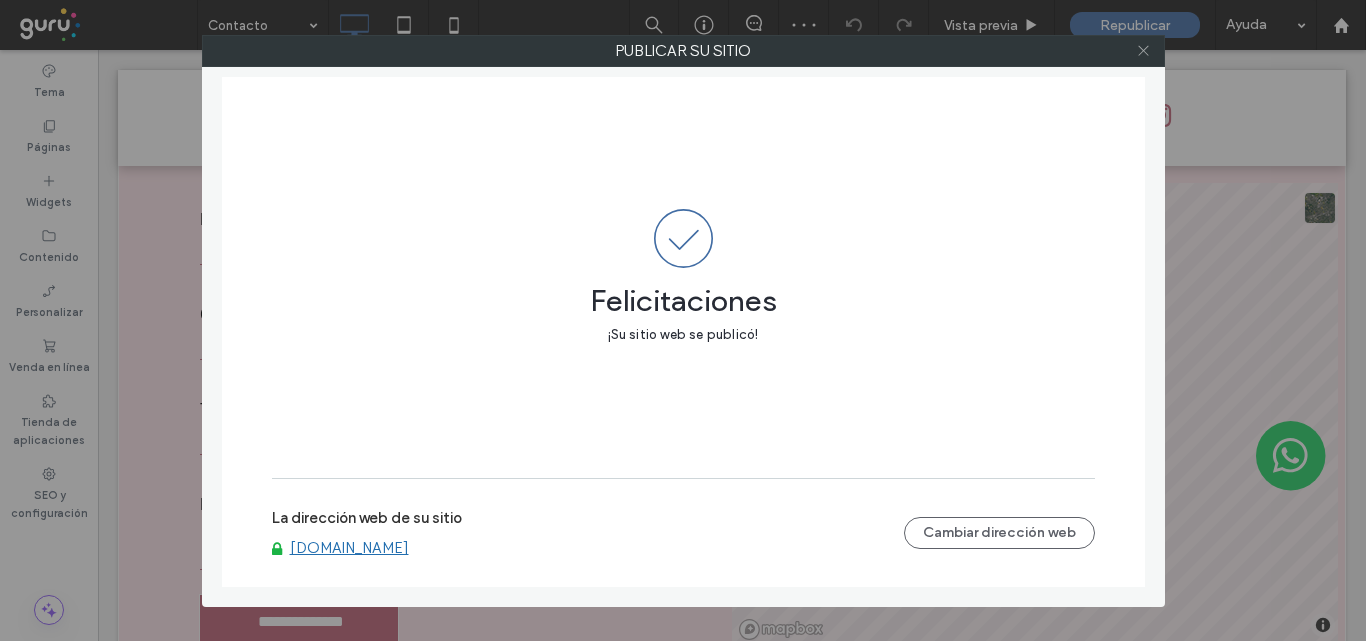 click 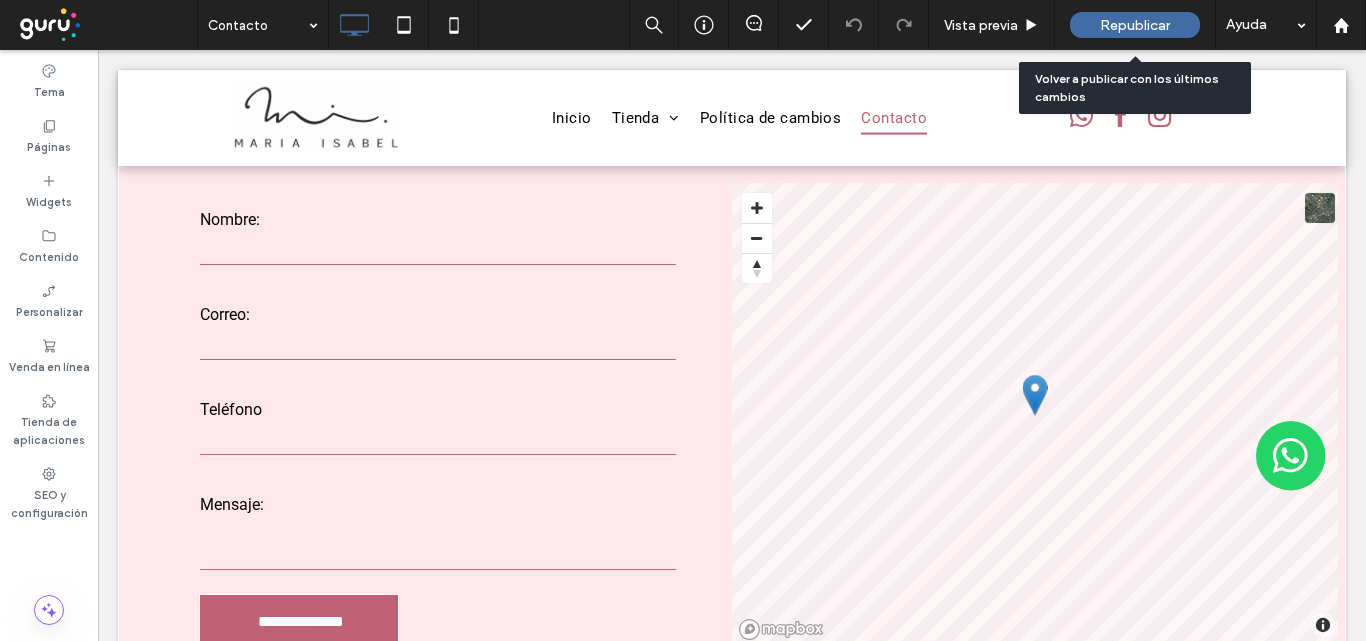 click on "Republicar" at bounding box center (1135, 25) 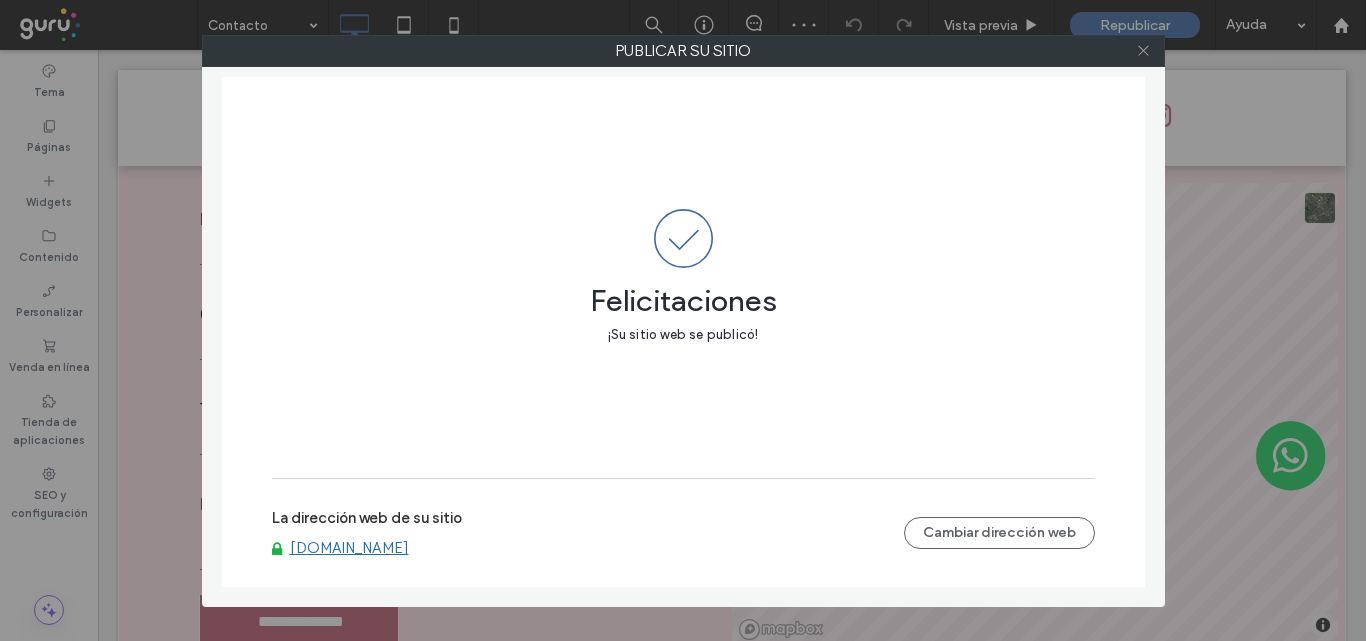 click 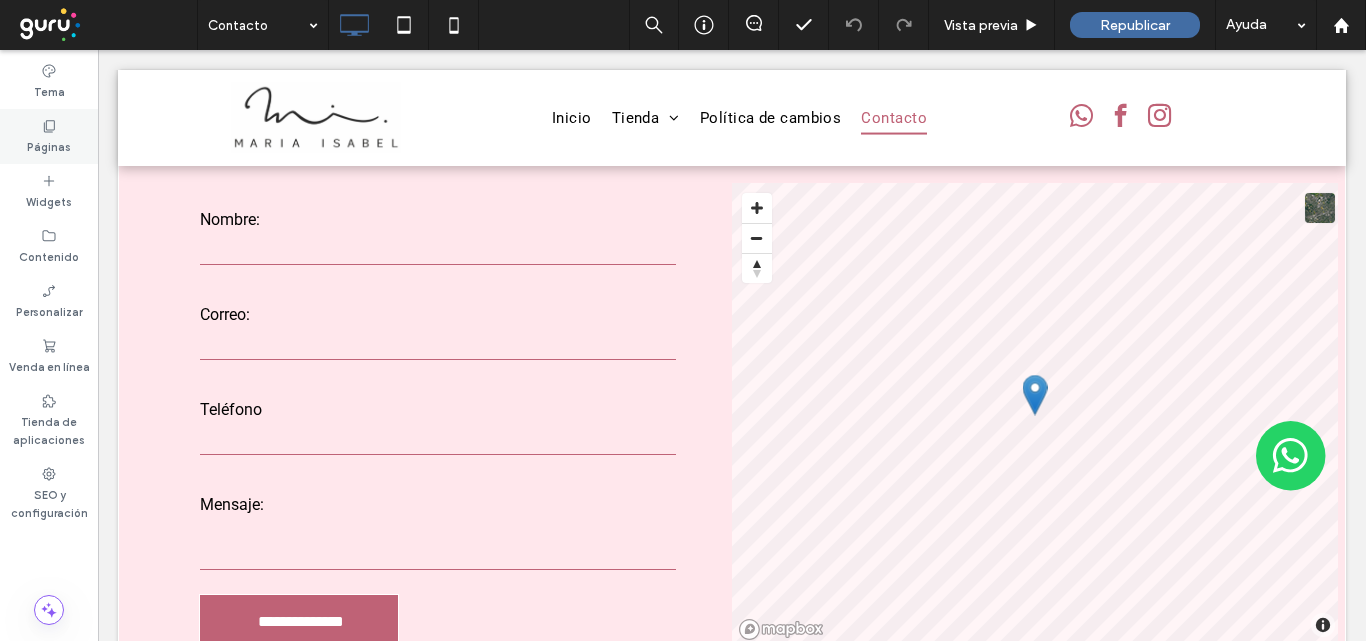 click 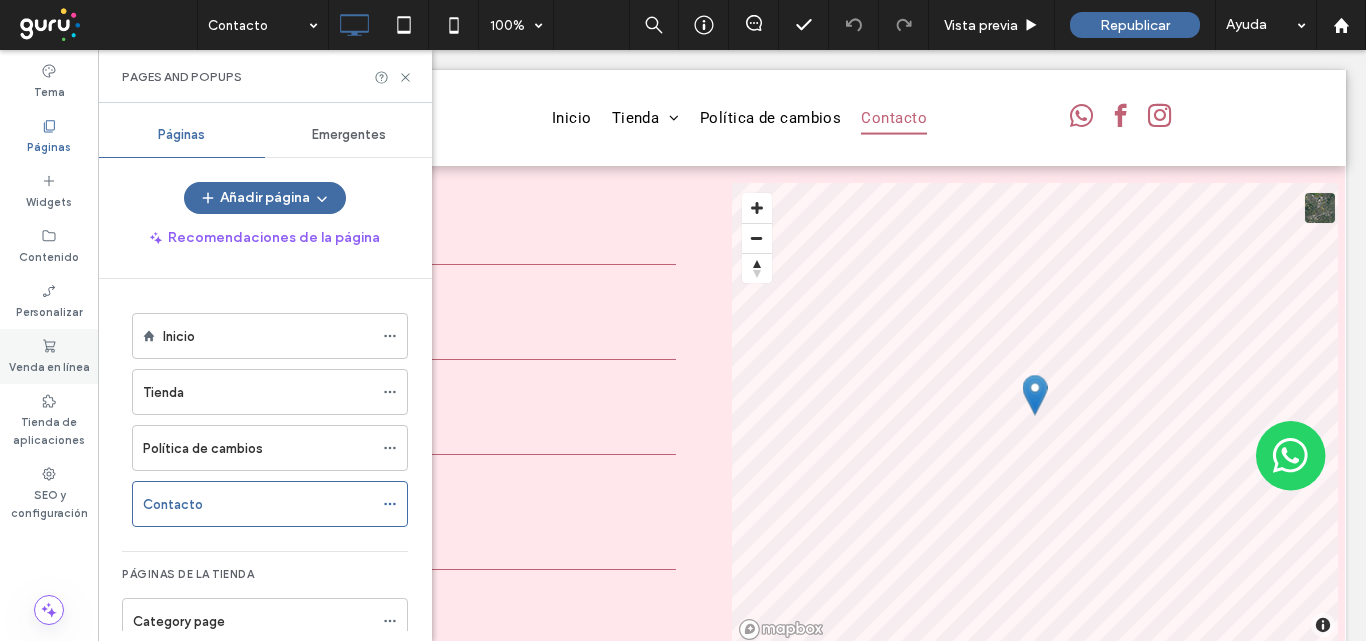 click 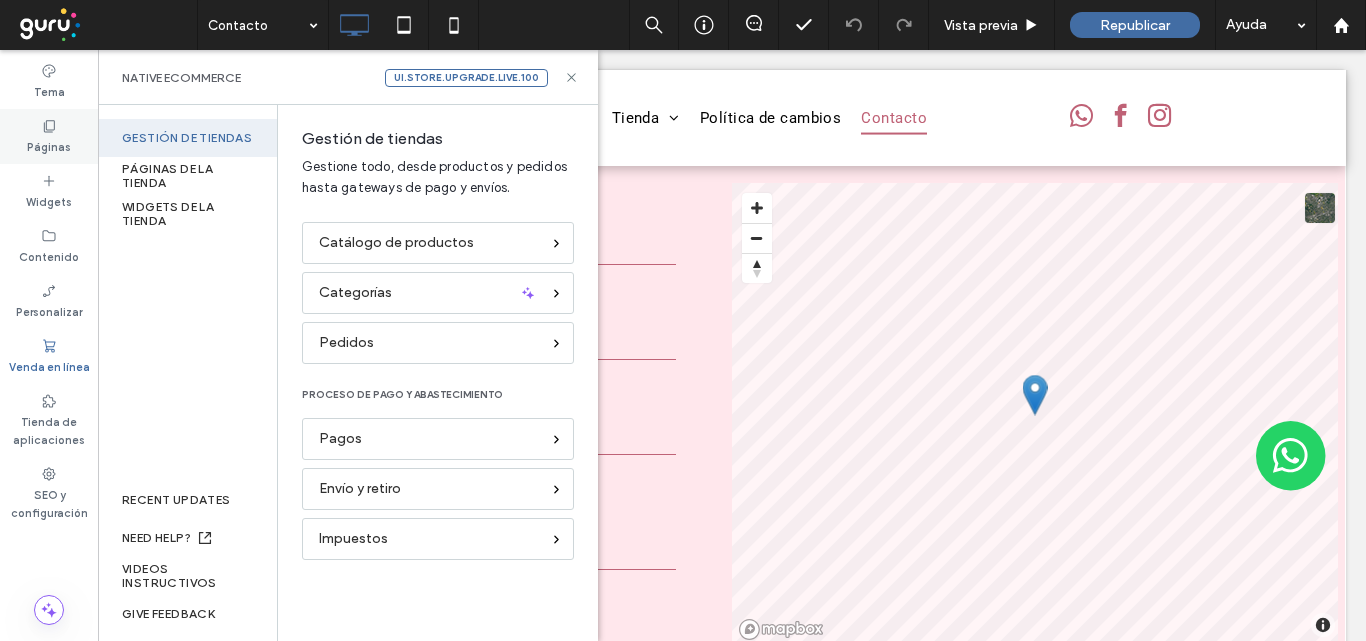 click on "Páginas" at bounding box center (49, 145) 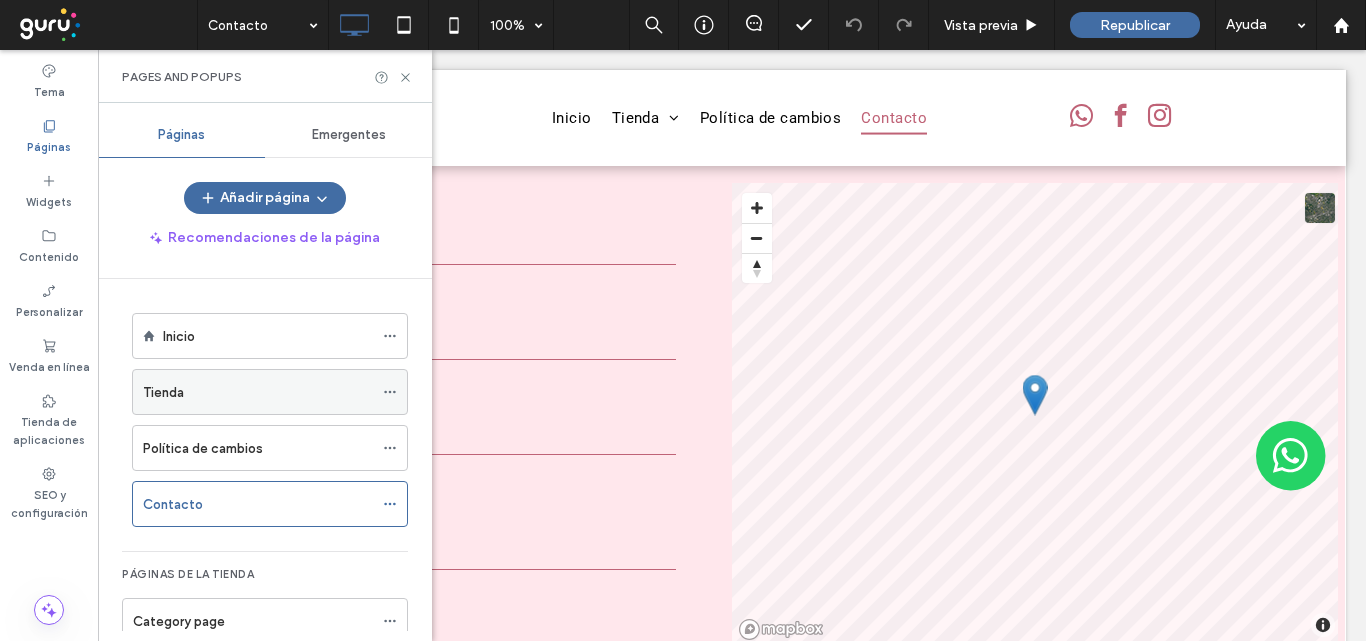 click 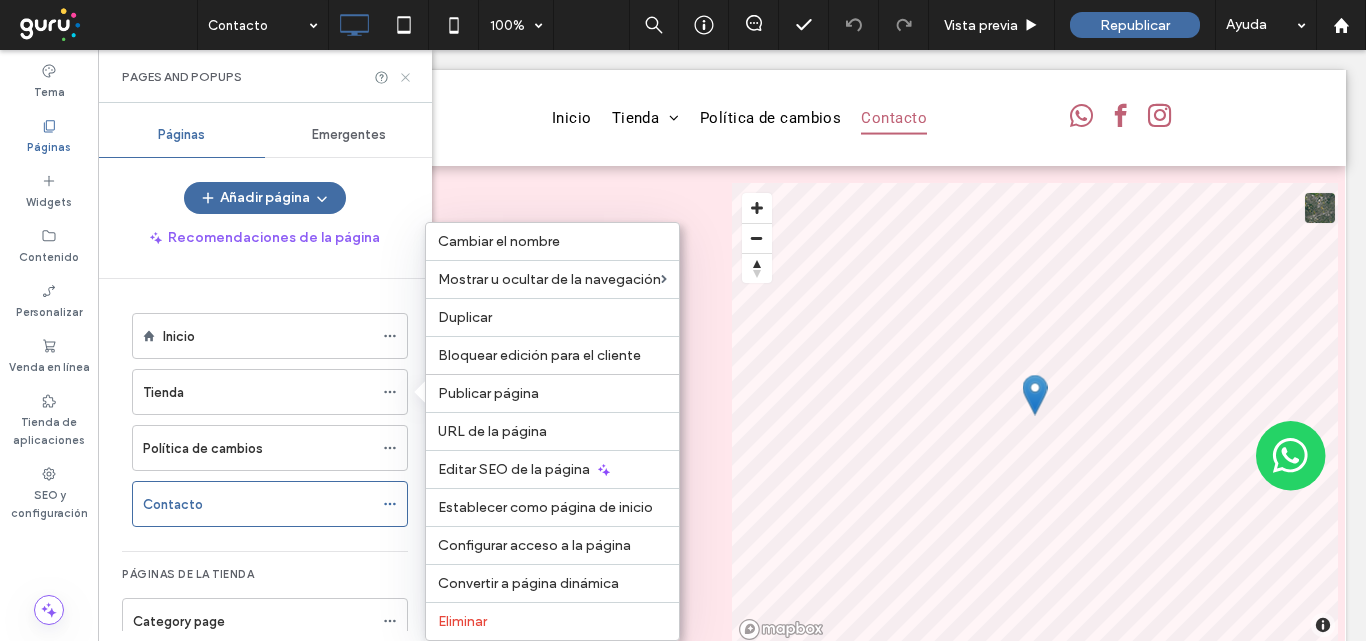 click 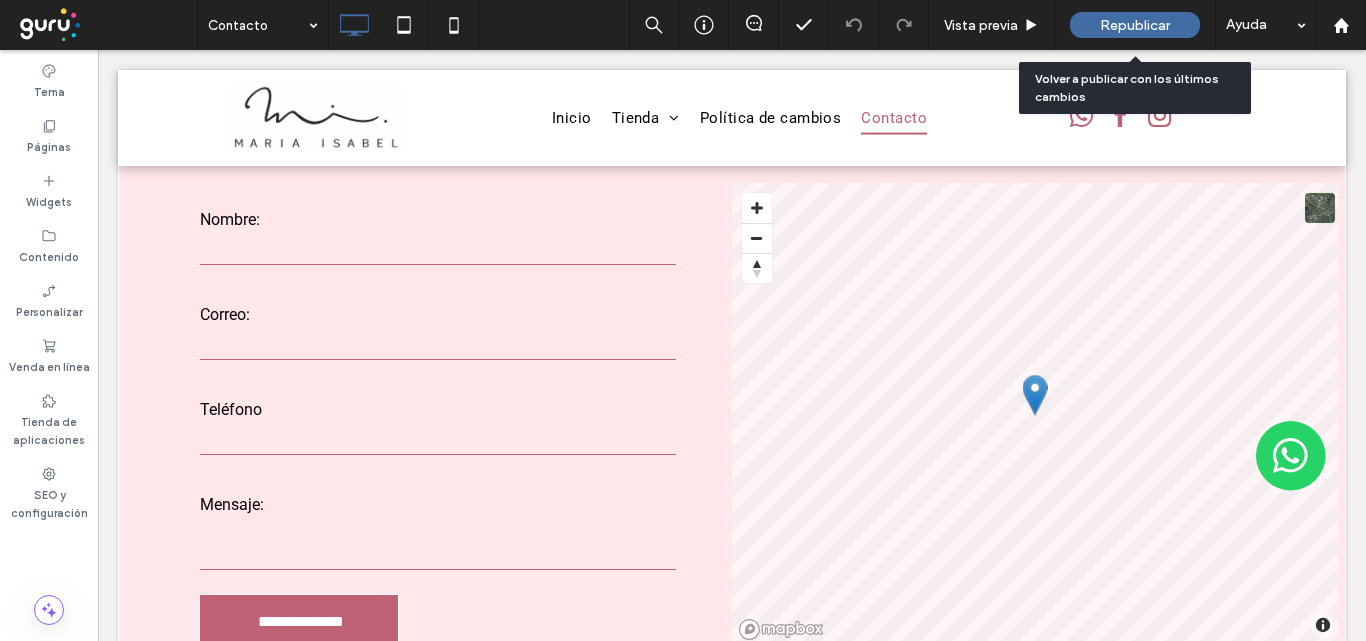 click on "Republicar" at bounding box center (1135, 25) 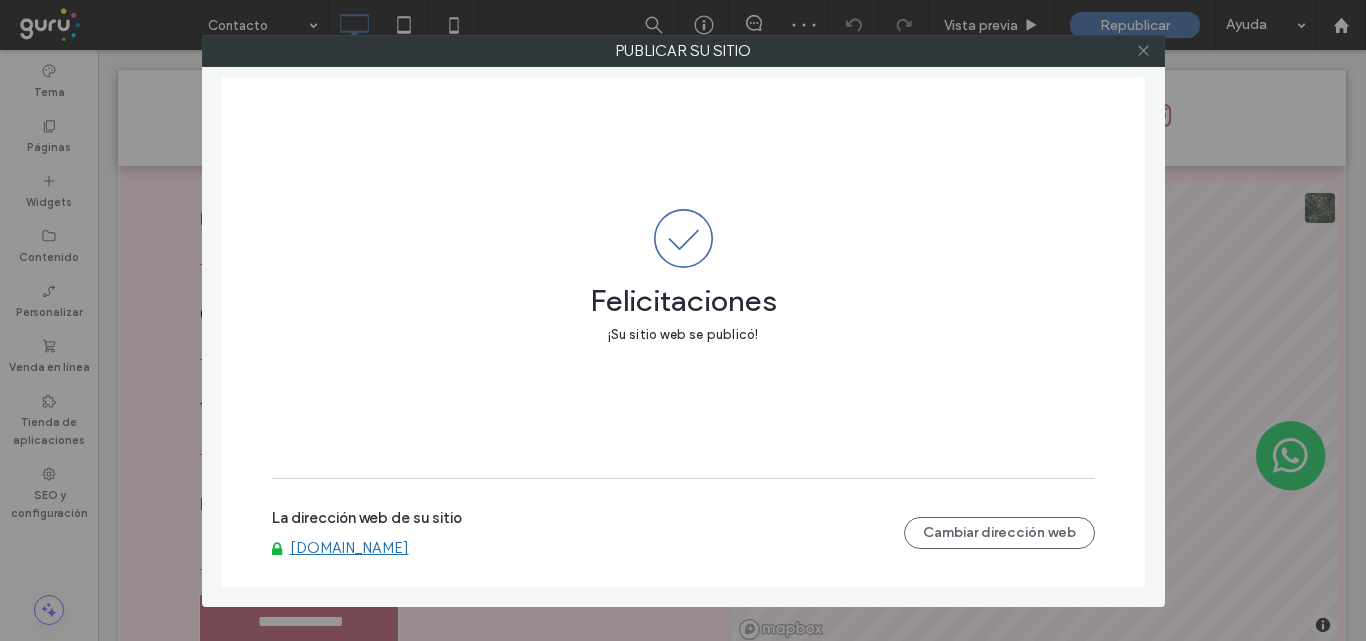 click 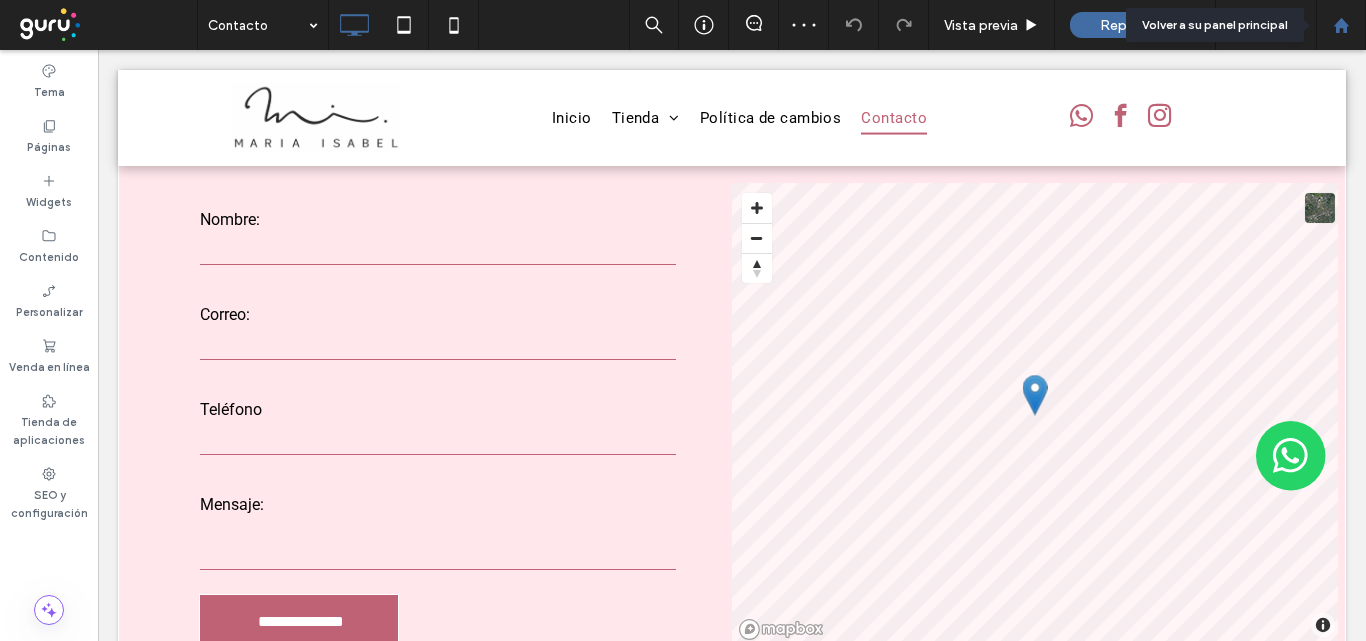click 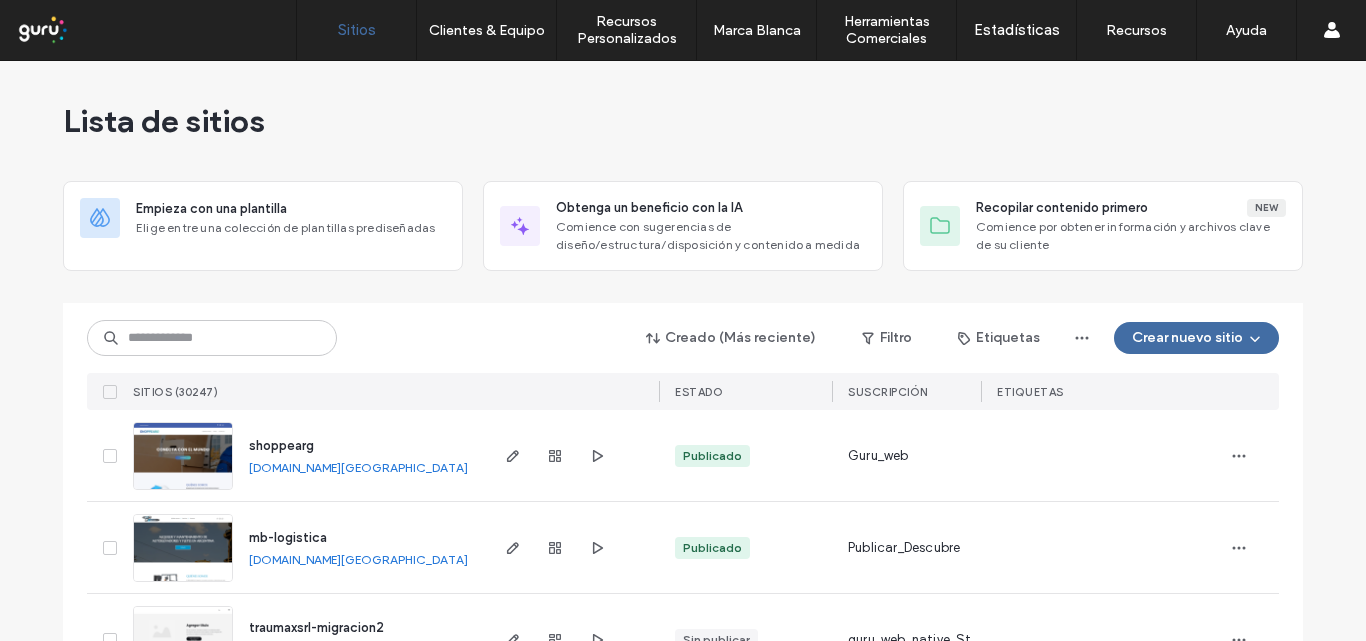scroll, scrollTop: 0, scrollLeft: 0, axis: both 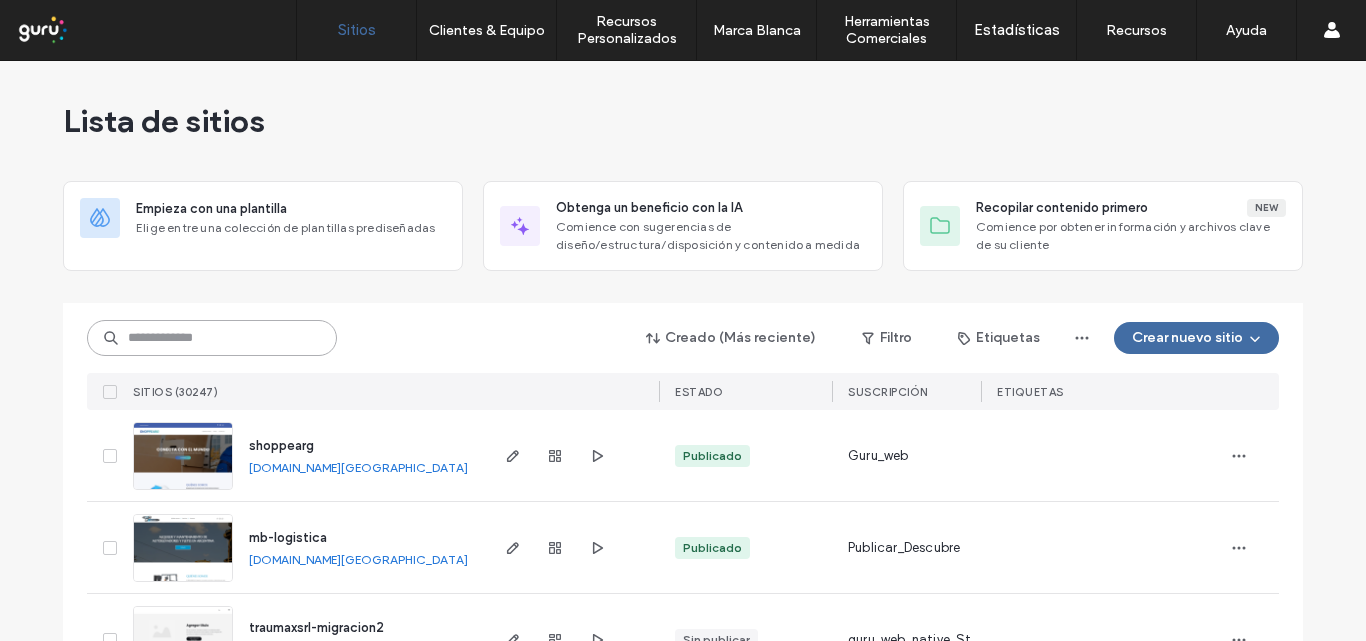 click at bounding box center [212, 338] 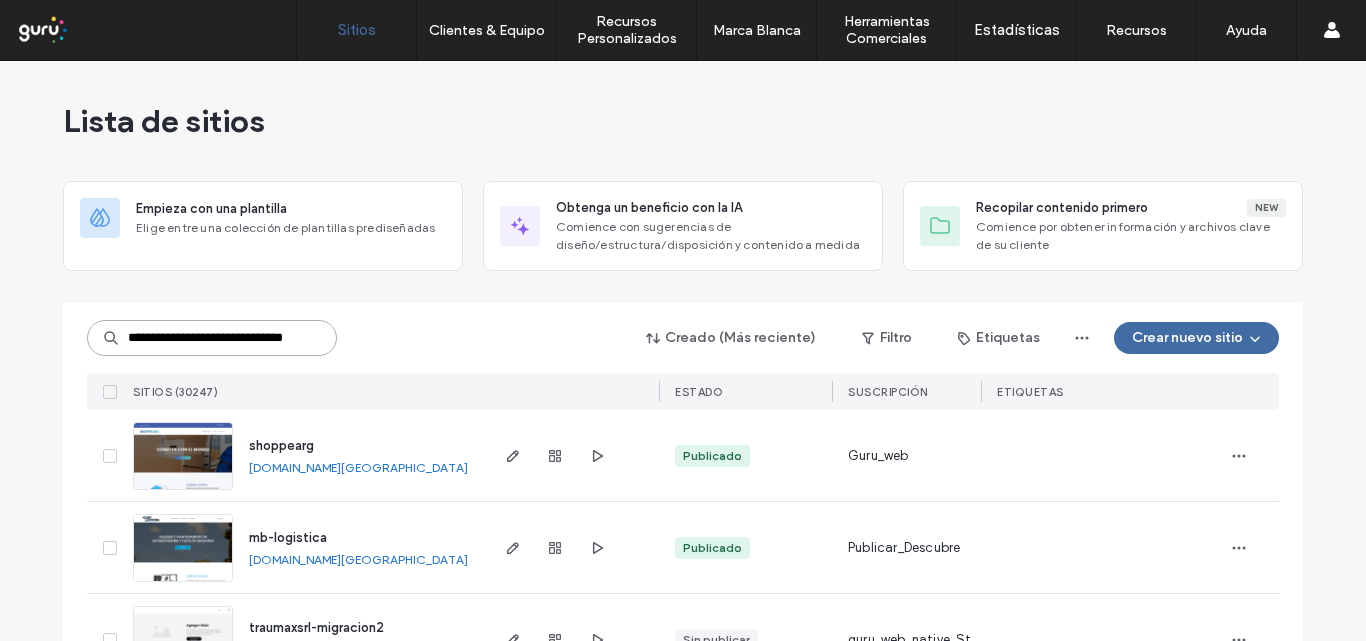 scroll, scrollTop: 0, scrollLeft: 42, axis: horizontal 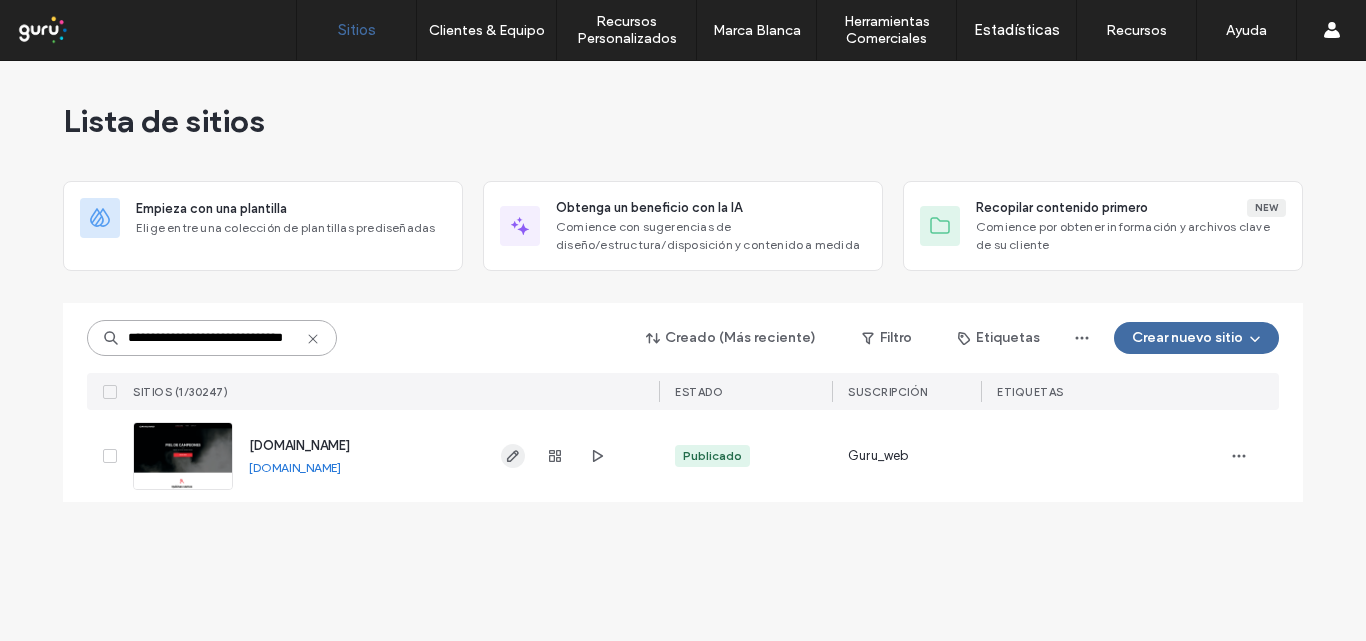 type on "**********" 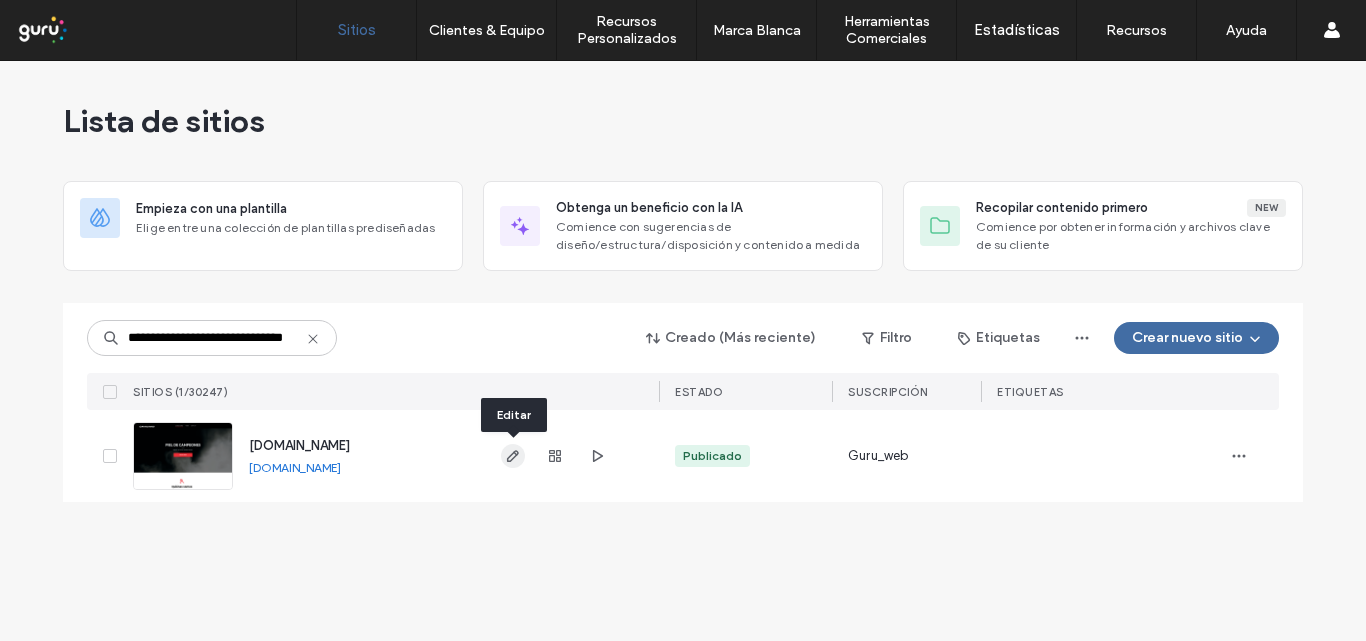click 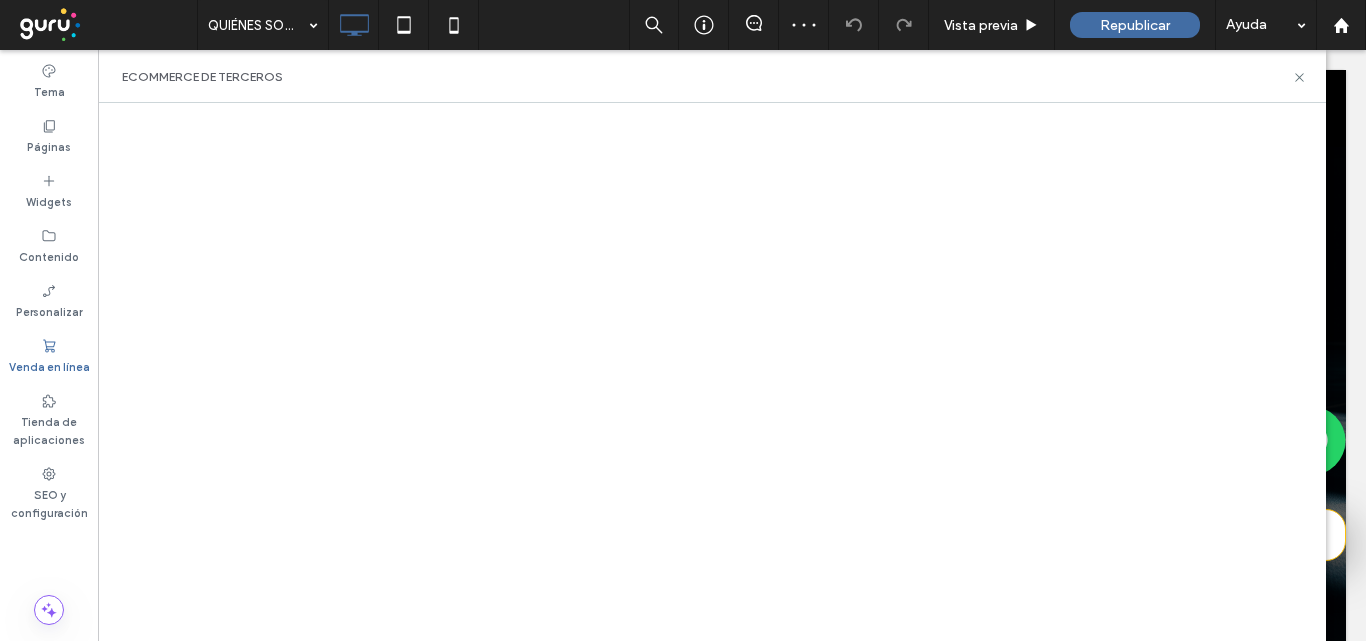 scroll, scrollTop: 0, scrollLeft: 0, axis: both 